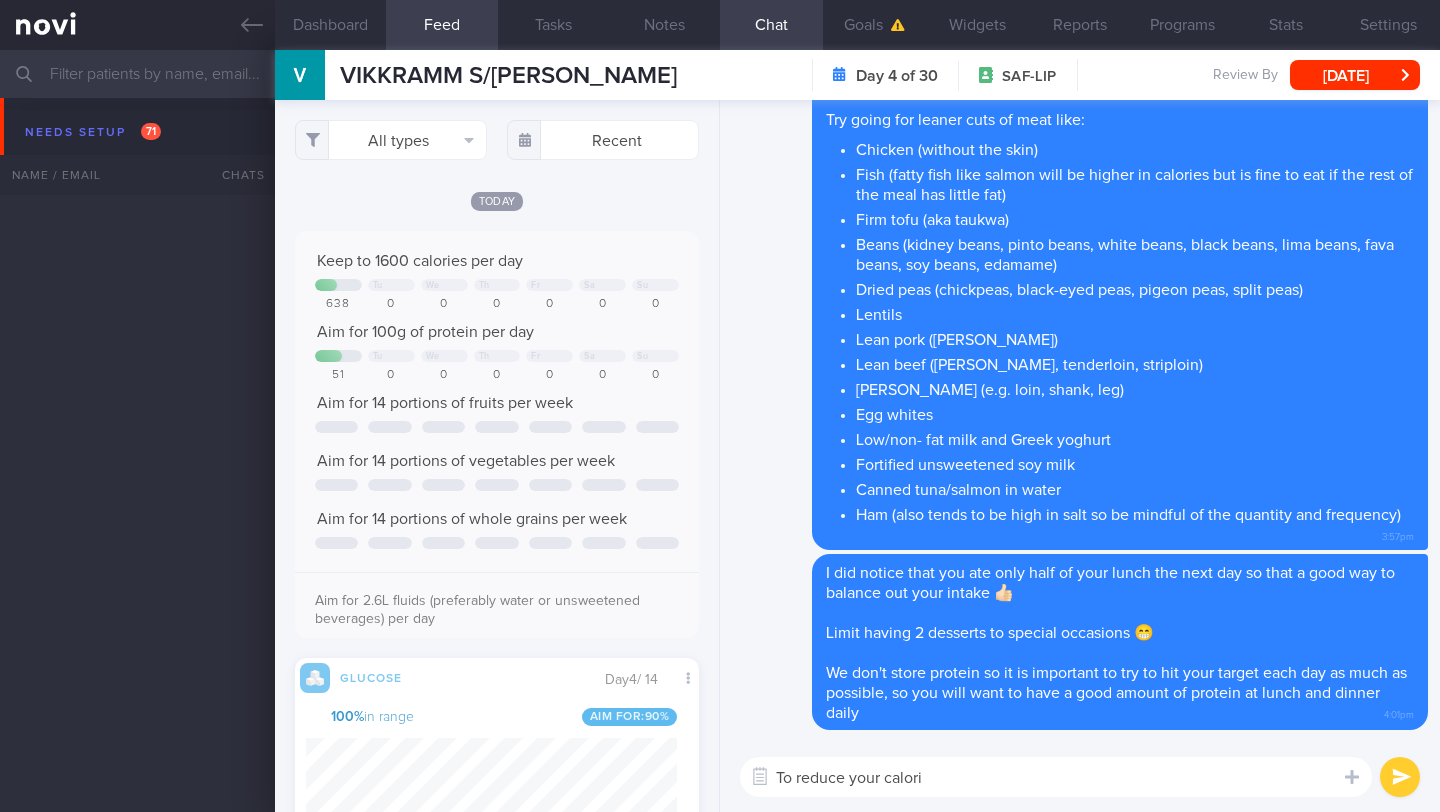 scroll, scrollTop: 0, scrollLeft: 0, axis: both 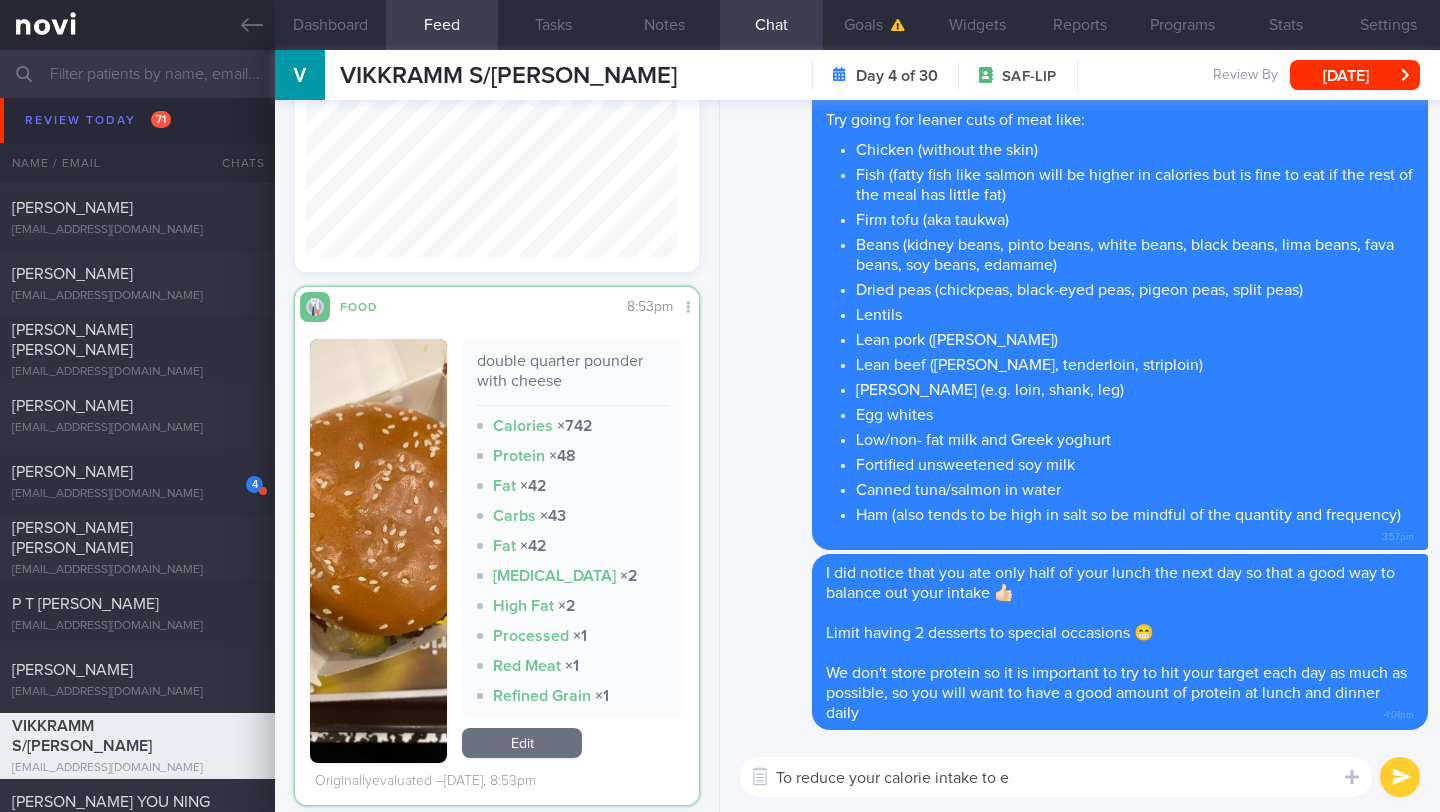 click on "To reduce your calorie intake to e" at bounding box center [1056, 777] 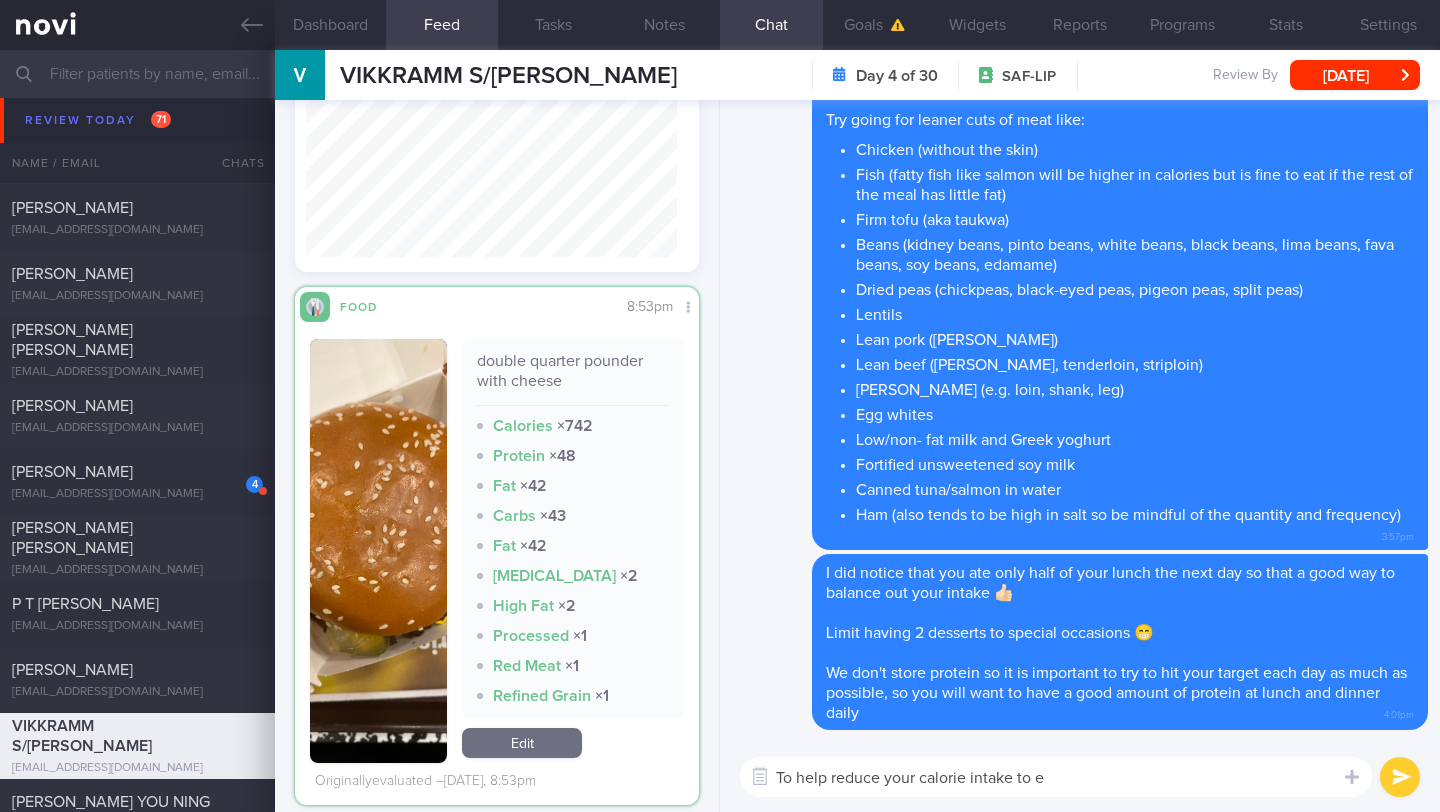 click on "To help reduce your calorie intake to e" at bounding box center [1056, 777] 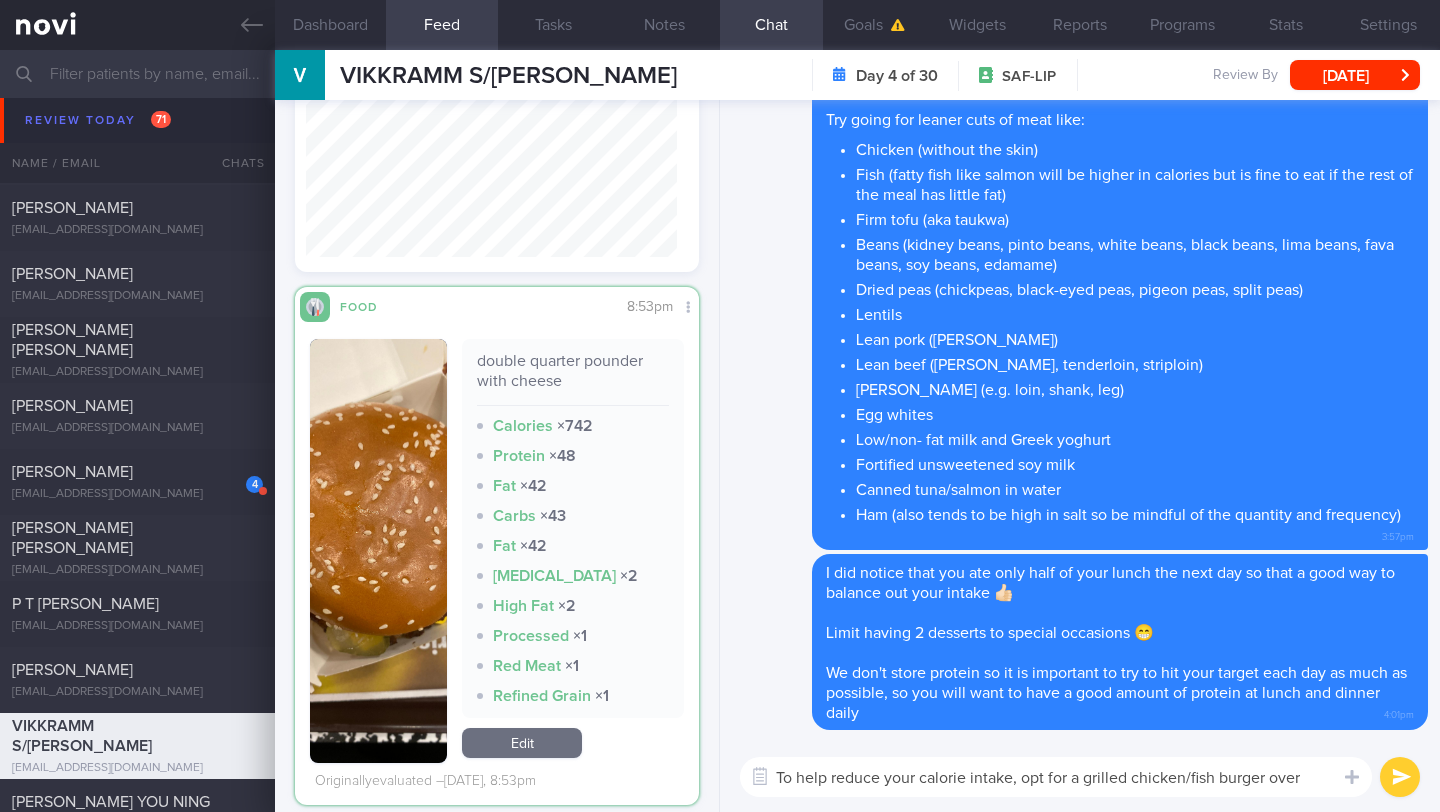 scroll, scrollTop: 0, scrollLeft: 0, axis: both 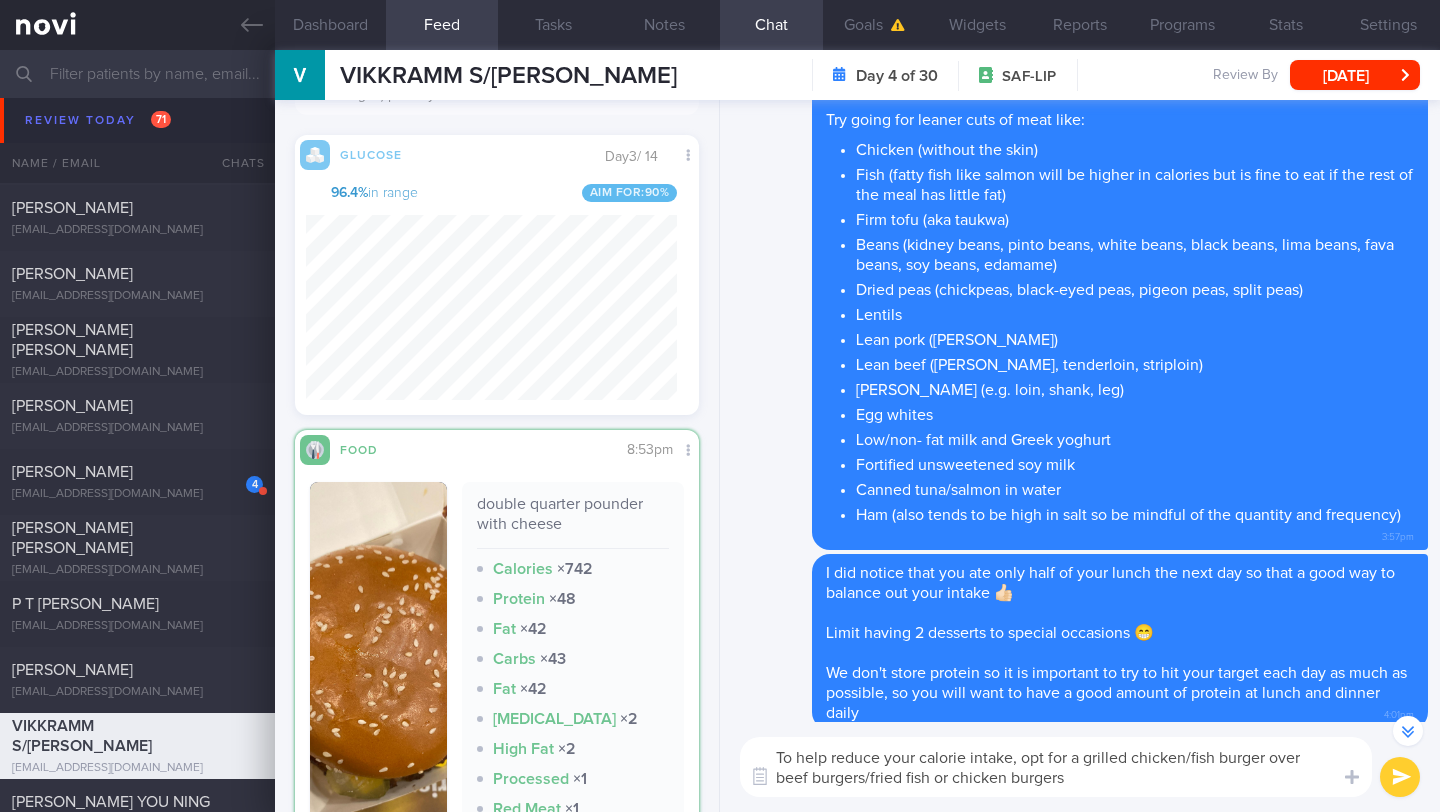 type on "To help reduce your calorie intake, opt for a grilled chicken/fish burger over beef burgers/fried fish or chicken burgers" 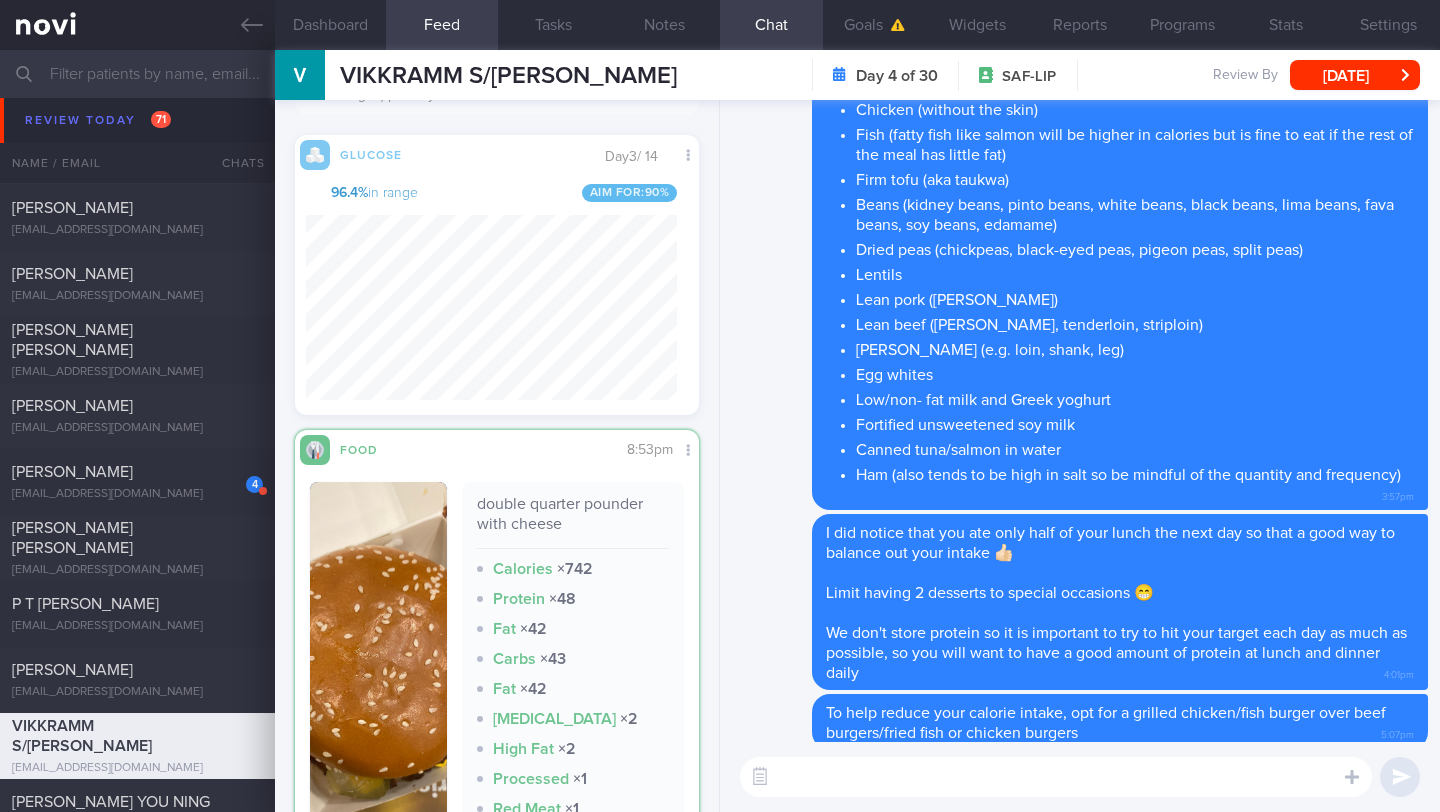 scroll, scrollTop: 0, scrollLeft: 0, axis: both 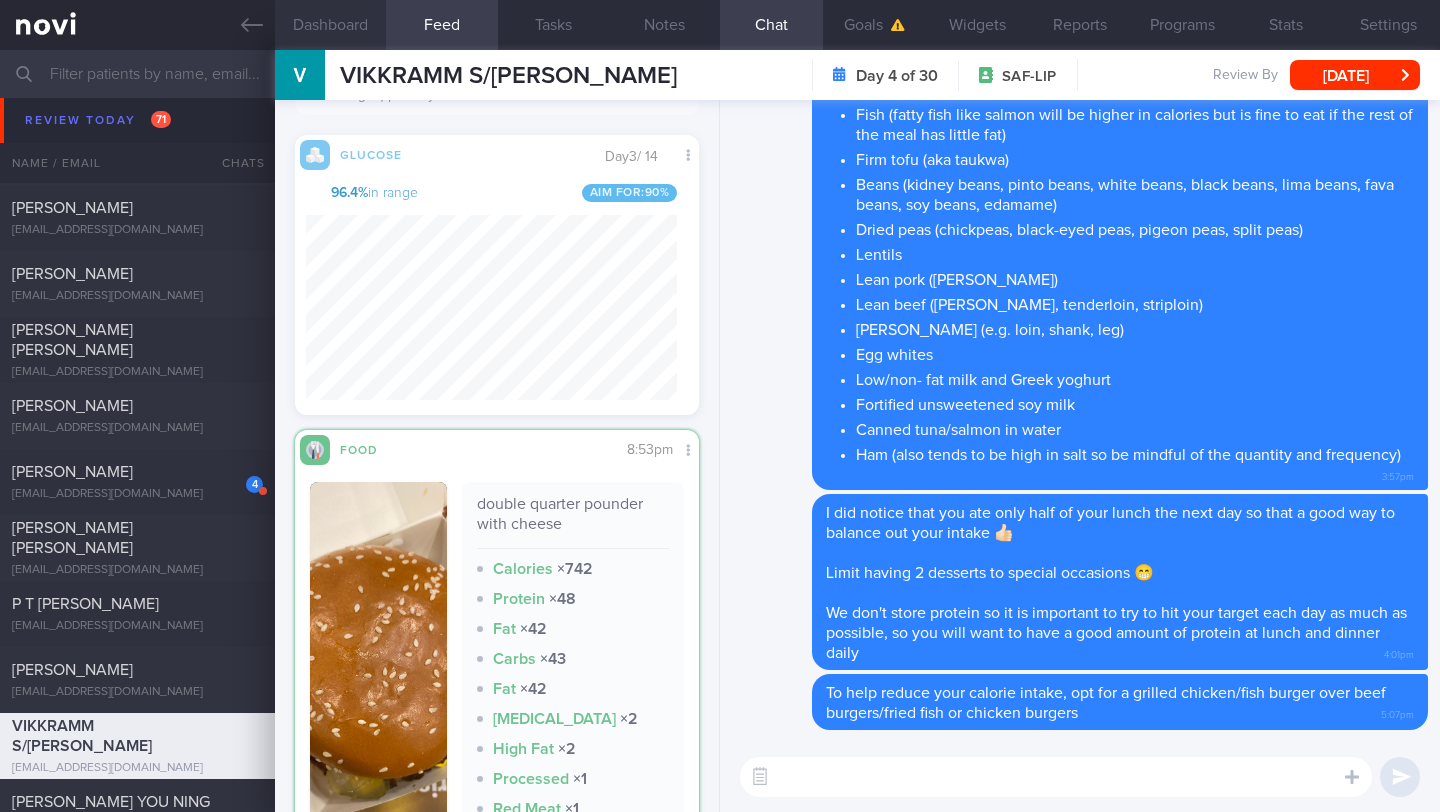click on "Dashboard" at bounding box center [330, 25] 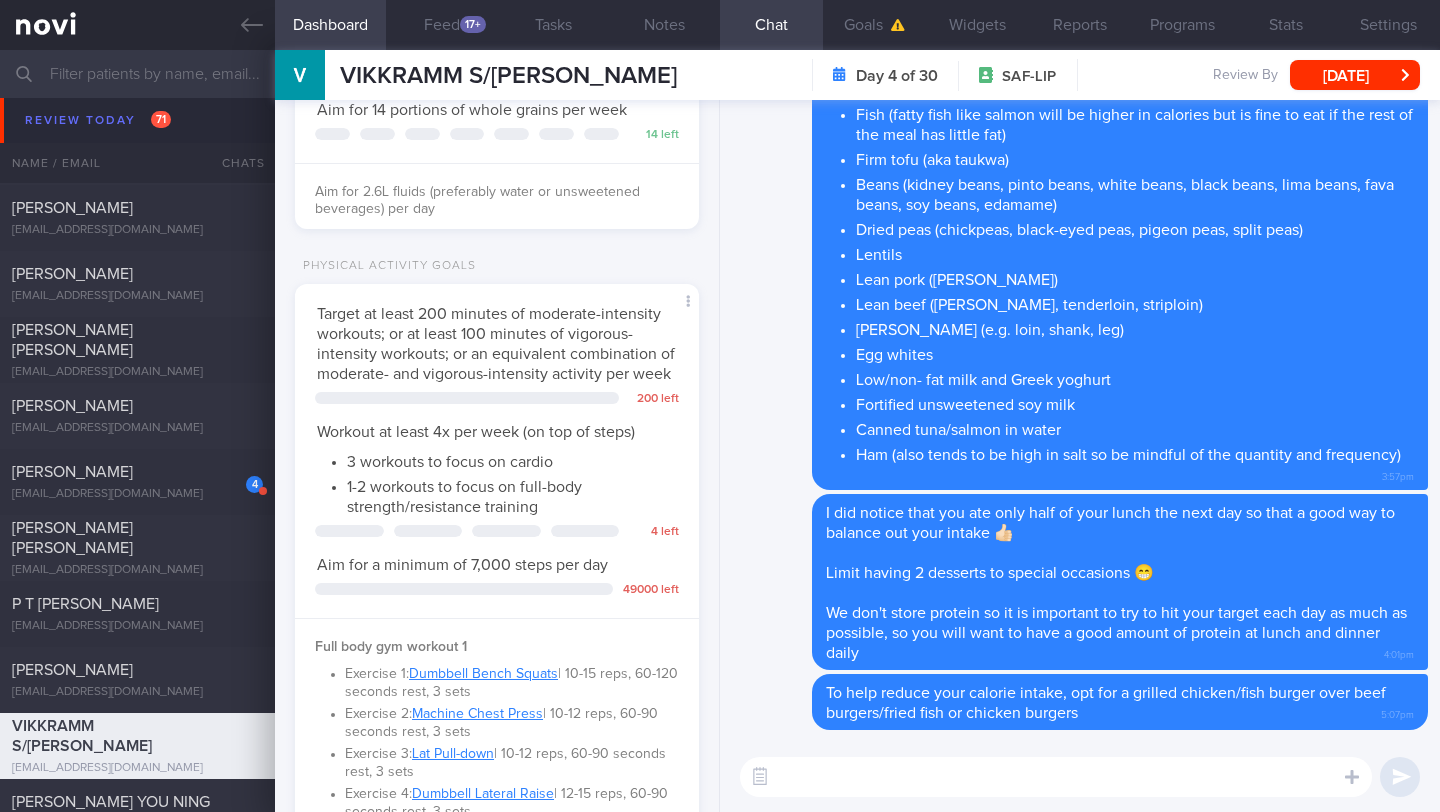 scroll, scrollTop: 648, scrollLeft: 0, axis: vertical 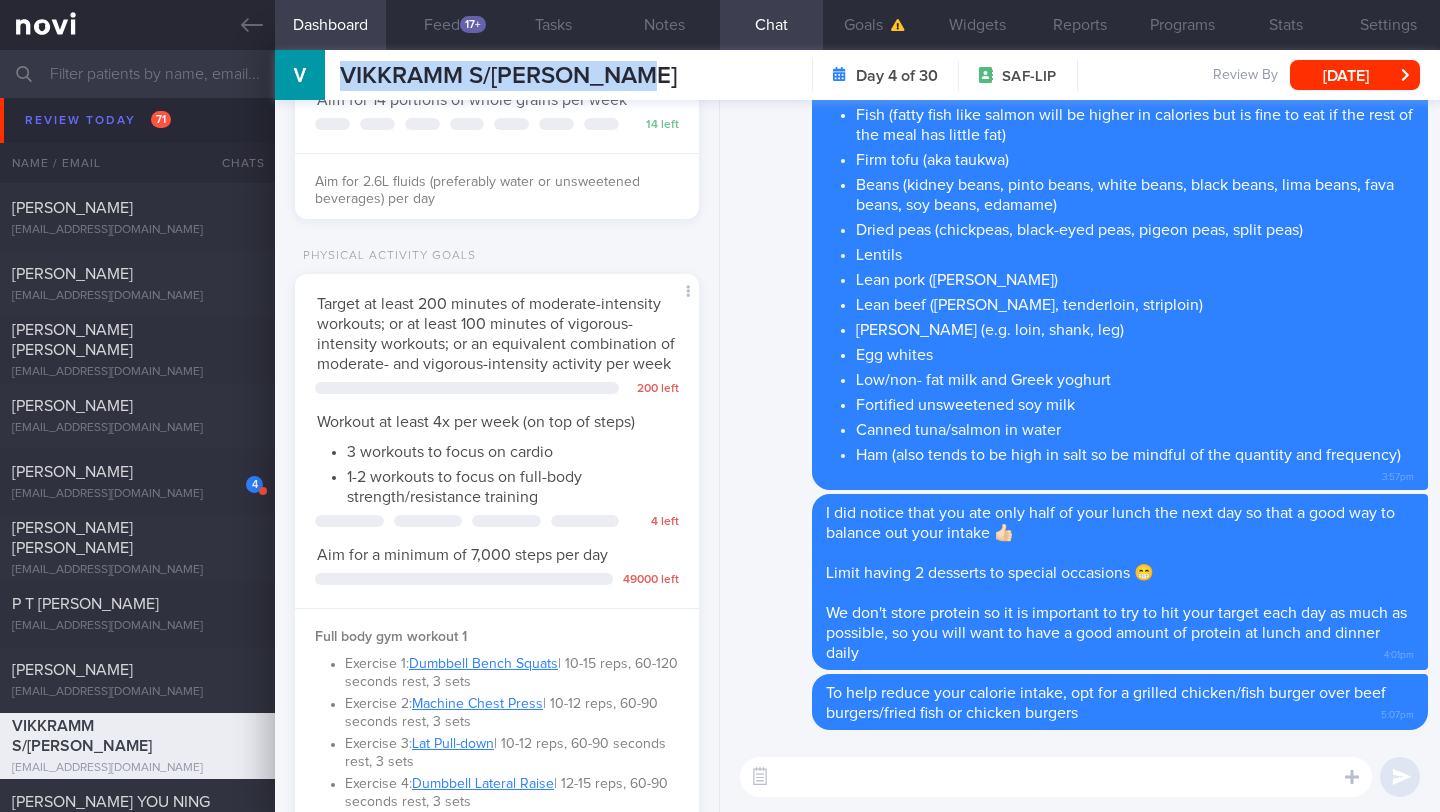 drag, startPoint x: 650, startPoint y: 80, endPoint x: 333, endPoint y: 78, distance: 317.00632 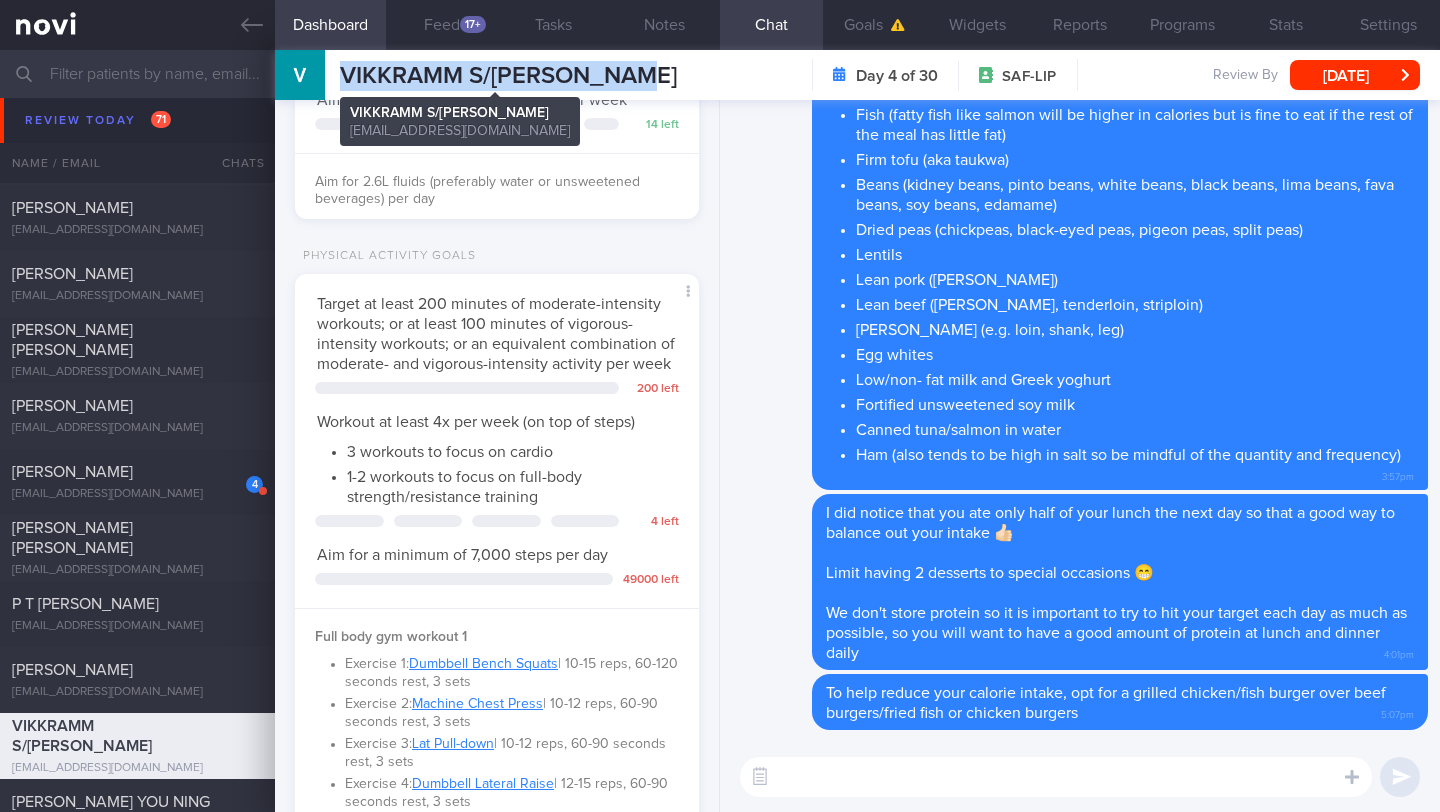 copy on "VIKKRAMM S/[PERSON_NAME]" 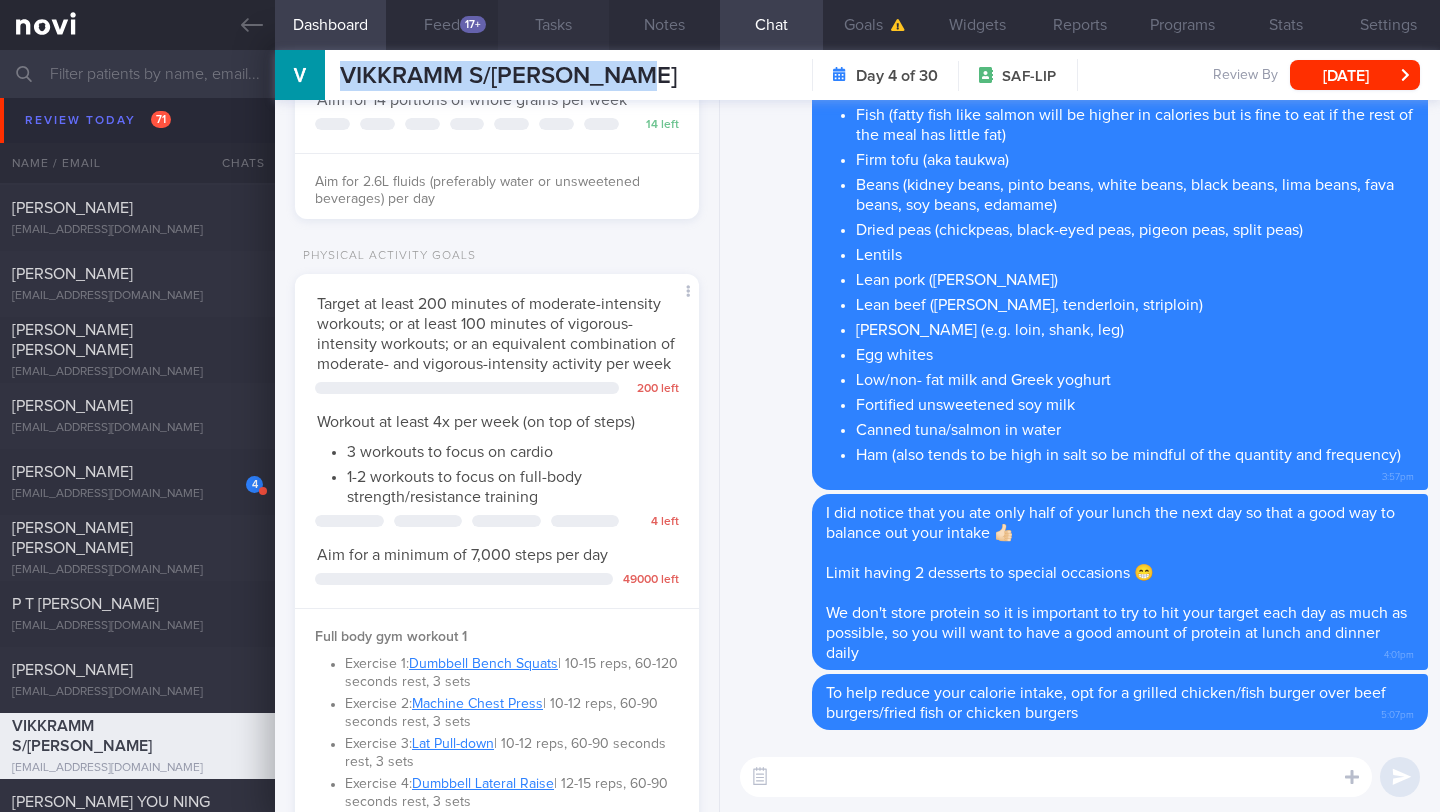 scroll, scrollTop: 999767, scrollLeft: 999639, axis: both 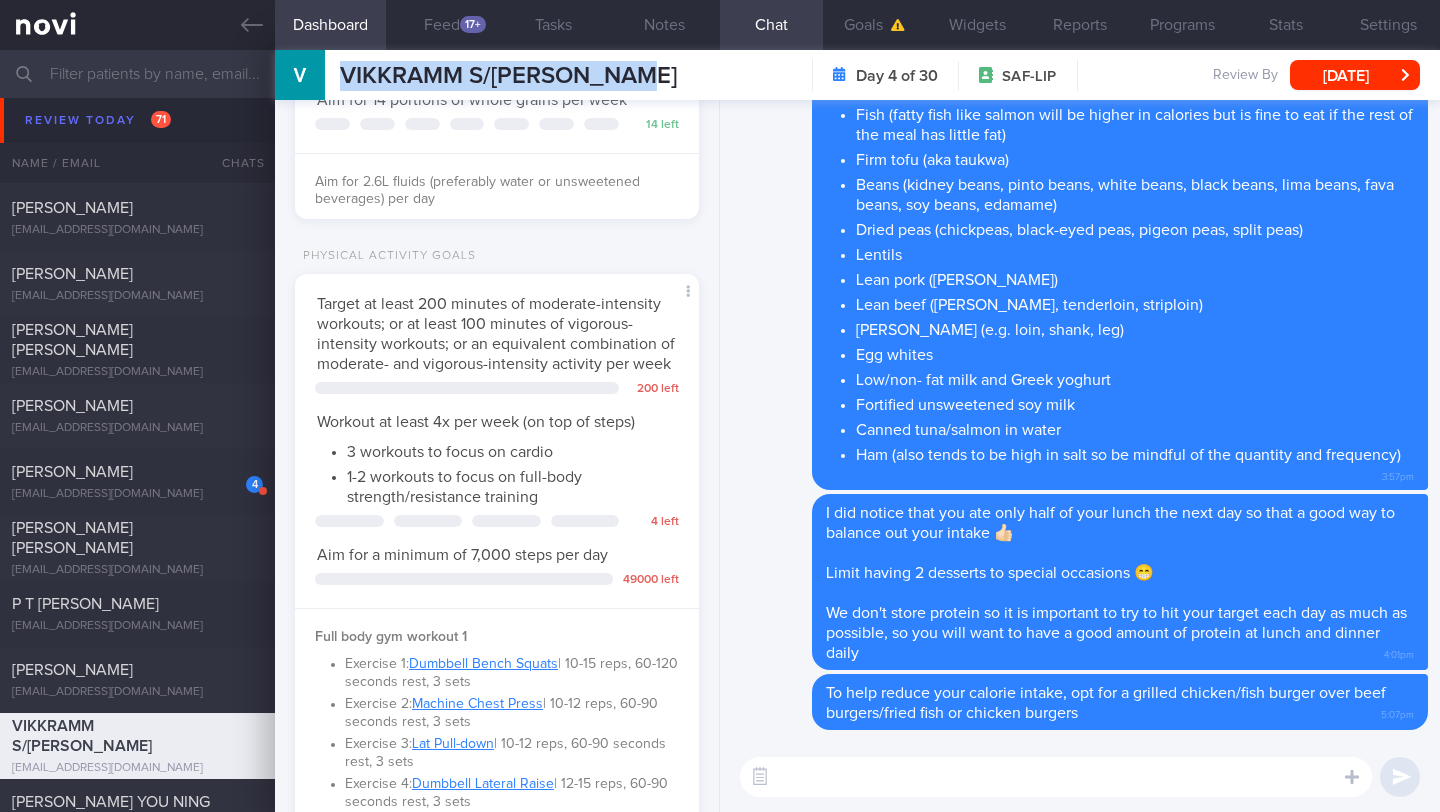 click at bounding box center [1056, 777] 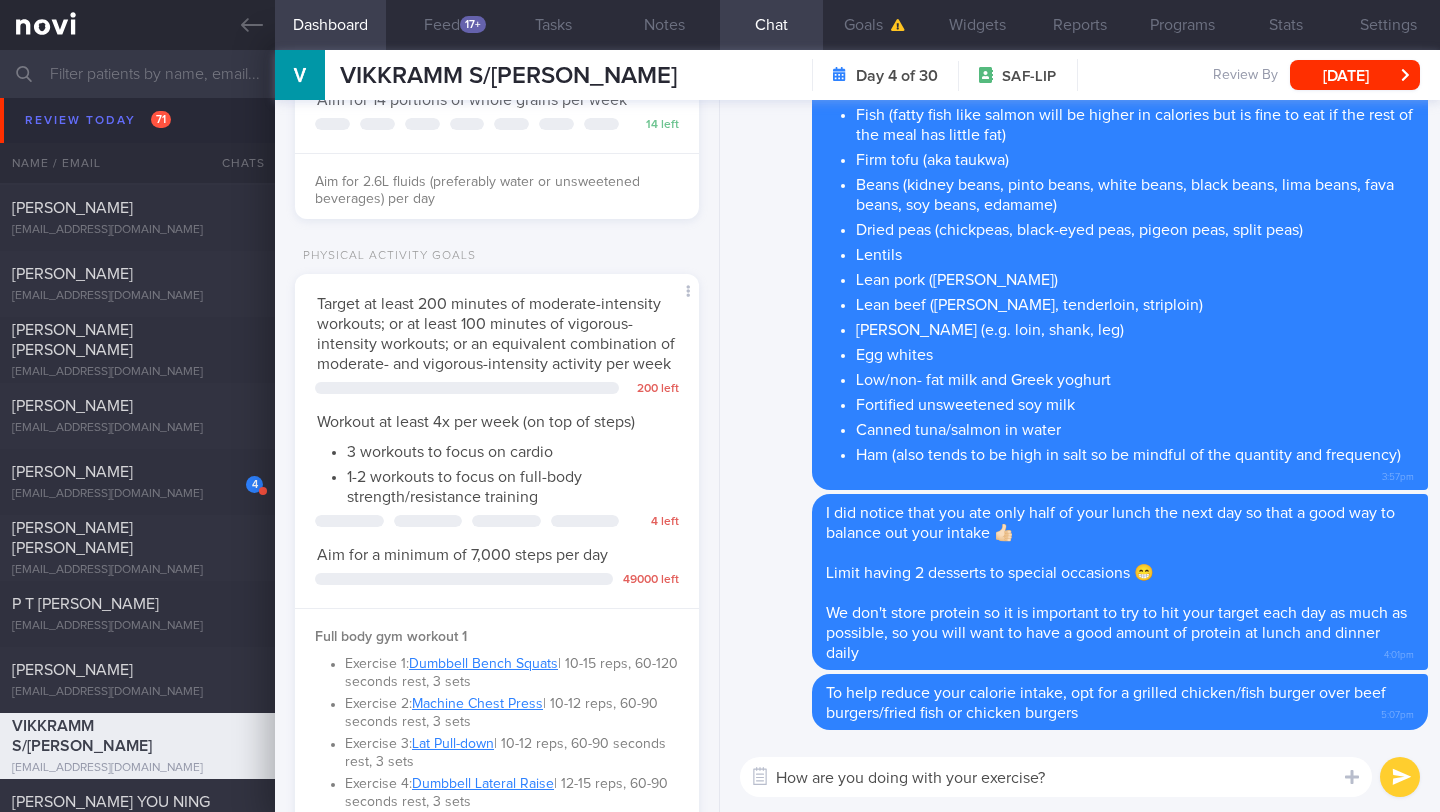 type on "How are you doing with your exercise?" 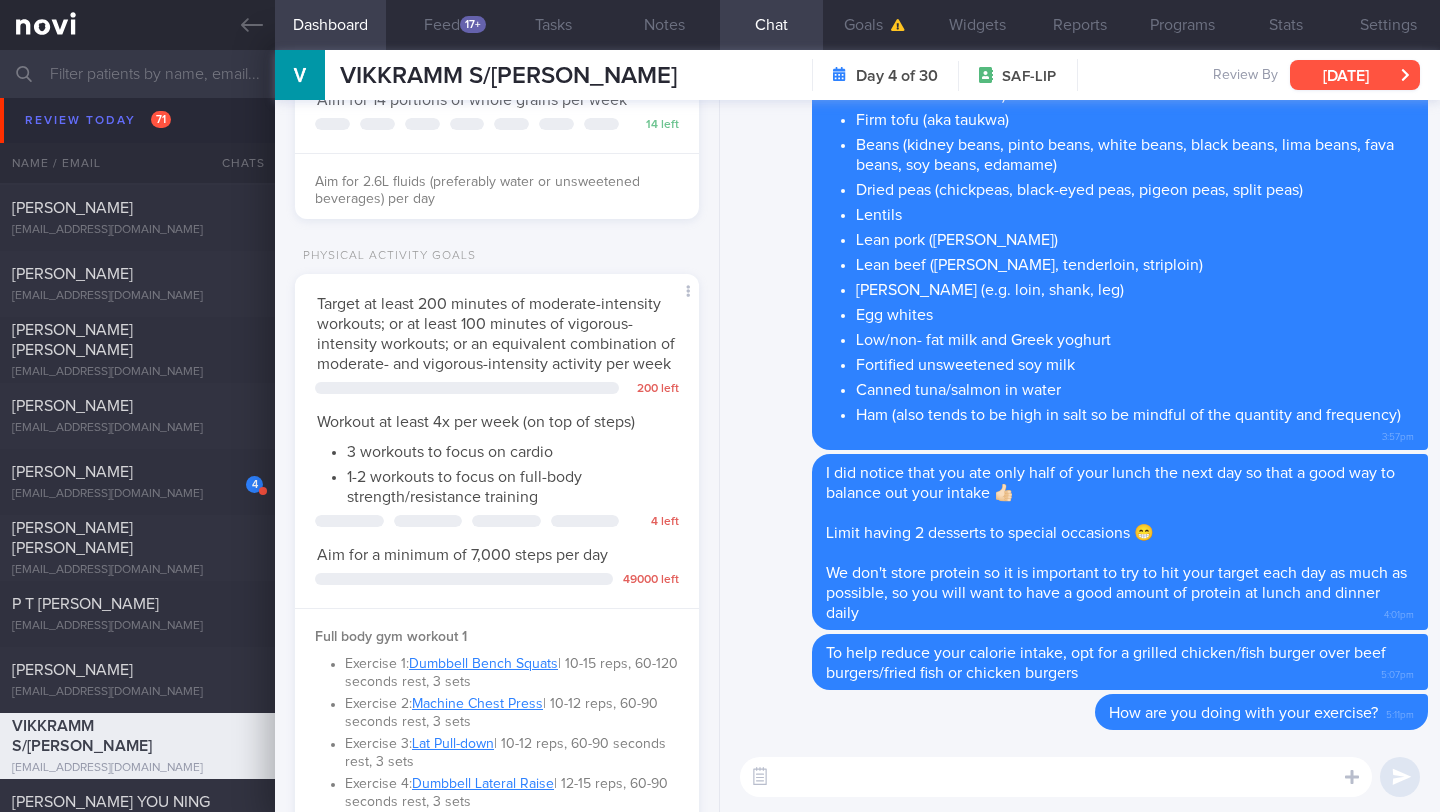 click on "[DATE]" at bounding box center [1355, 75] 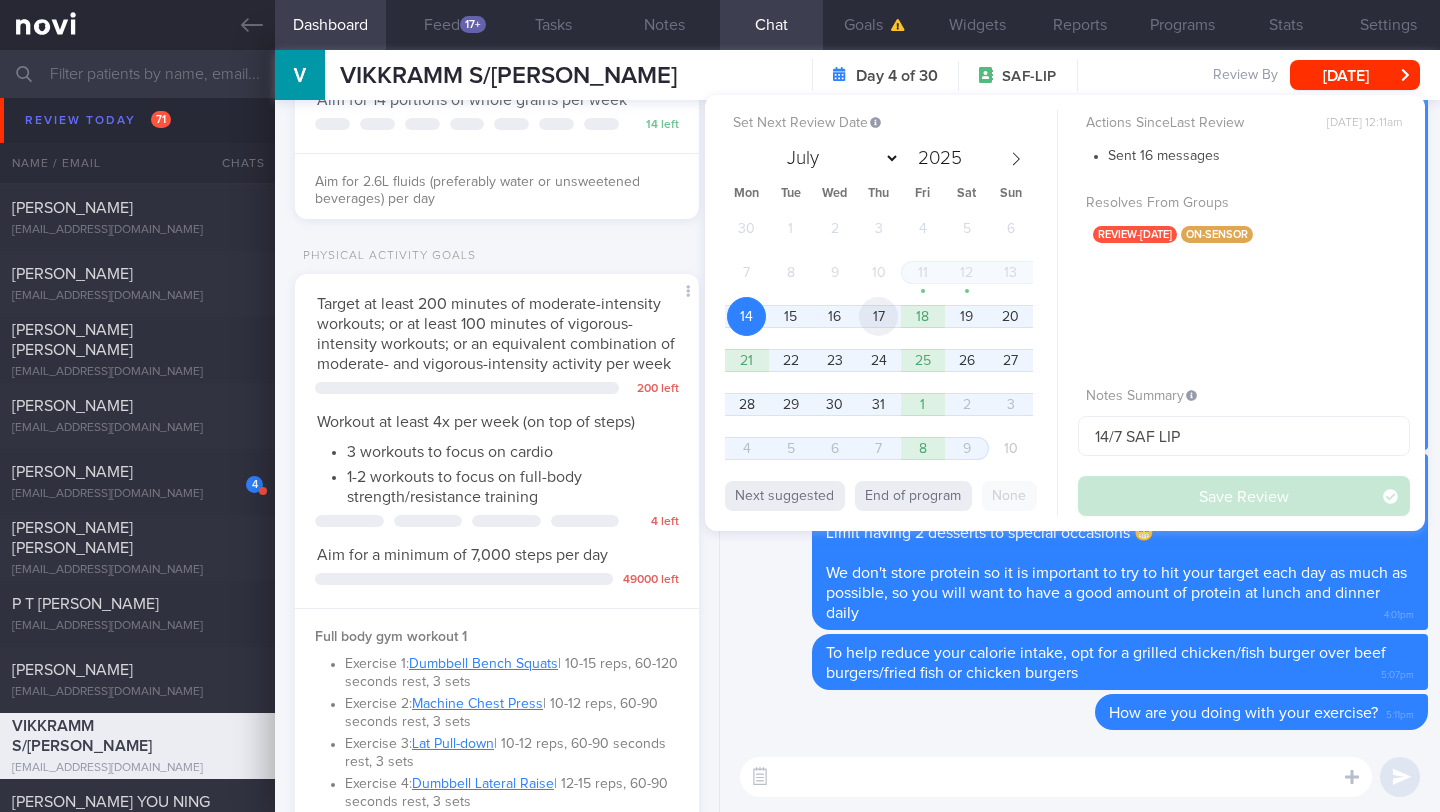 click on "17" at bounding box center [878, 316] 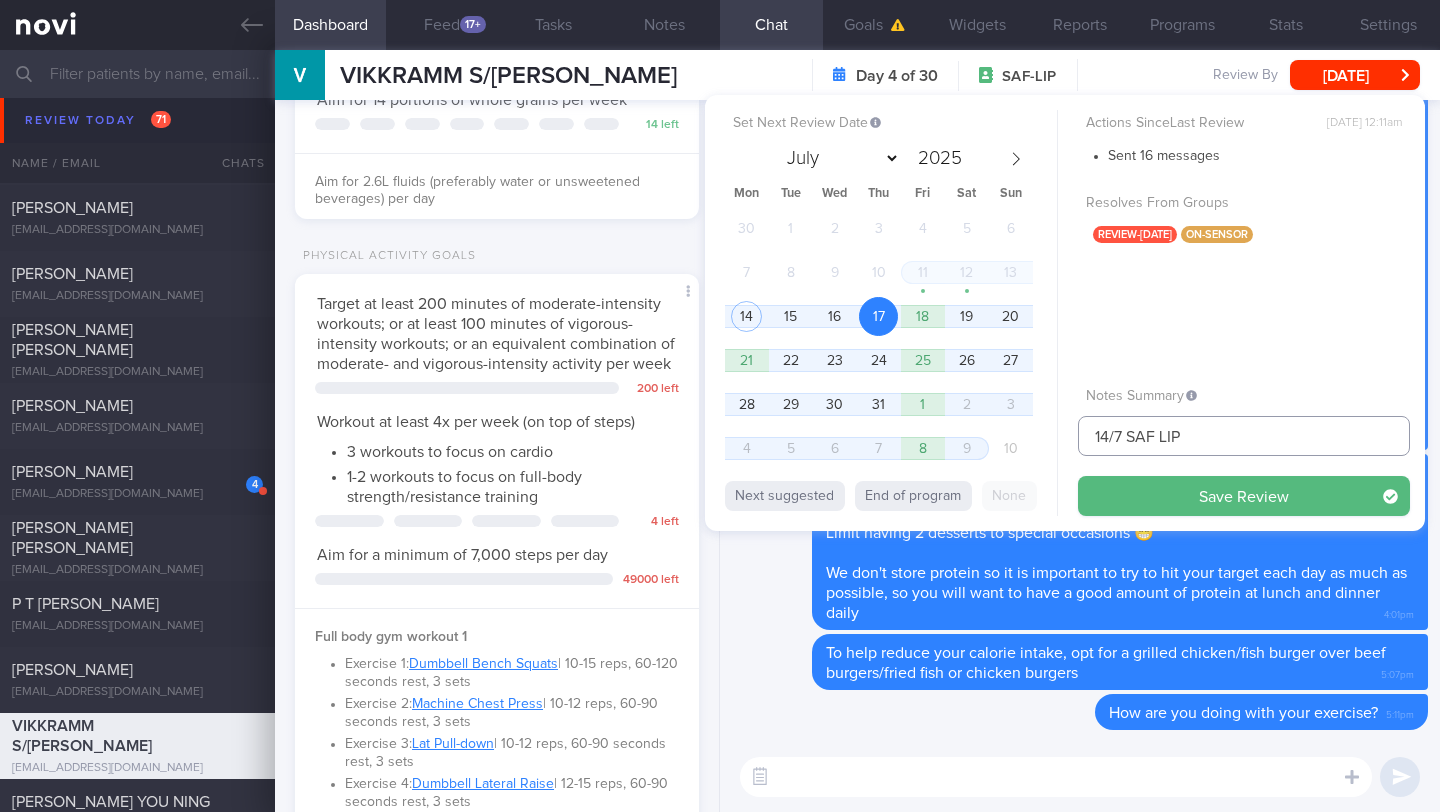 drag, startPoint x: 1108, startPoint y: 437, endPoint x: 1089, endPoint y: 439, distance: 19.104973 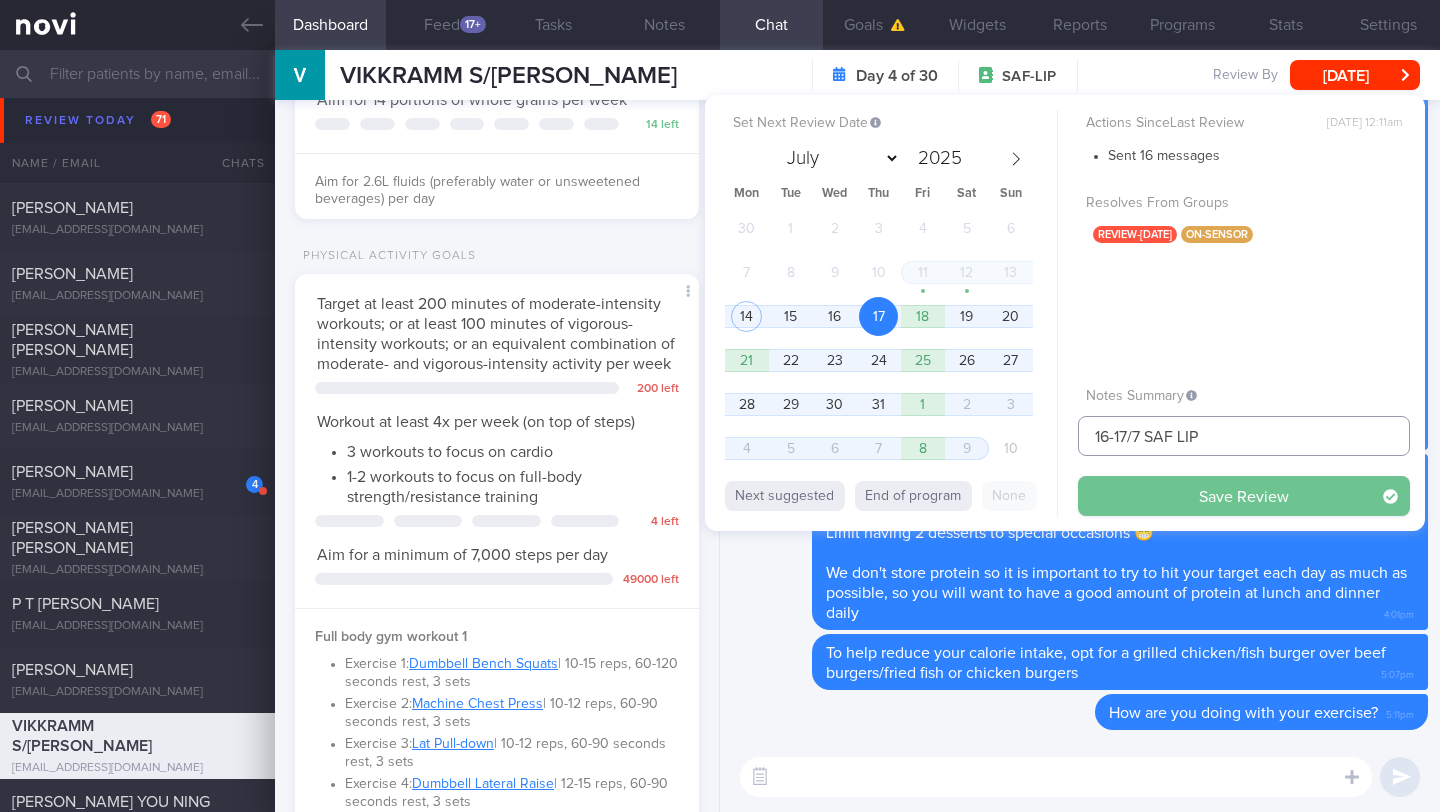 type on "16-17/7 SAF LIP" 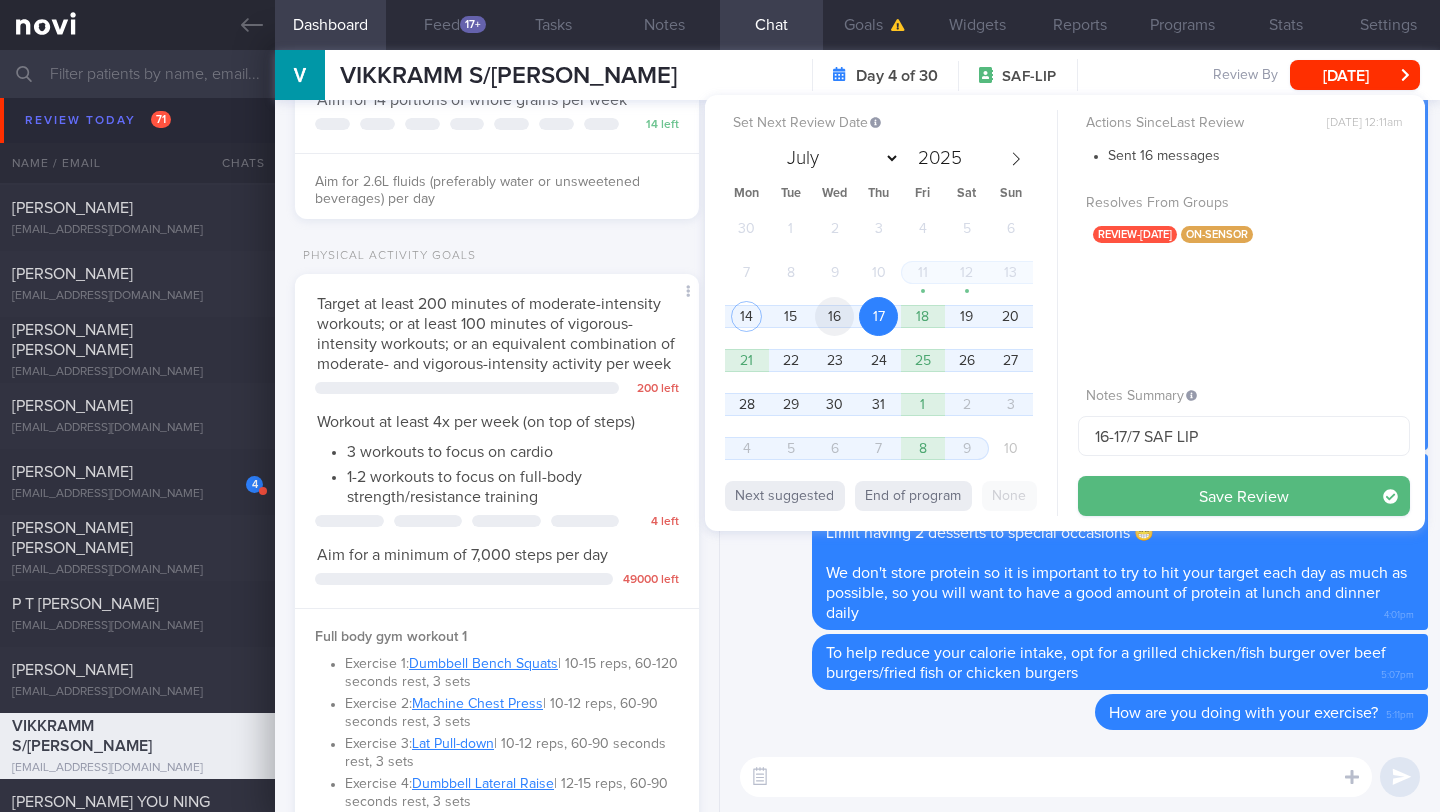 drag, startPoint x: 1130, startPoint y: 499, endPoint x: 843, endPoint y: 330, distance: 333.06155 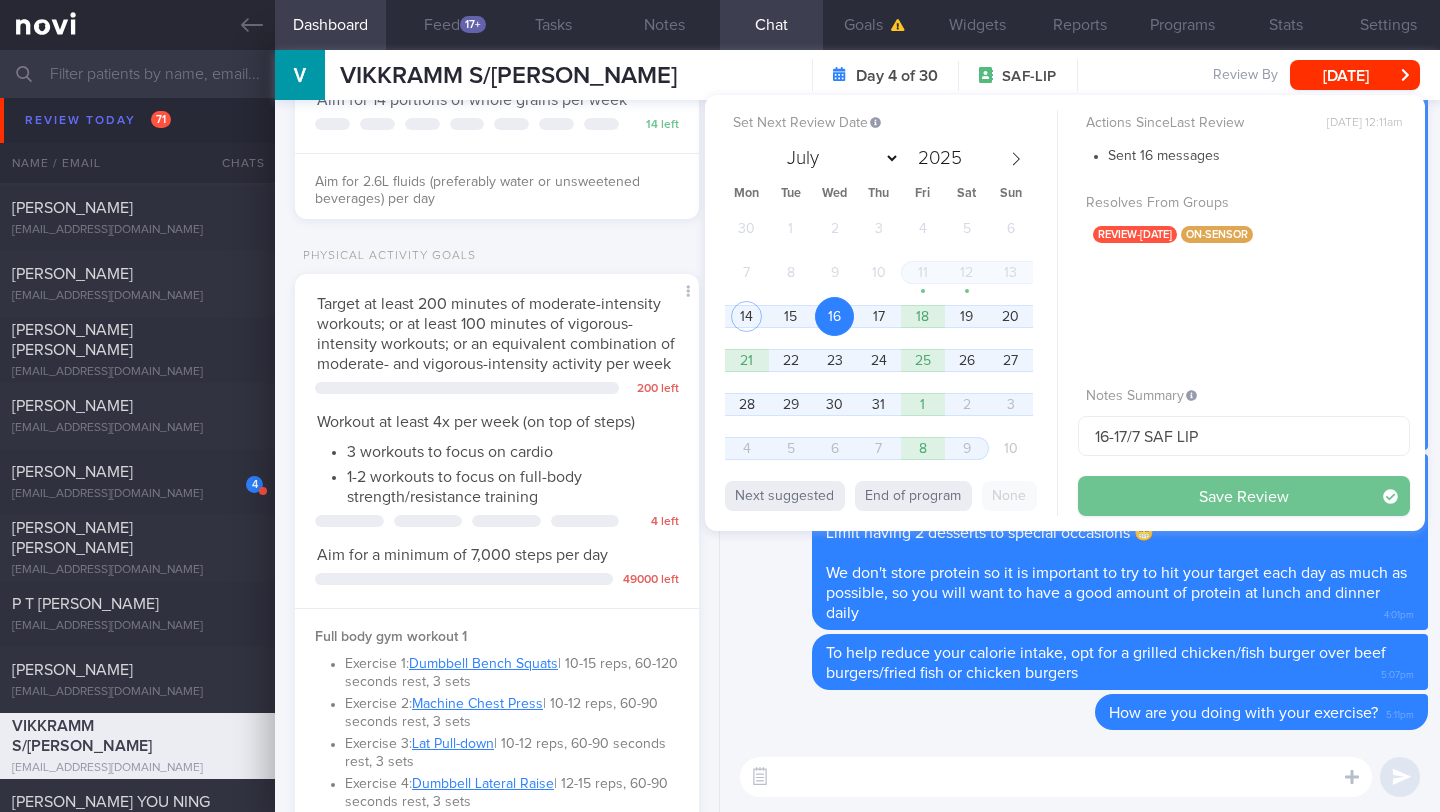 click on "Save Review" at bounding box center [1244, 496] 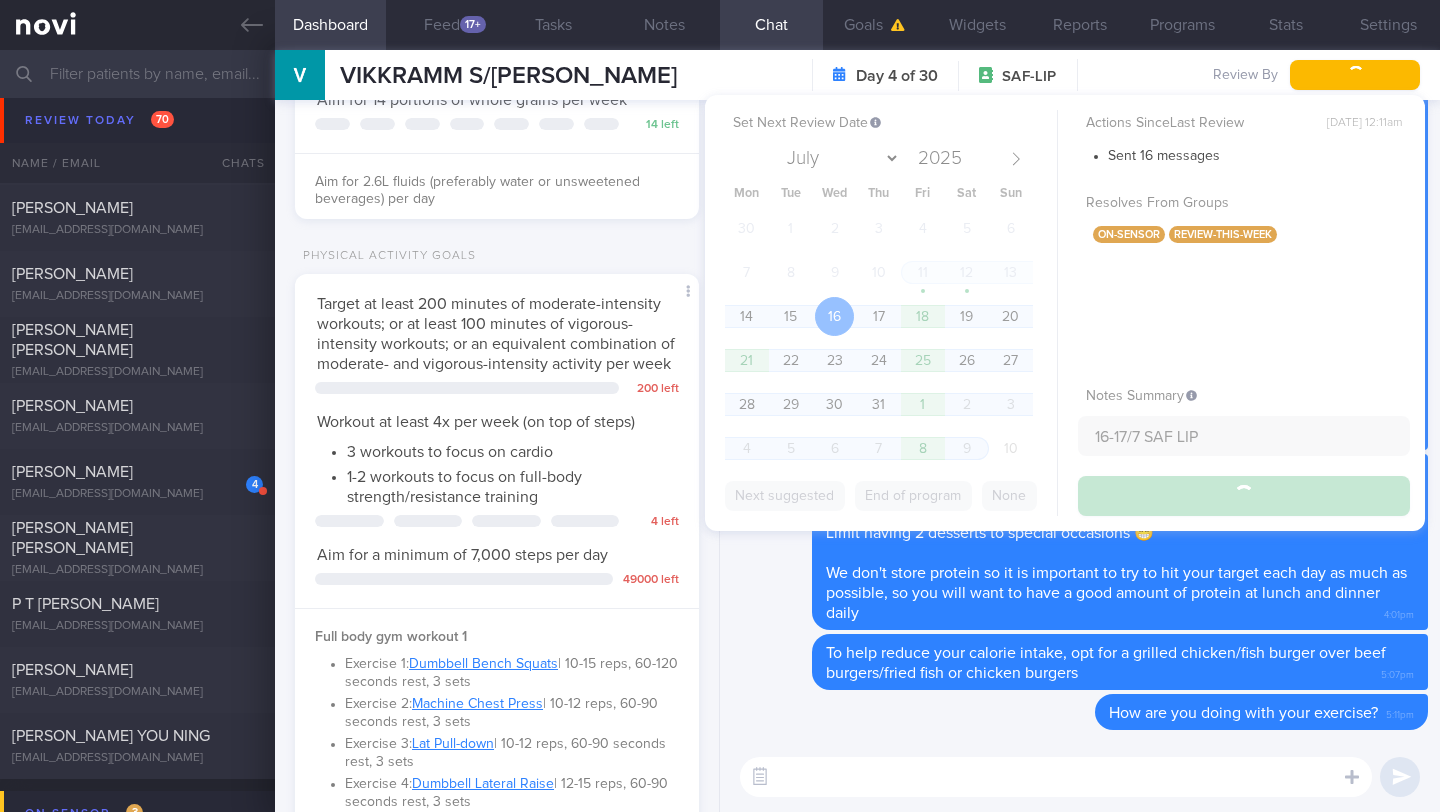 type on "16-17/7 SAF LIP" 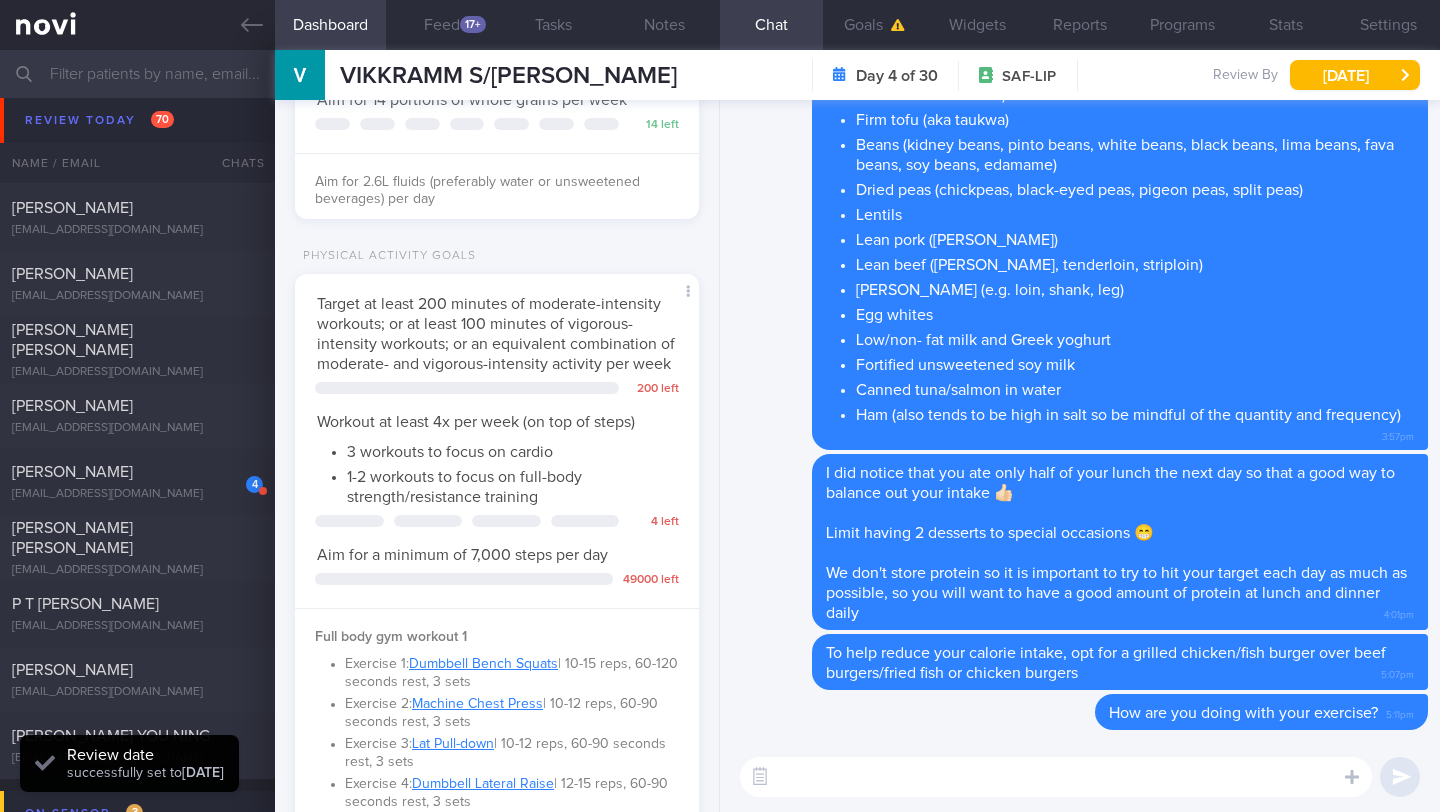 scroll, scrollTop: 999767, scrollLeft: 999639, axis: both 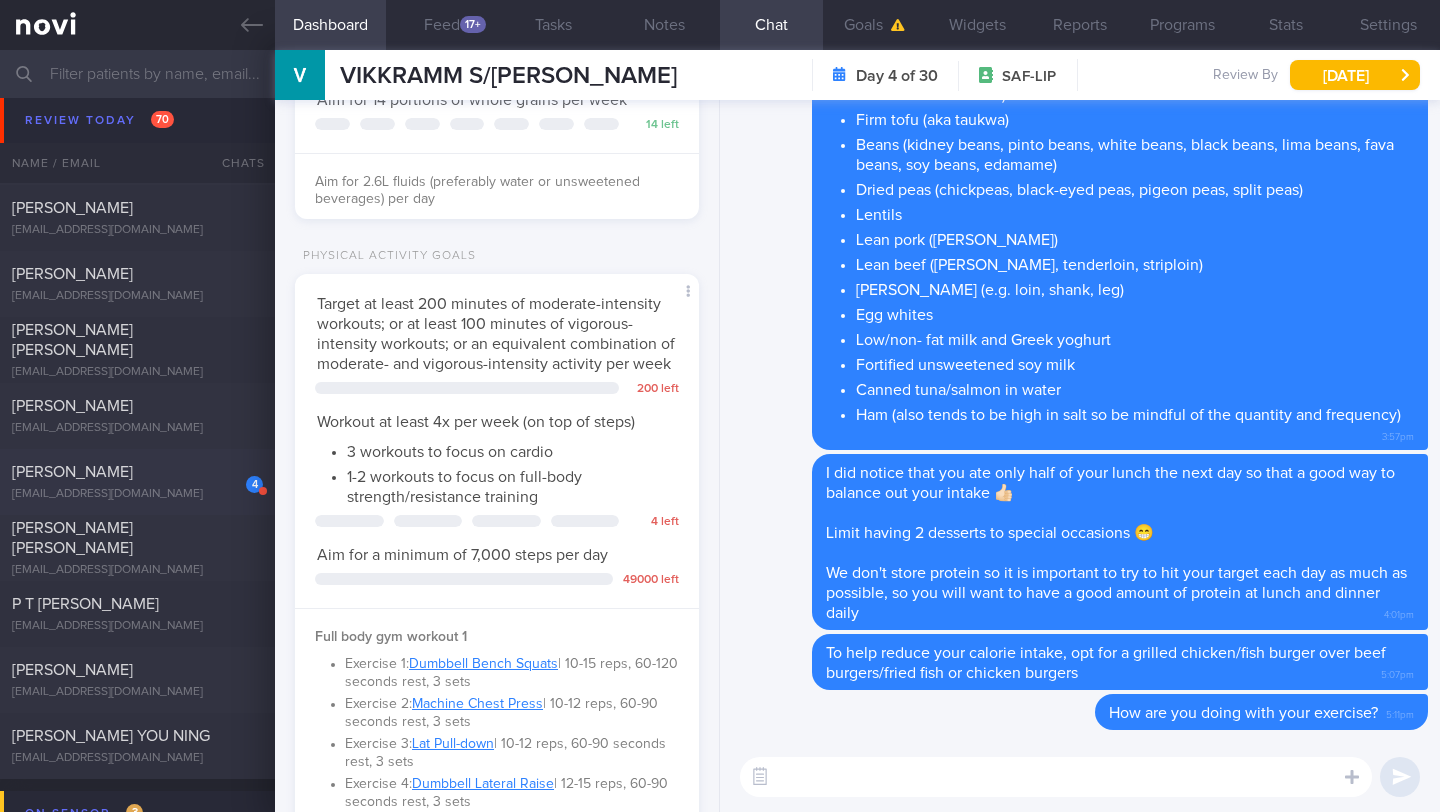 click on "4
[PERSON_NAME]
[EMAIL_ADDRESS][DOMAIN_NAME]" at bounding box center [137, 482] 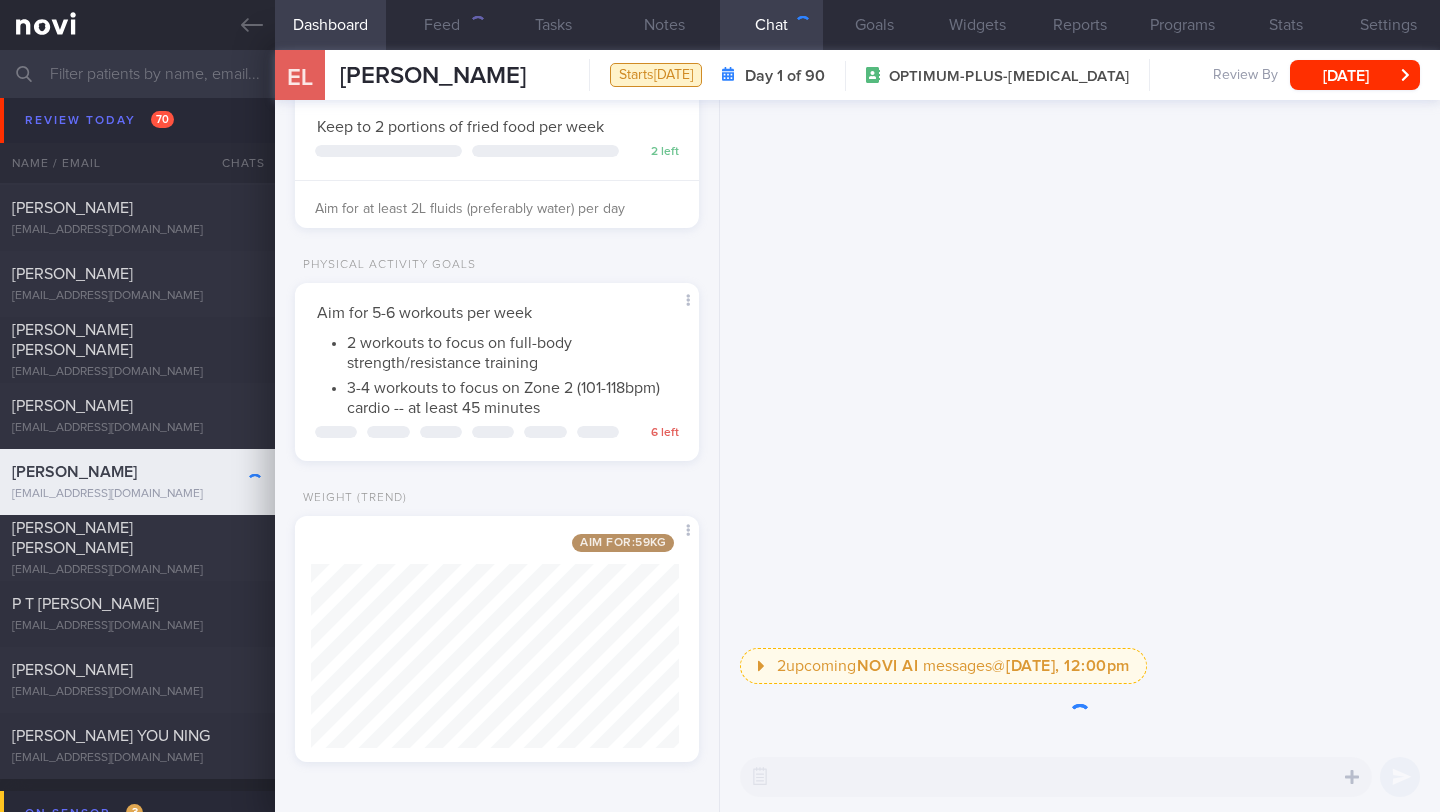 scroll, scrollTop: 0, scrollLeft: 0, axis: both 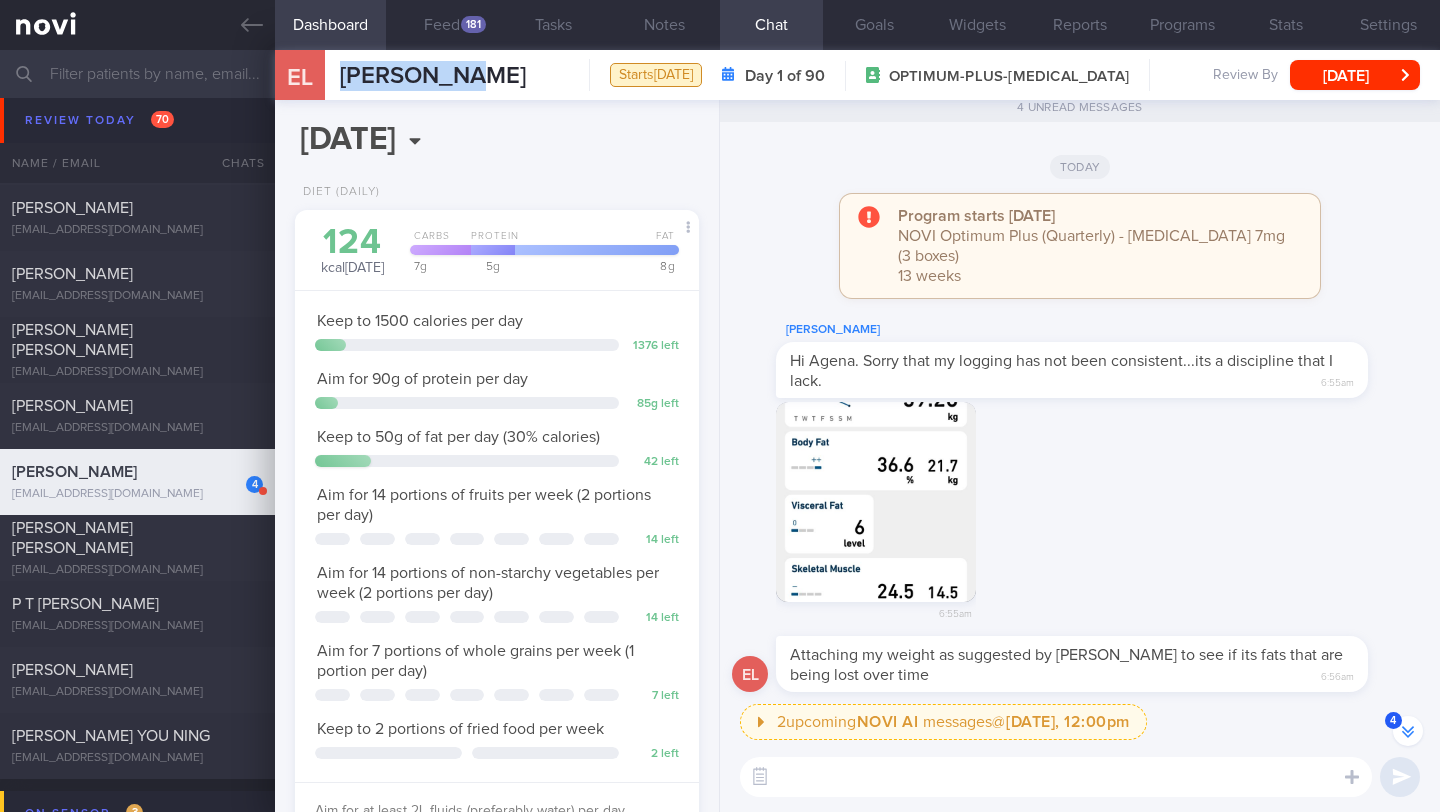 drag, startPoint x: 466, startPoint y: 72, endPoint x: 332, endPoint y: 87, distance: 134.83694 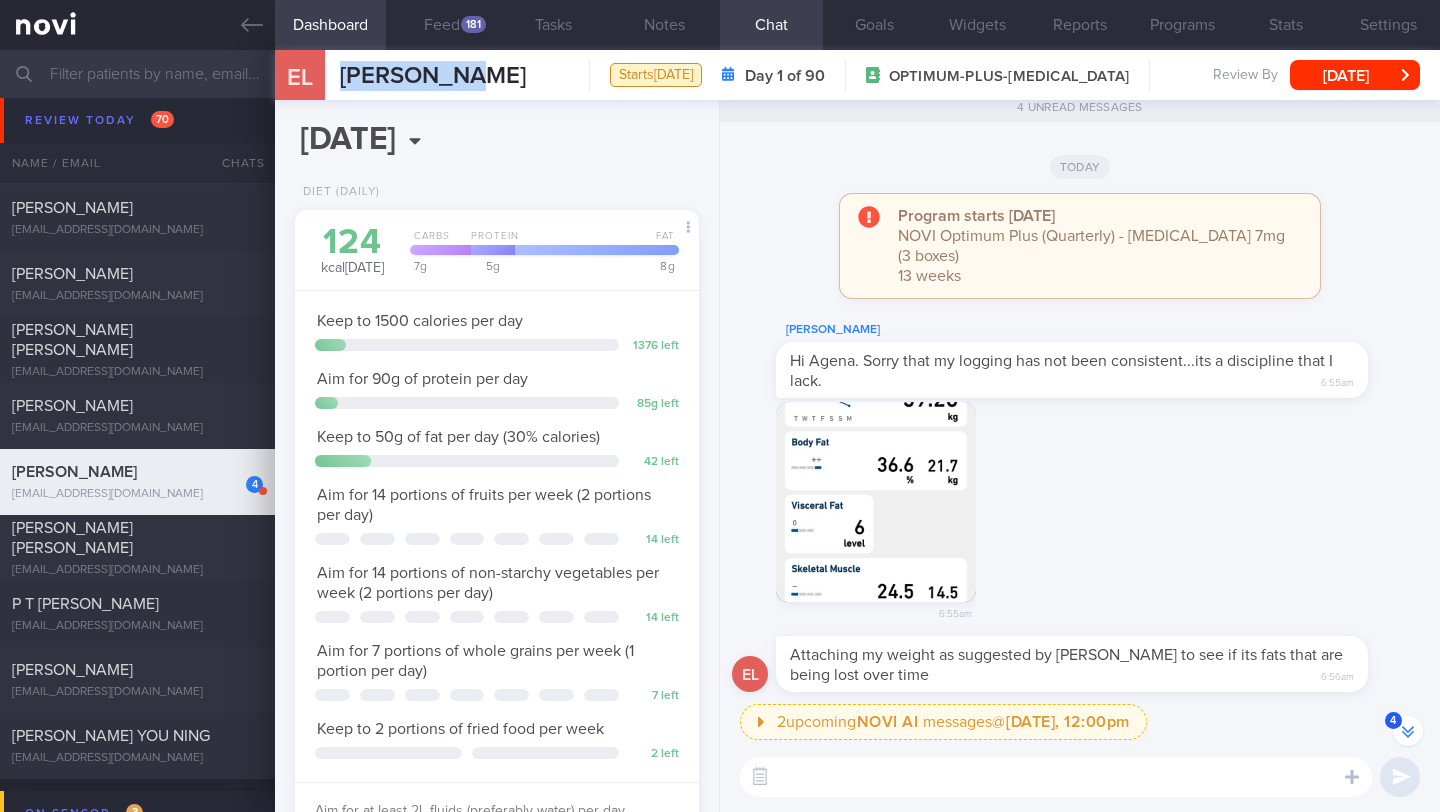 click on "Notes" at bounding box center [664, 25] 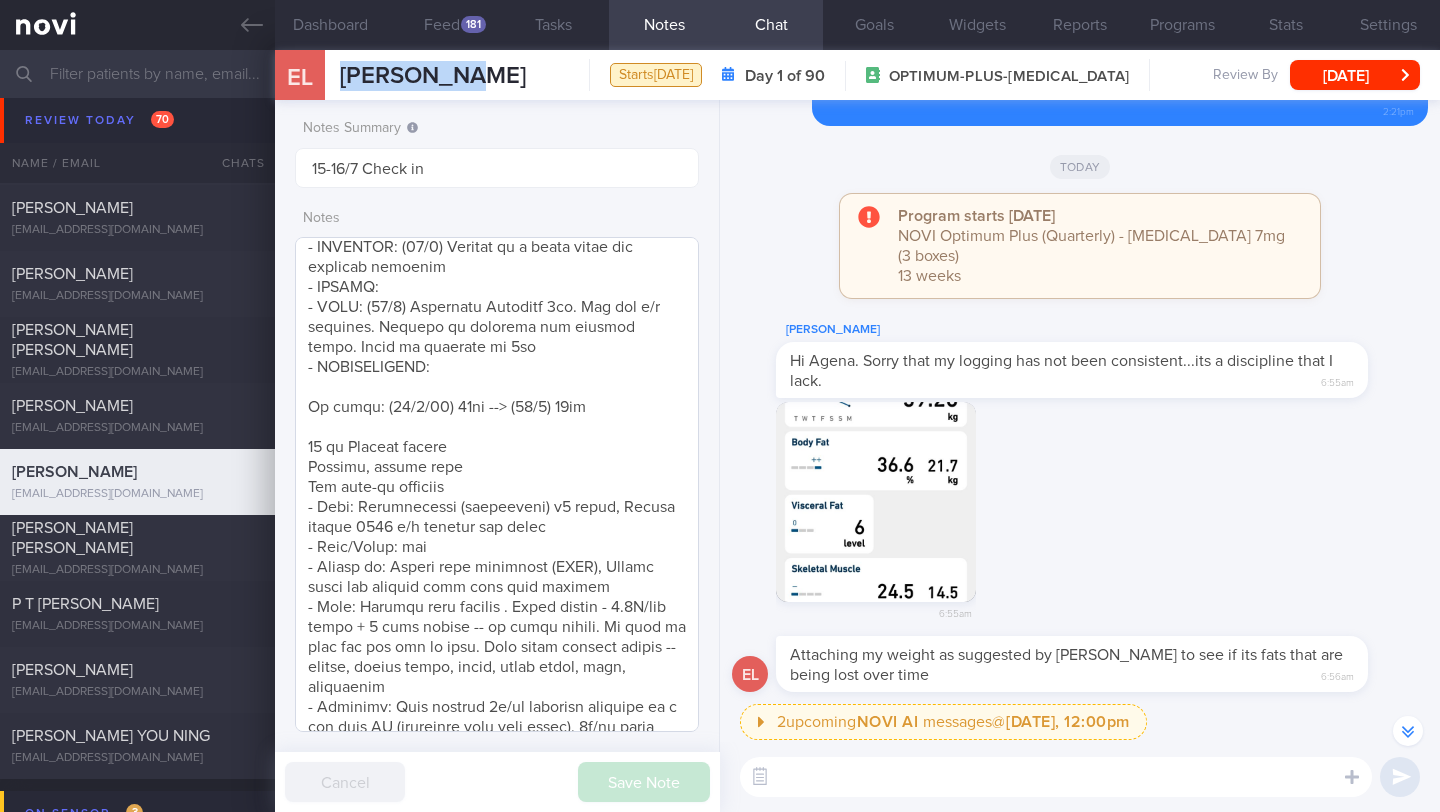 scroll, scrollTop: 307, scrollLeft: 0, axis: vertical 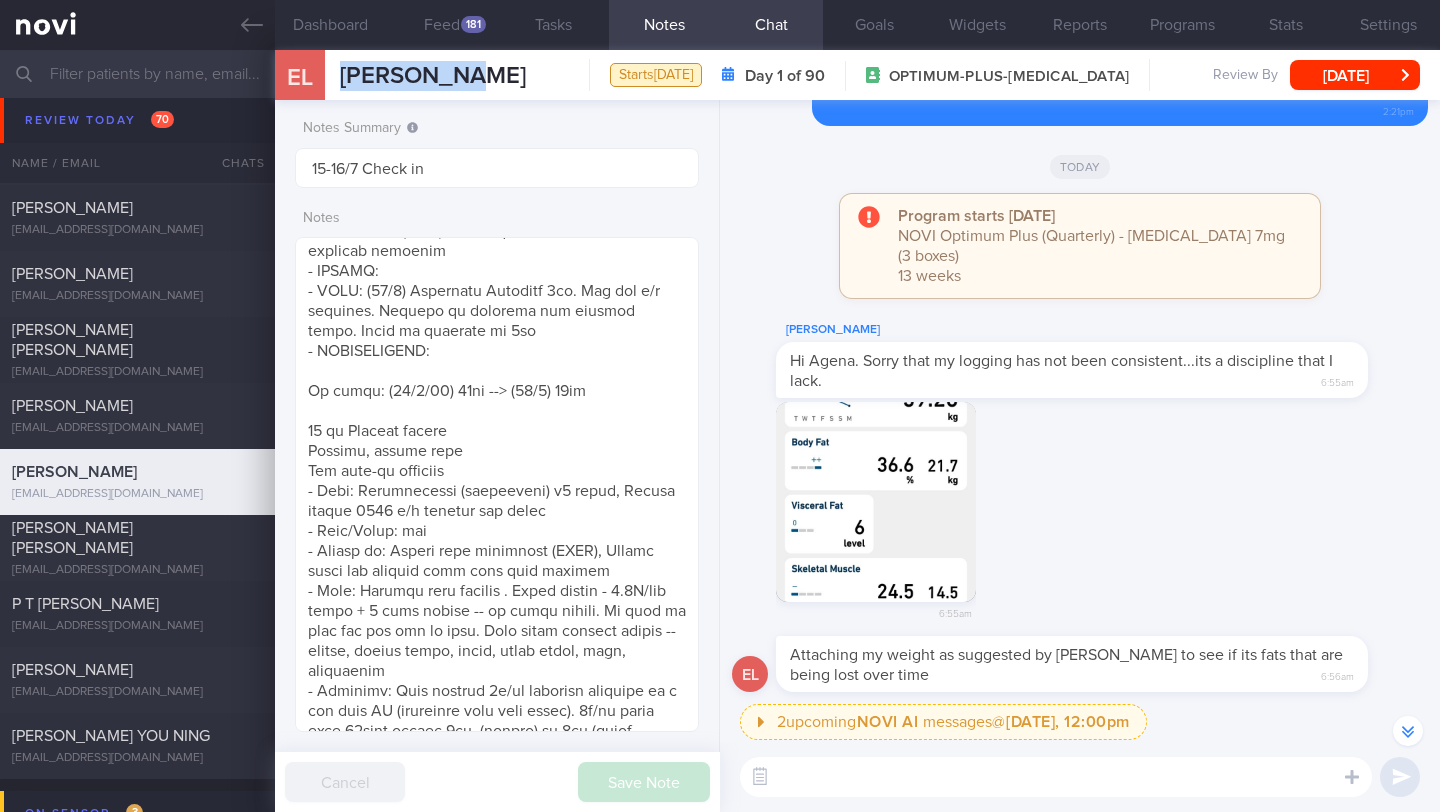 click at bounding box center [876, 502] 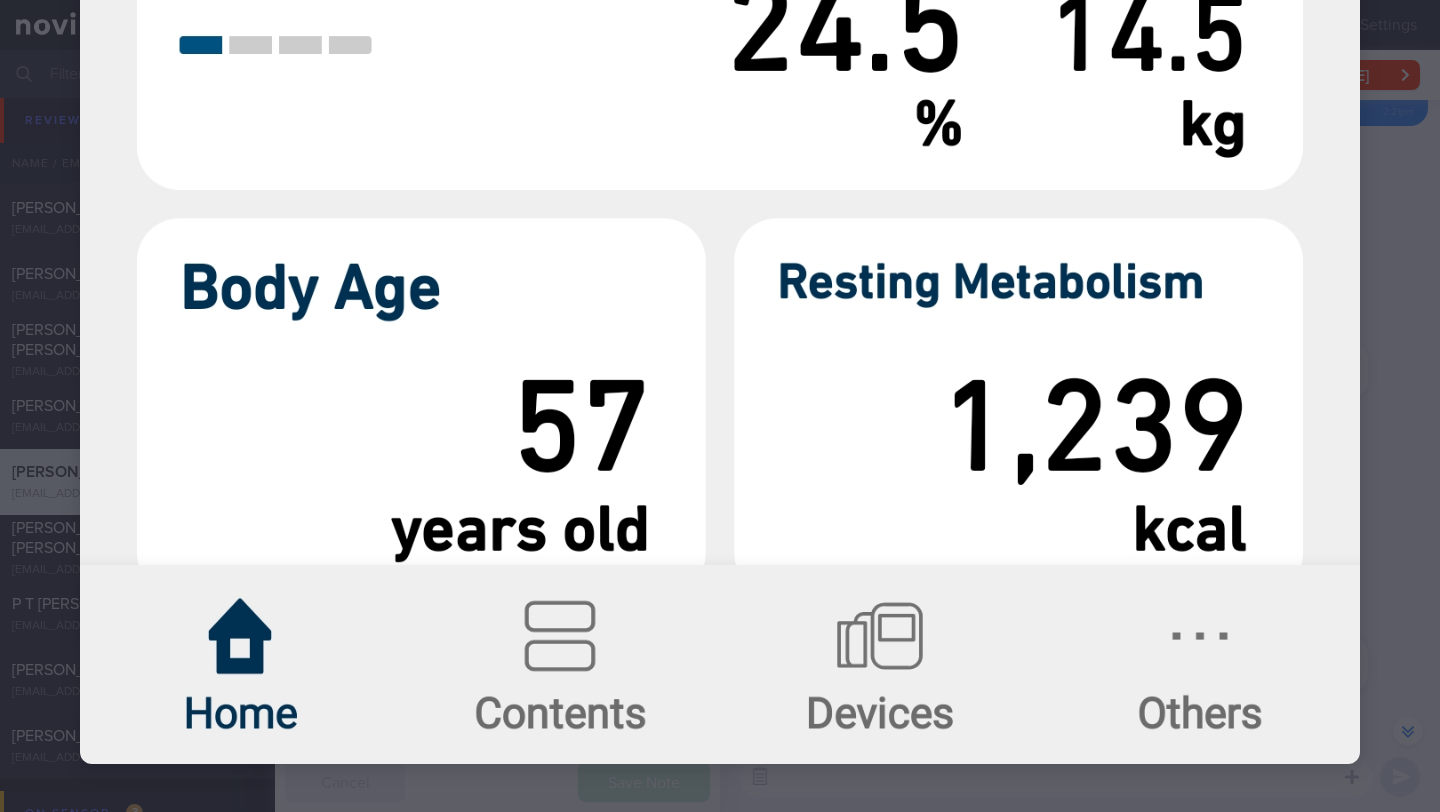 scroll, scrollTop: 1937, scrollLeft: 0, axis: vertical 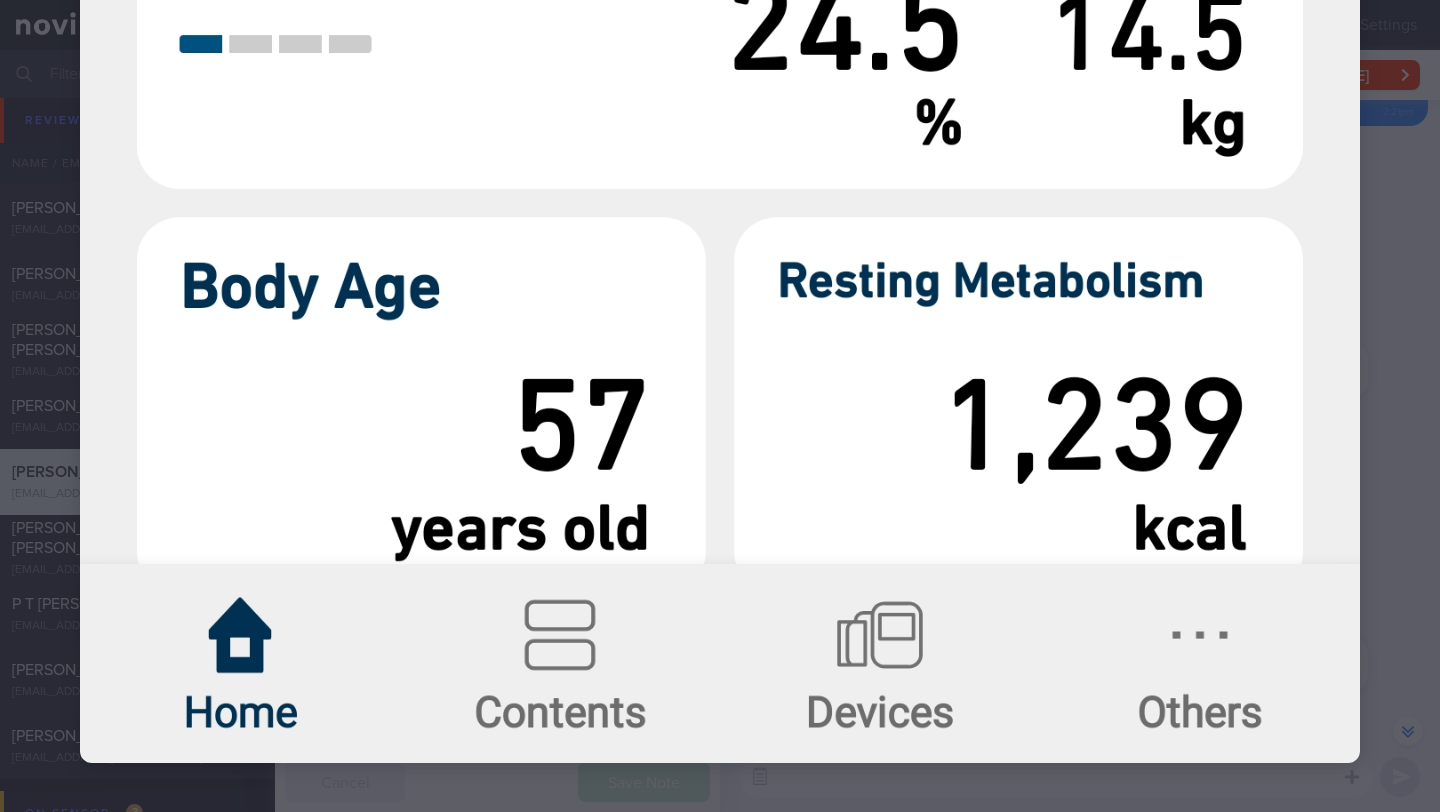 click at bounding box center [720, -547] 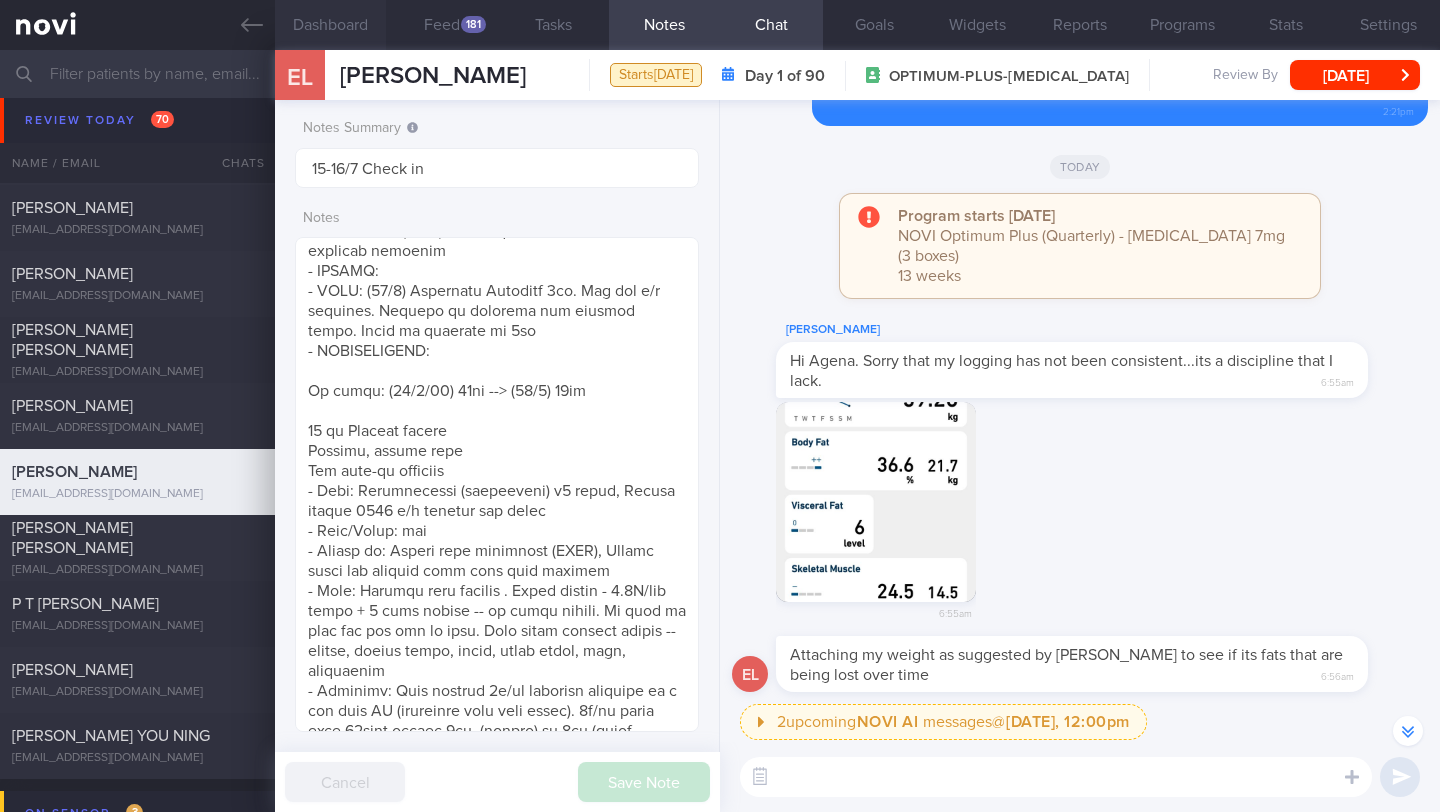 click on "Dashboard" at bounding box center (330, 25) 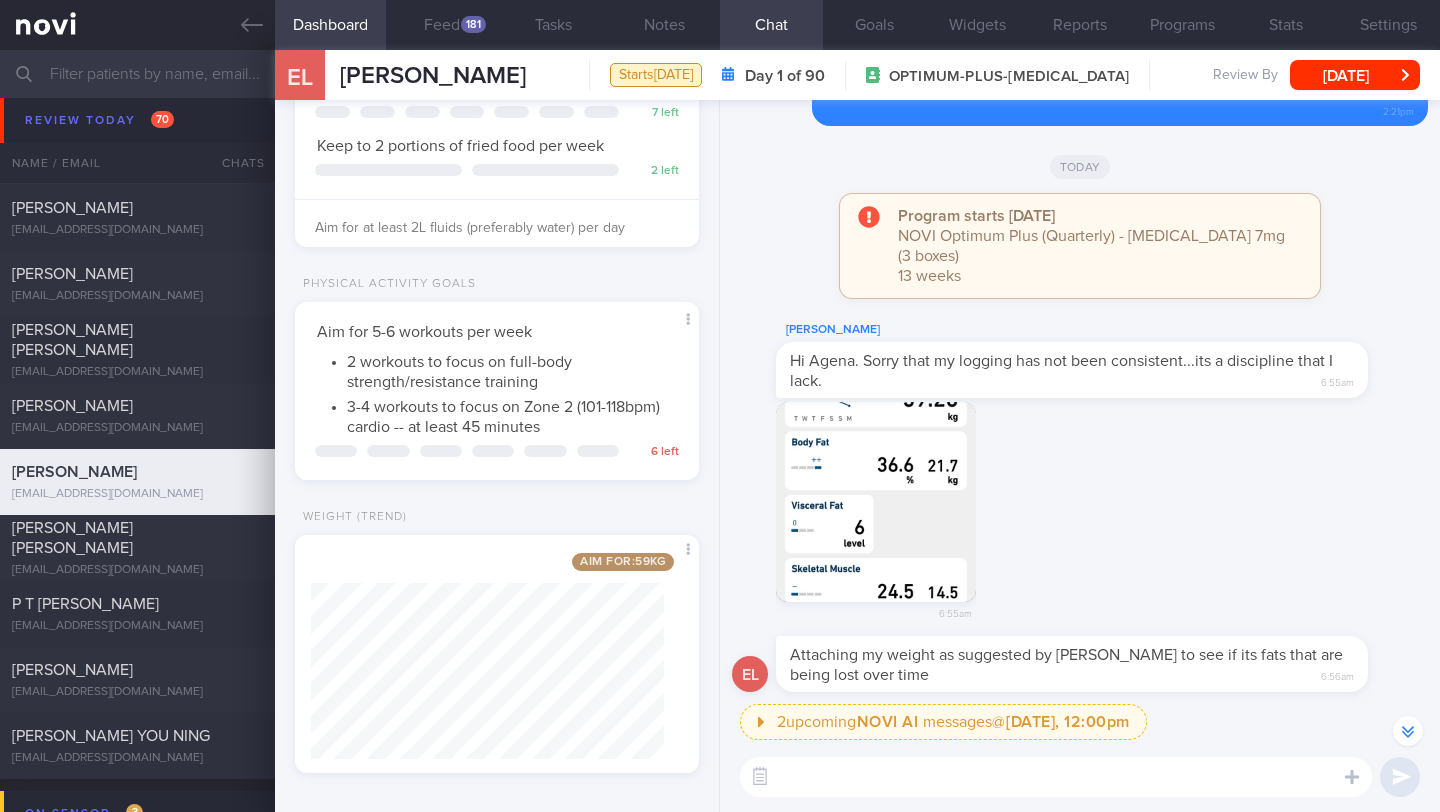 scroll, scrollTop: 594, scrollLeft: 0, axis: vertical 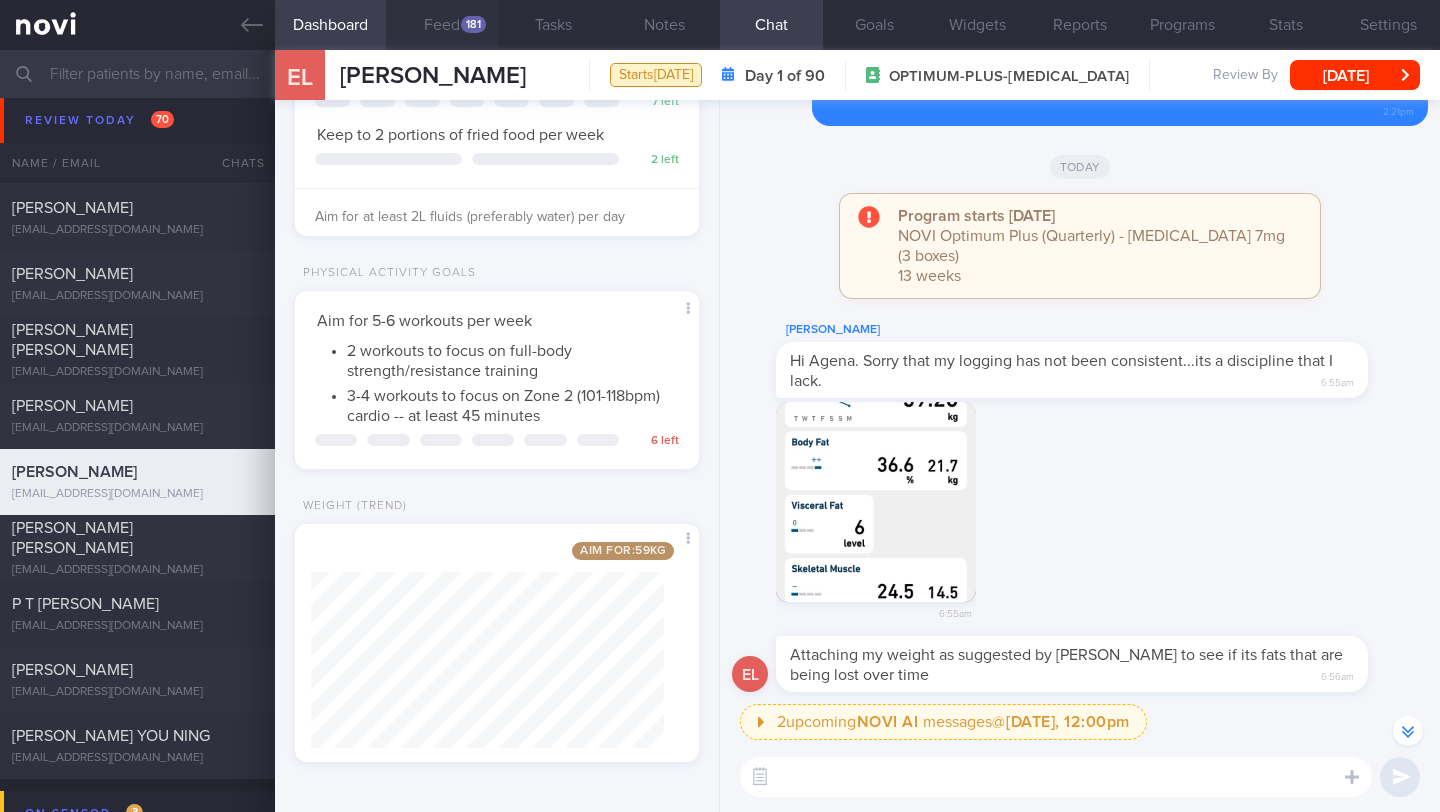 click on "181" at bounding box center [473, 24] 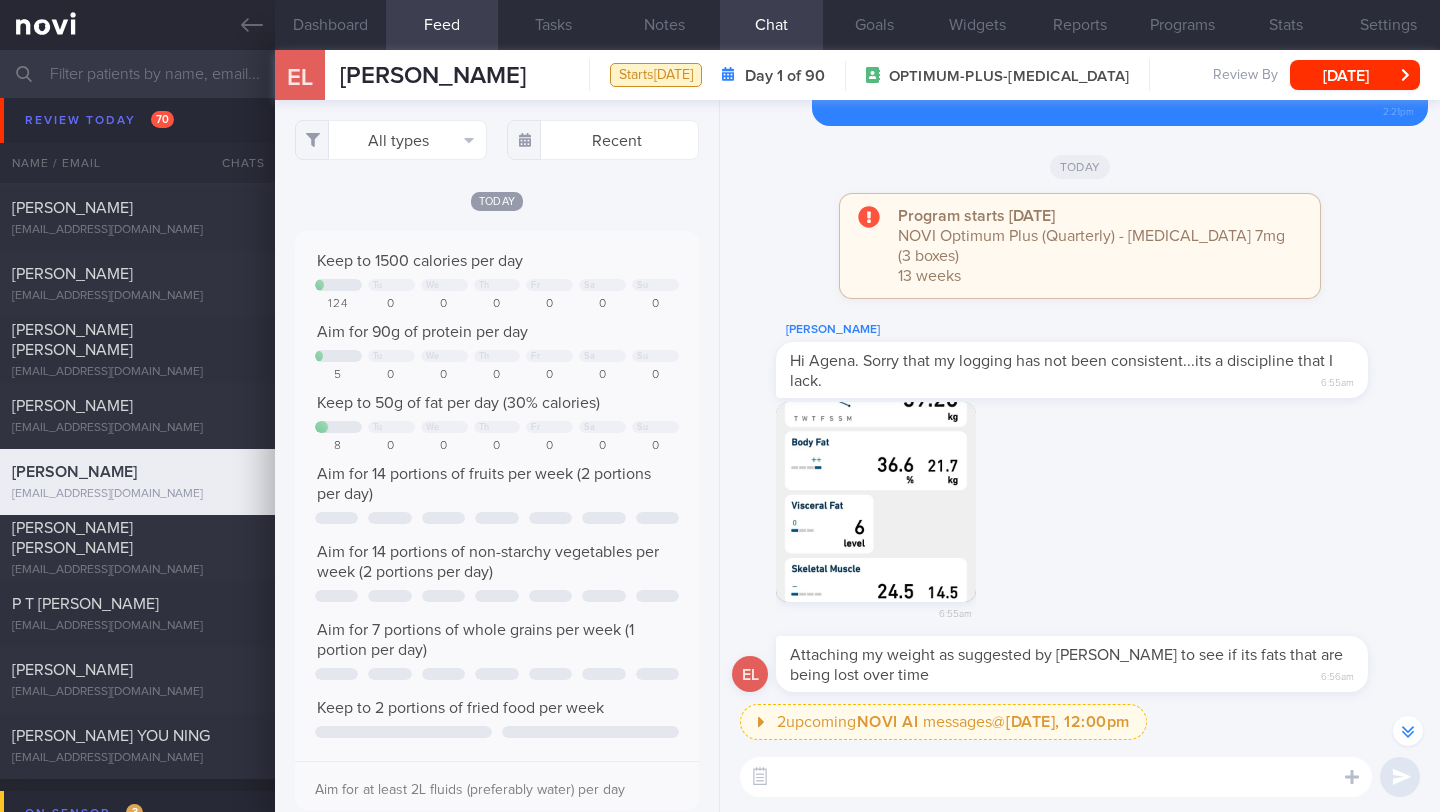 scroll, scrollTop: 999910, scrollLeft: 999637, axis: both 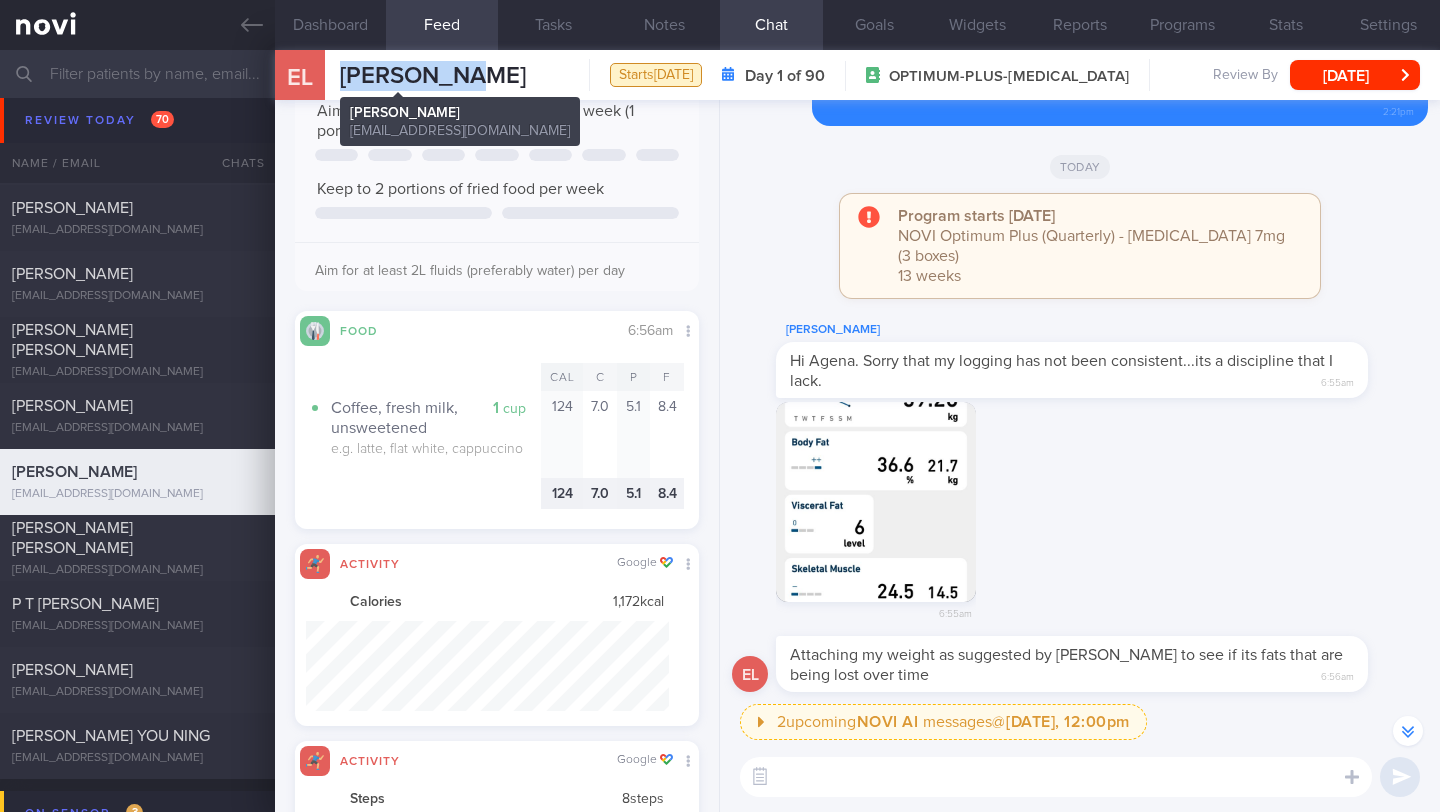 drag, startPoint x: 462, startPoint y: 74, endPoint x: 325, endPoint y: 77, distance: 137.03284 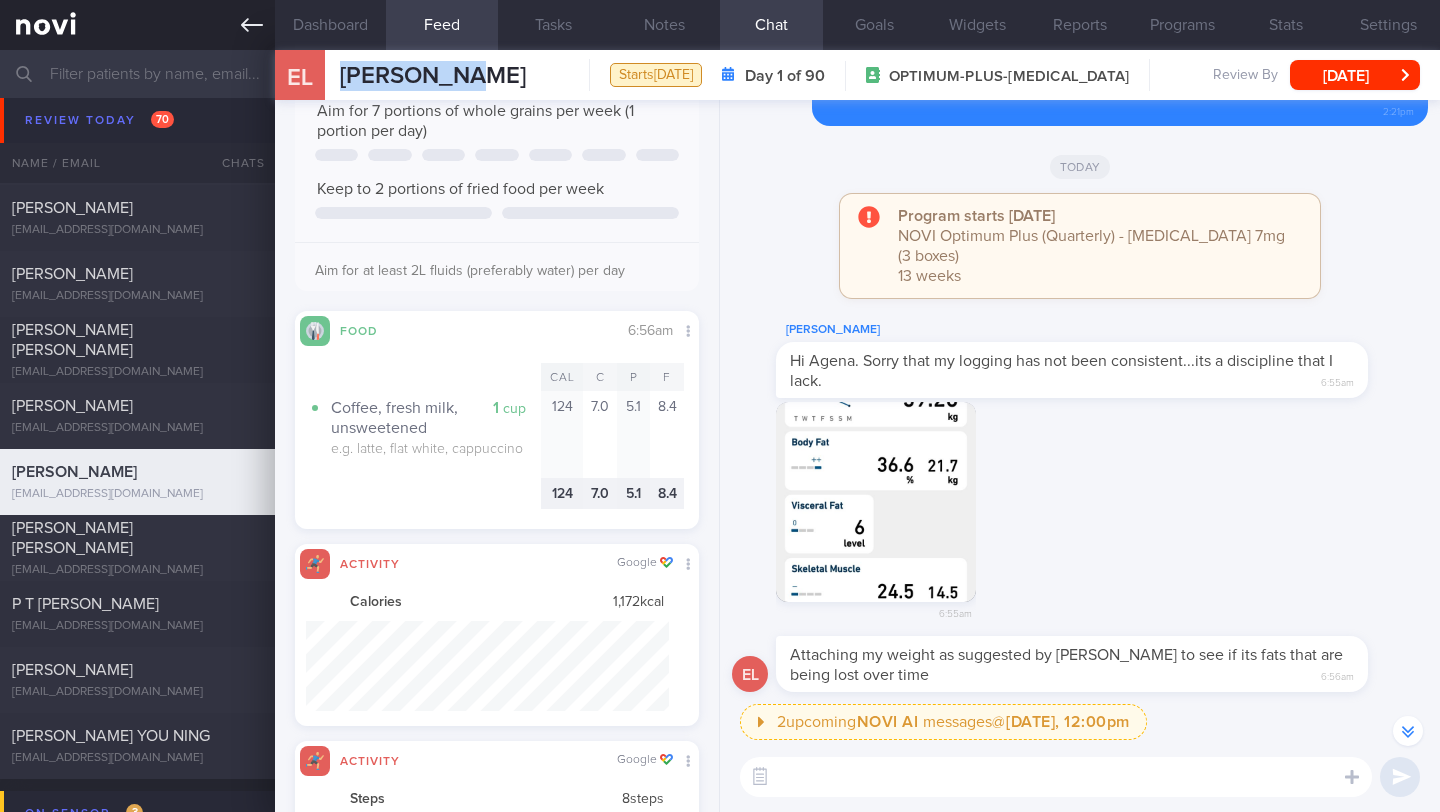 scroll, scrollTop: 999795, scrollLeft: 999647, axis: both 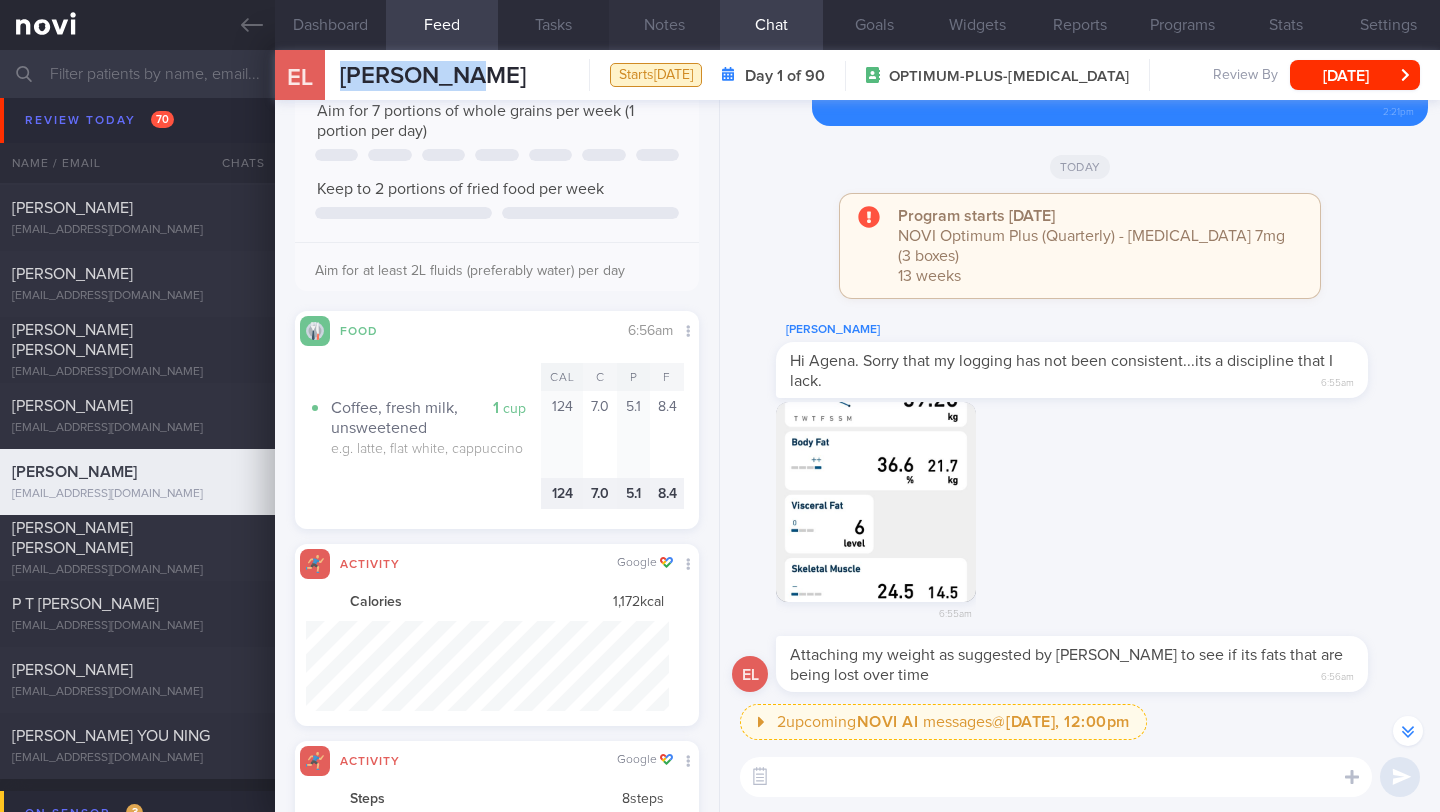 click on "Notes" at bounding box center (664, 25) 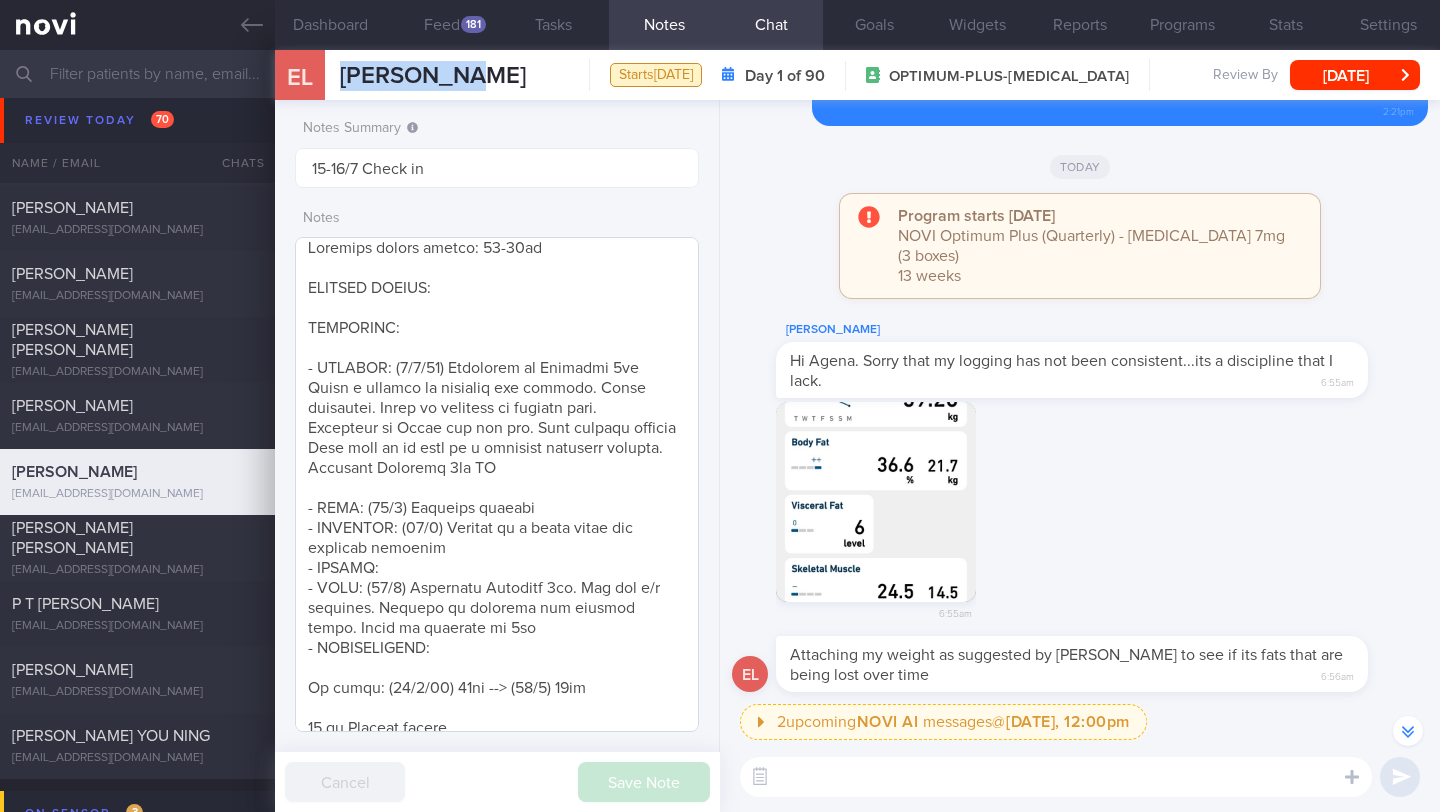 scroll, scrollTop: 0, scrollLeft: 0, axis: both 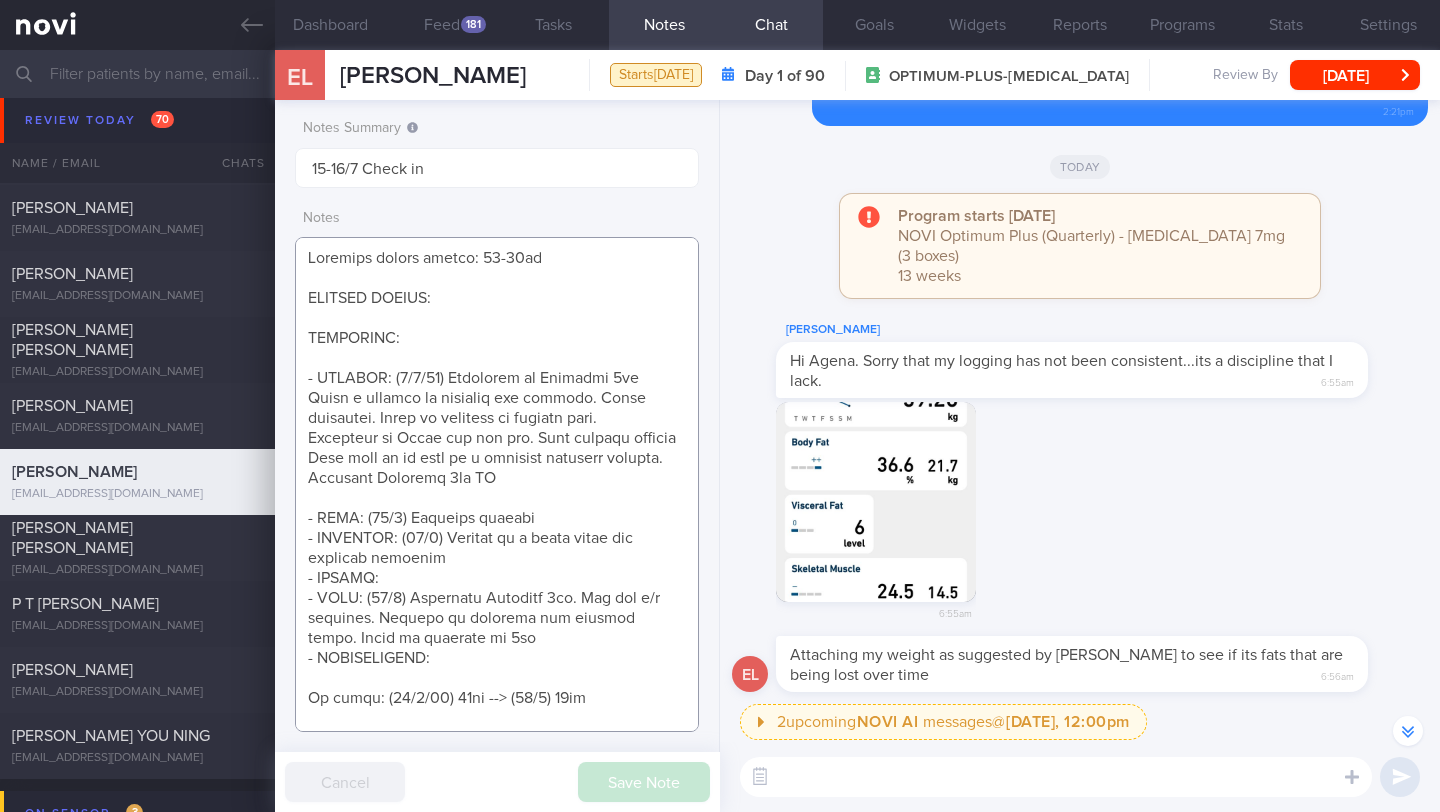 click at bounding box center (497, 484) 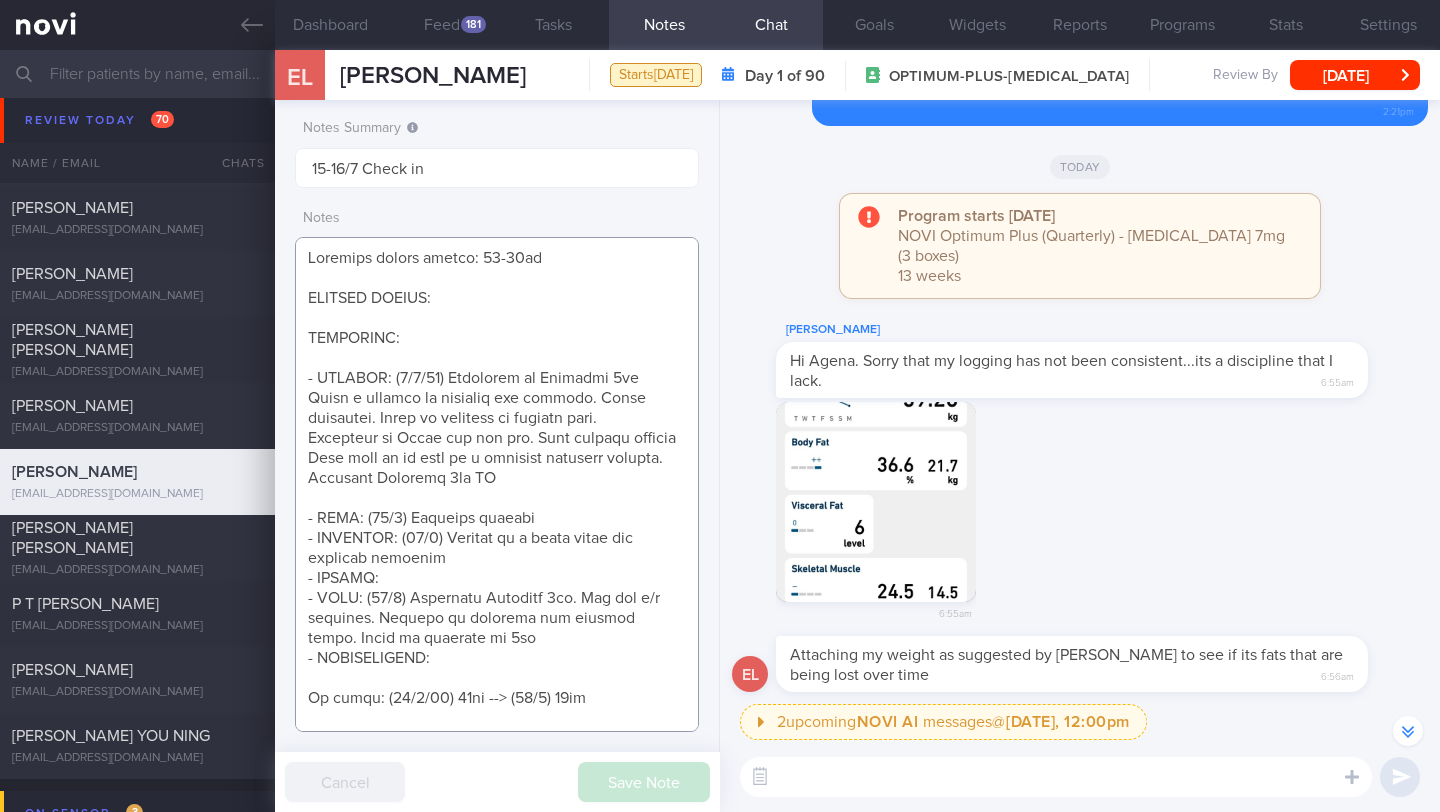 click at bounding box center [497, 484] 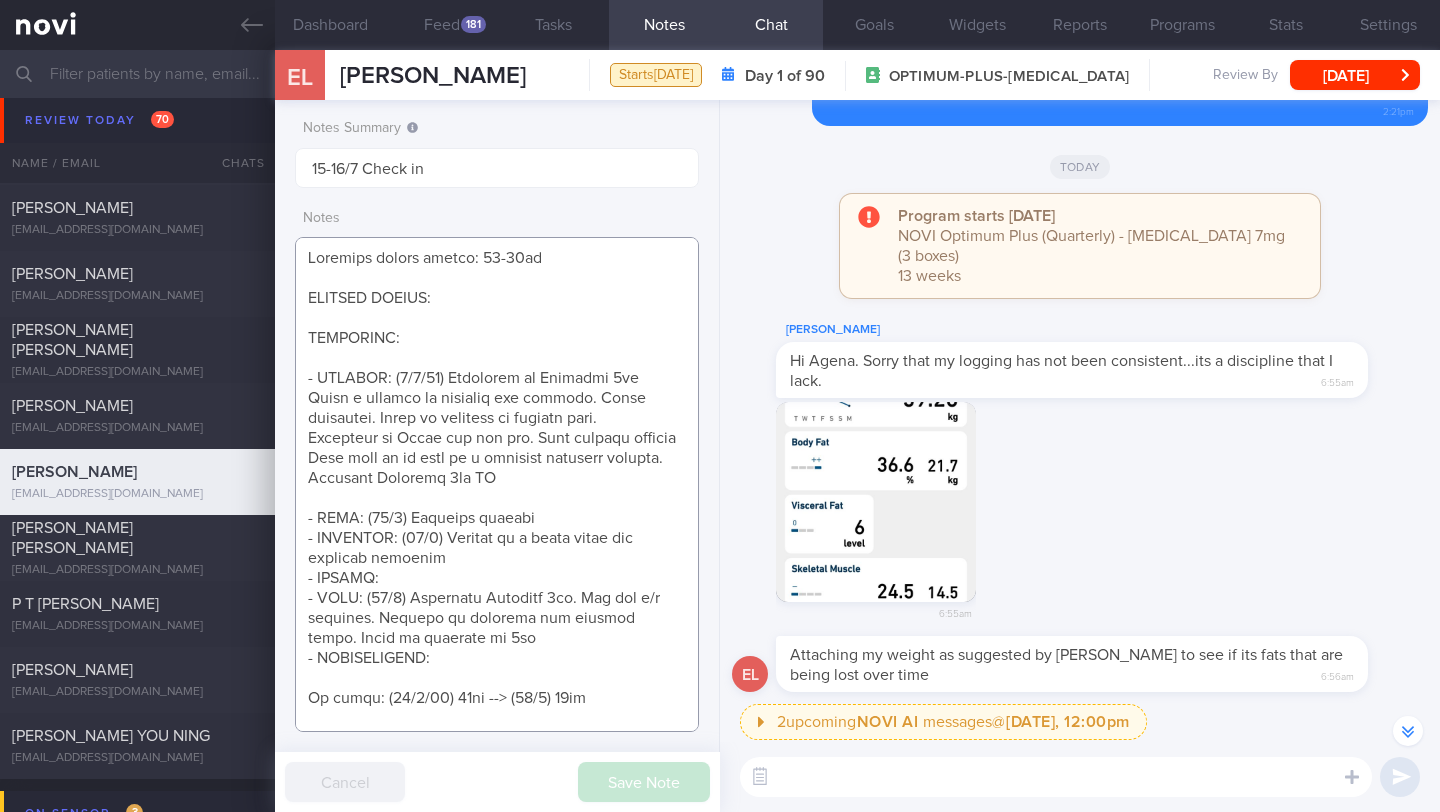 click at bounding box center [497, 484] 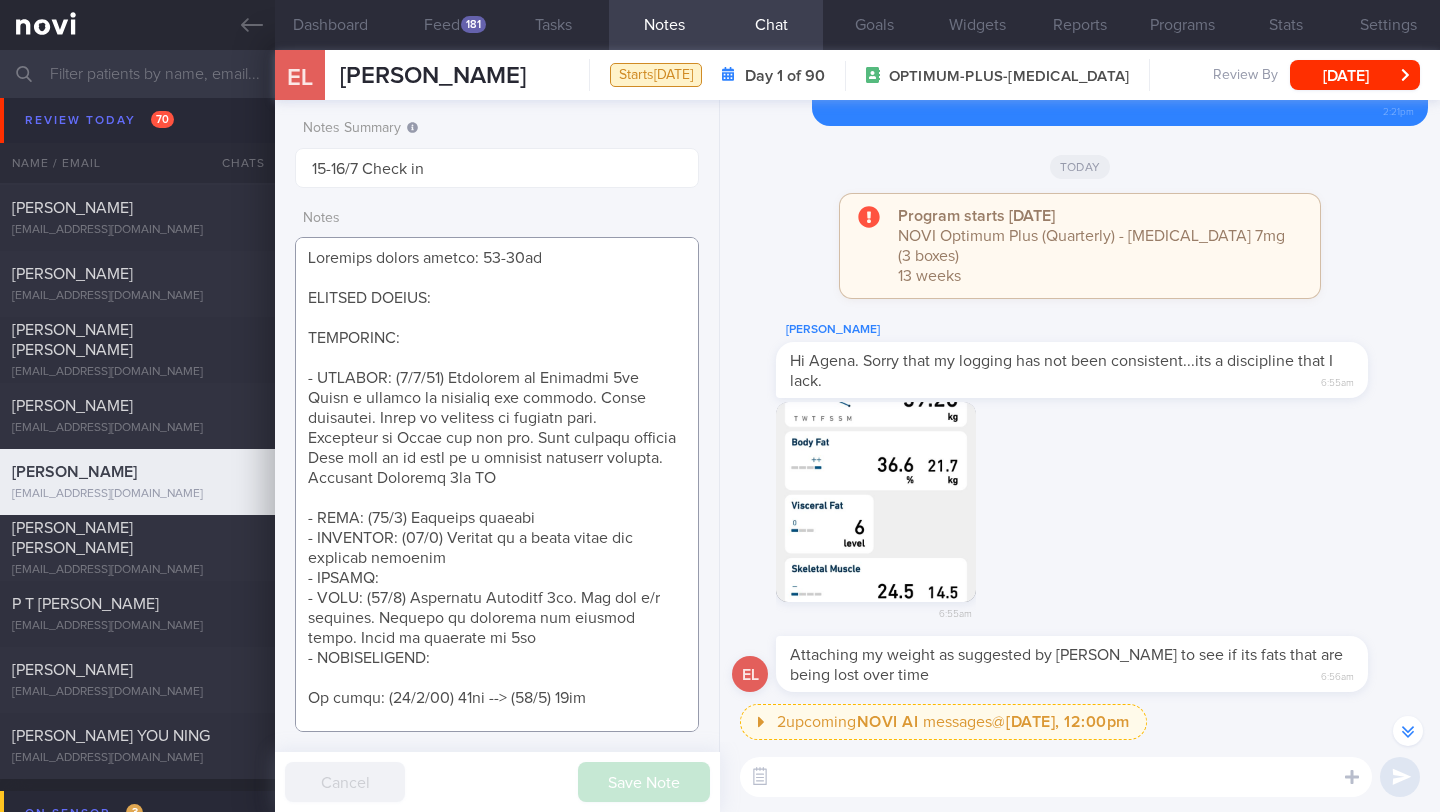 click at bounding box center [497, 484] 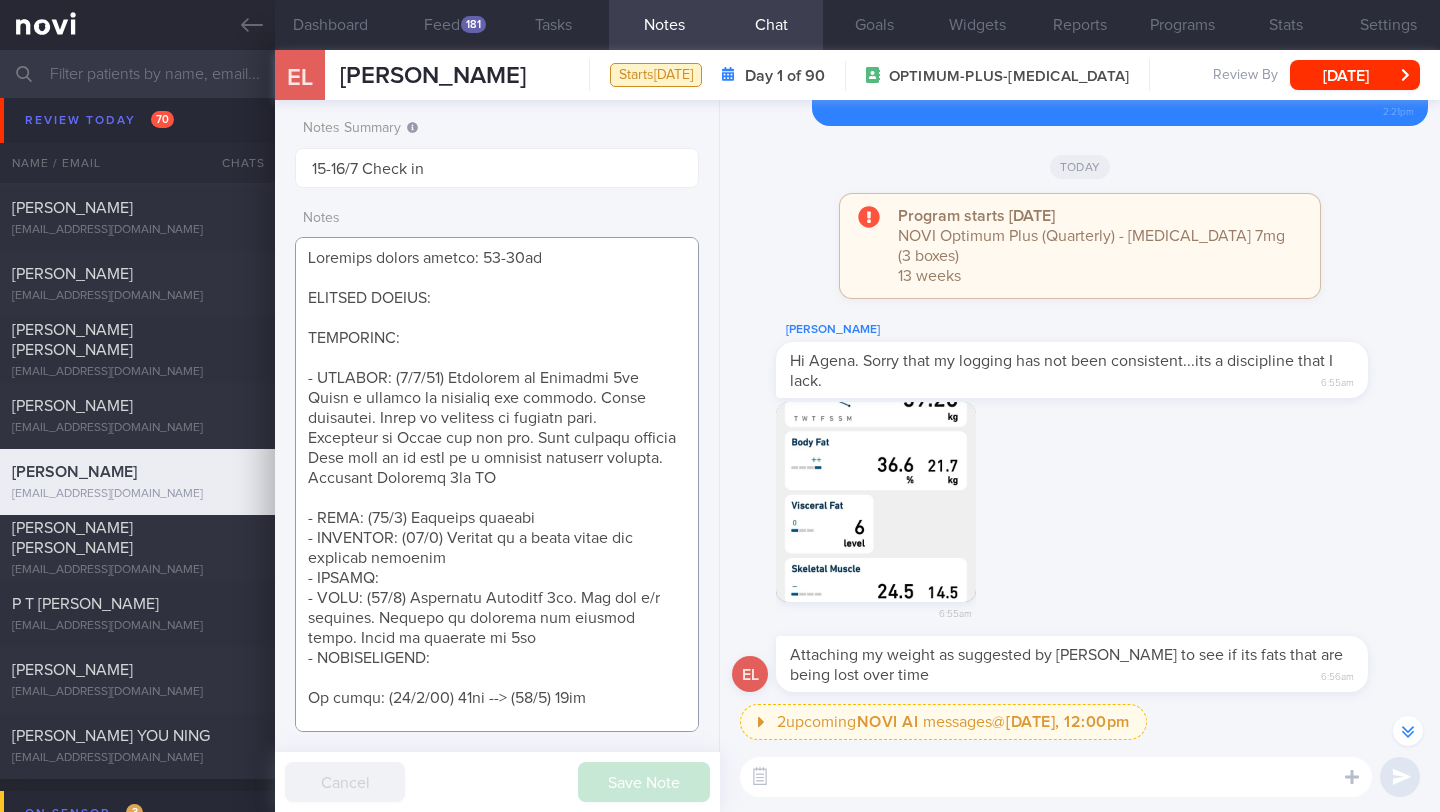 click at bounding box center (497, 484) 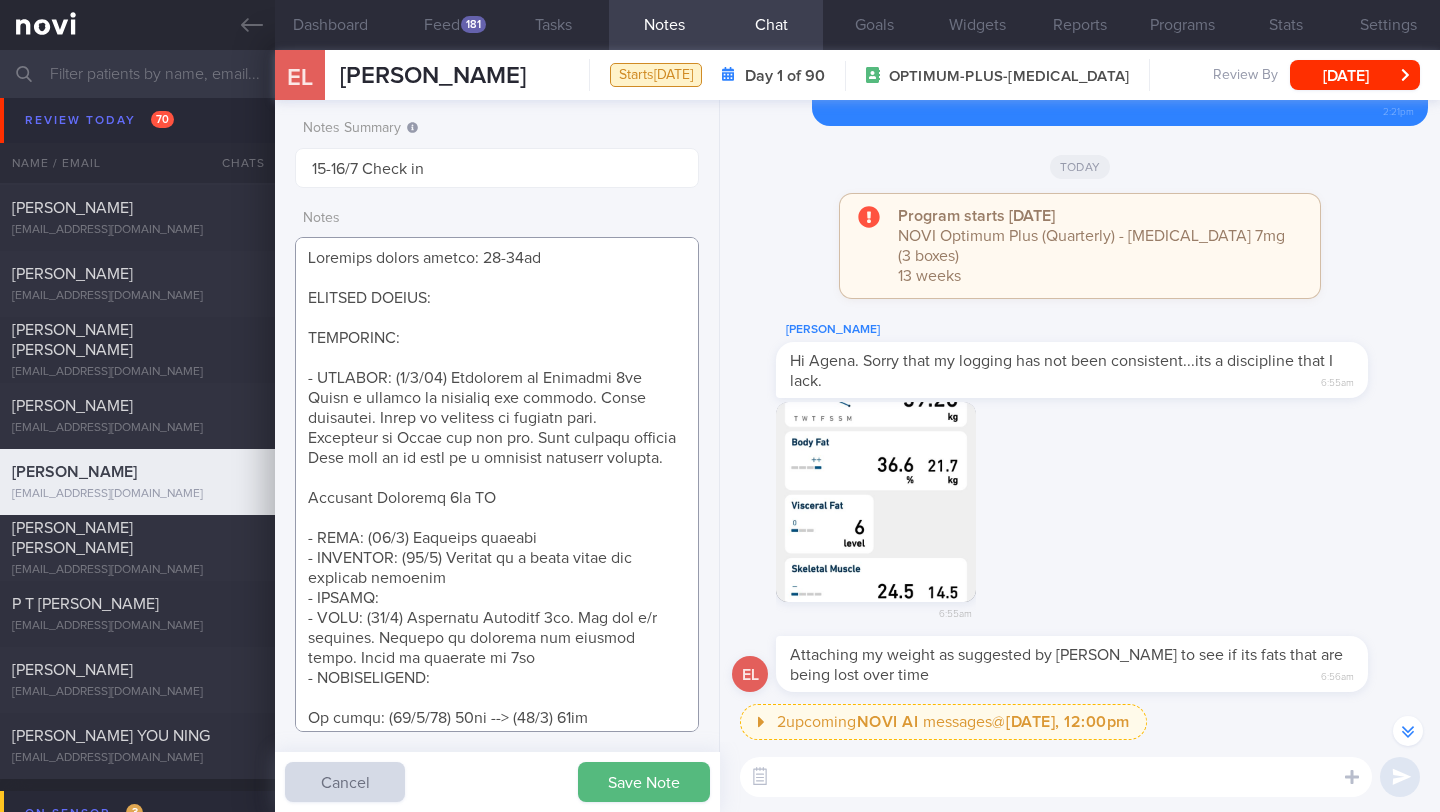click at bounding box center (497, 484) 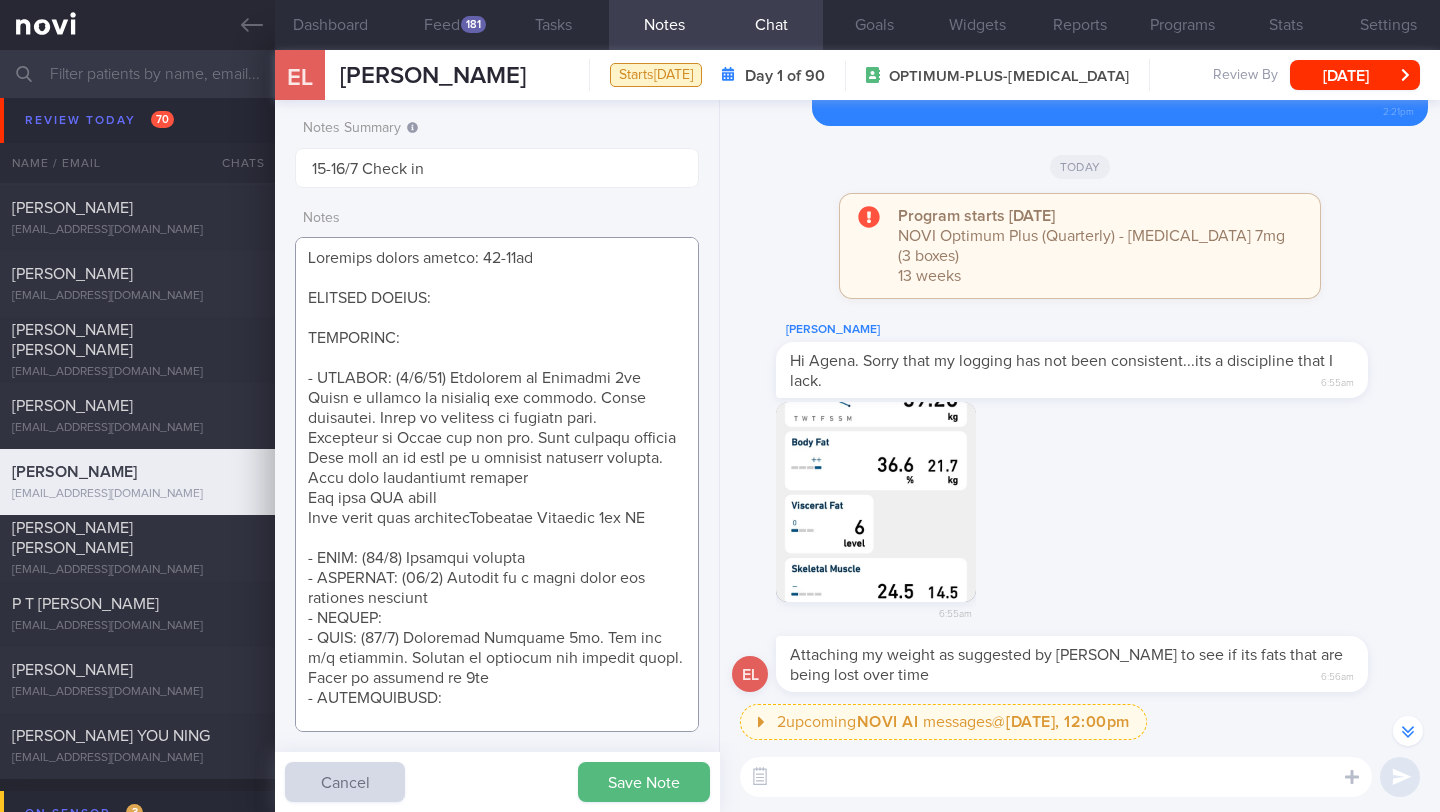 click at bounding box center [497, 484] 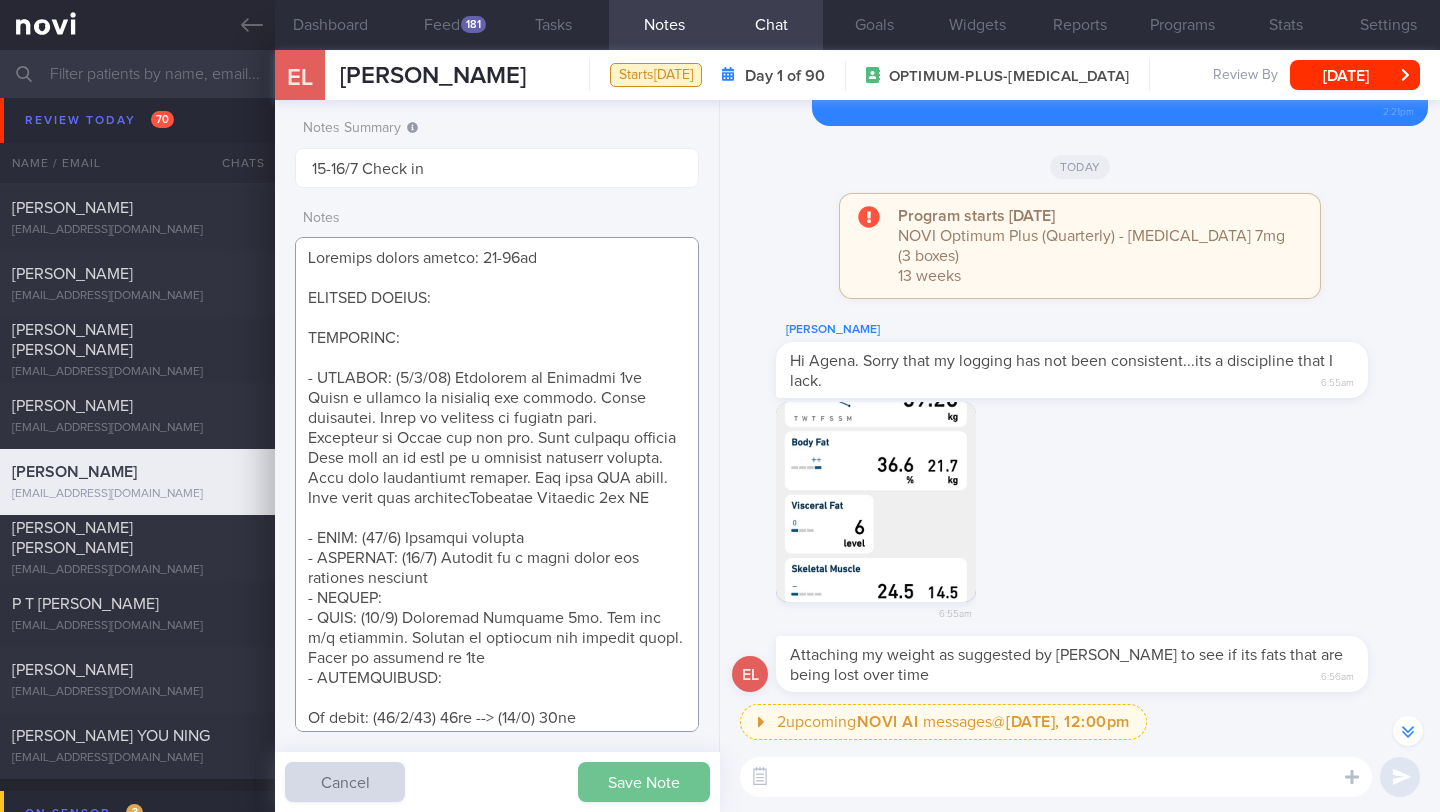 type on "Personal target weight: 52-54kg
SUPPORT NEEDED:
CHALLENGE:
- OVERALL: ([DATE]) Continued on [MEDICAL_DATA] 7mg
Happy w effects on appetite and satiety. Still pronouced. Wants to continue on current dose.
Travelled to [GEOGRAPHIC_DATA] for few wks. Diet choices limited
Less able to do keep up w physical activity routine.
Body comp measurement advised. Has home BIA scale. Will track that meantimeContinue [MEDICAL_DATA] 7mg OM
- DIET: (15/5) Portions reduced
- EXERCISE: (15/5) Keeping up w brisk walks and strength training
- TANITA:
- MEDS: (15/5) Tolerated [MEDICAL_DATA] 3mg. Nil sig s/e reported. Effects on appetite and satiety noted. Ready to increase to 7mg
- MEASUREMENTS:
Wt trend: ([DATE]) 62kg --> (15/5) 60kg
[DEMOGRAPHIC_DATA] Chinese [DEMOGRAPHIC_DATA]
Finance, hybrid work
Has live-in children
- Pmhx: [MEDICAL_DATA] (borderline) x3 years, [MEDICAL_DATA] 2012 s/p surgery and chemo
- Meds/Supps: nil
- Social hx: Client buys groceries (NTUC), Seldom cooks and usually buys food from outside
- Diet: Usually eats outside . Fluid intake - 1.5L/day water ..." 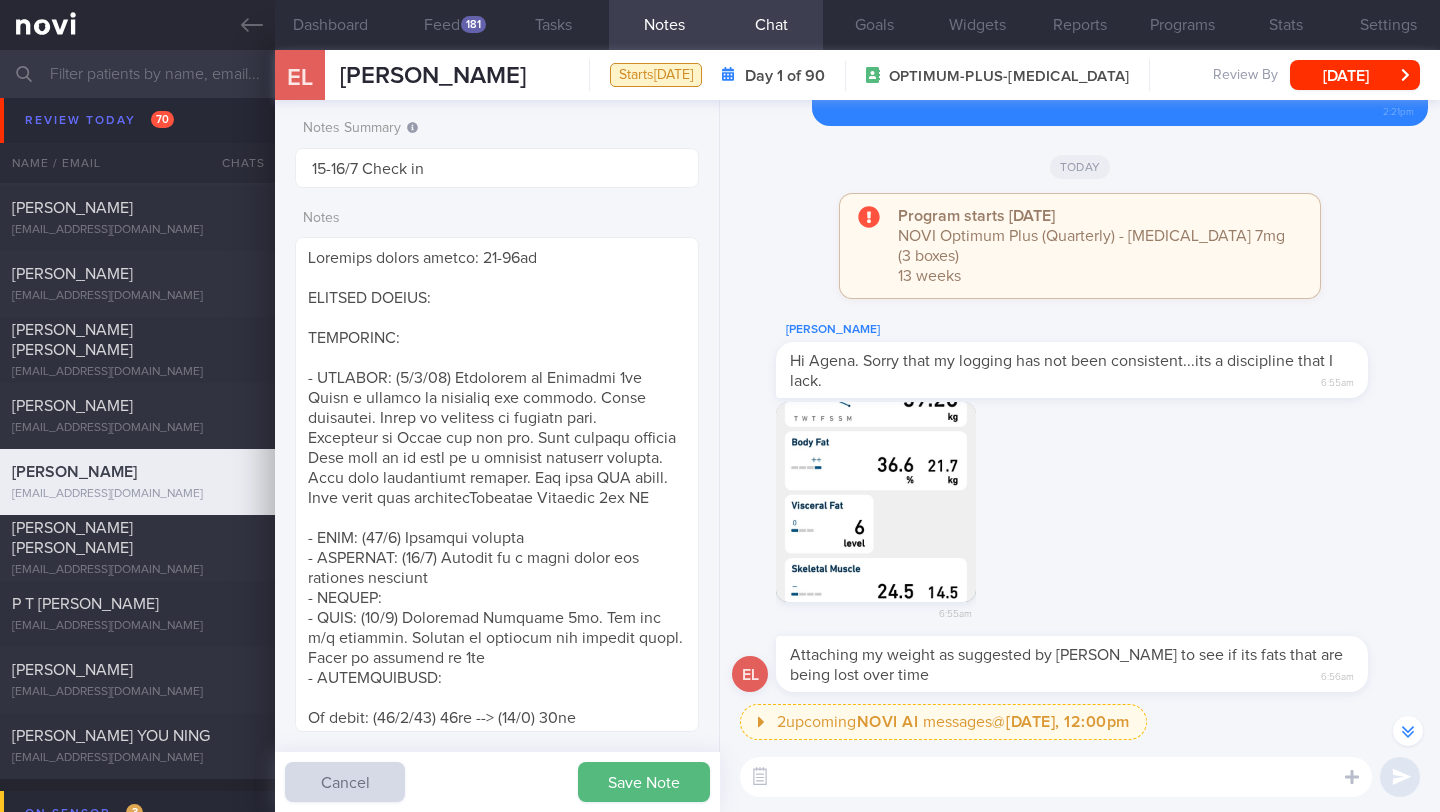 click on "Save Note" at bounding box center (644, 782) 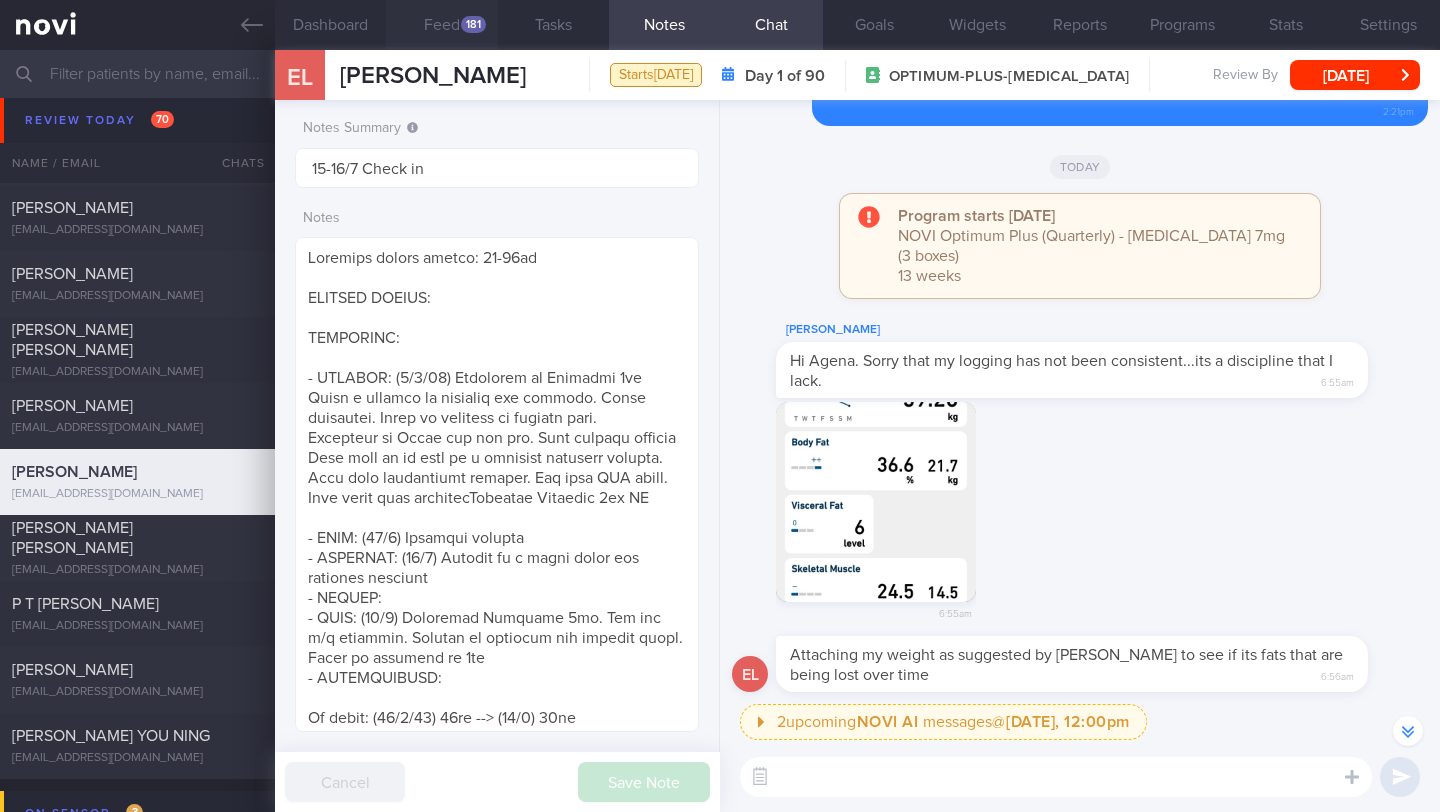 click on "181" at bounding box center (473, 24) 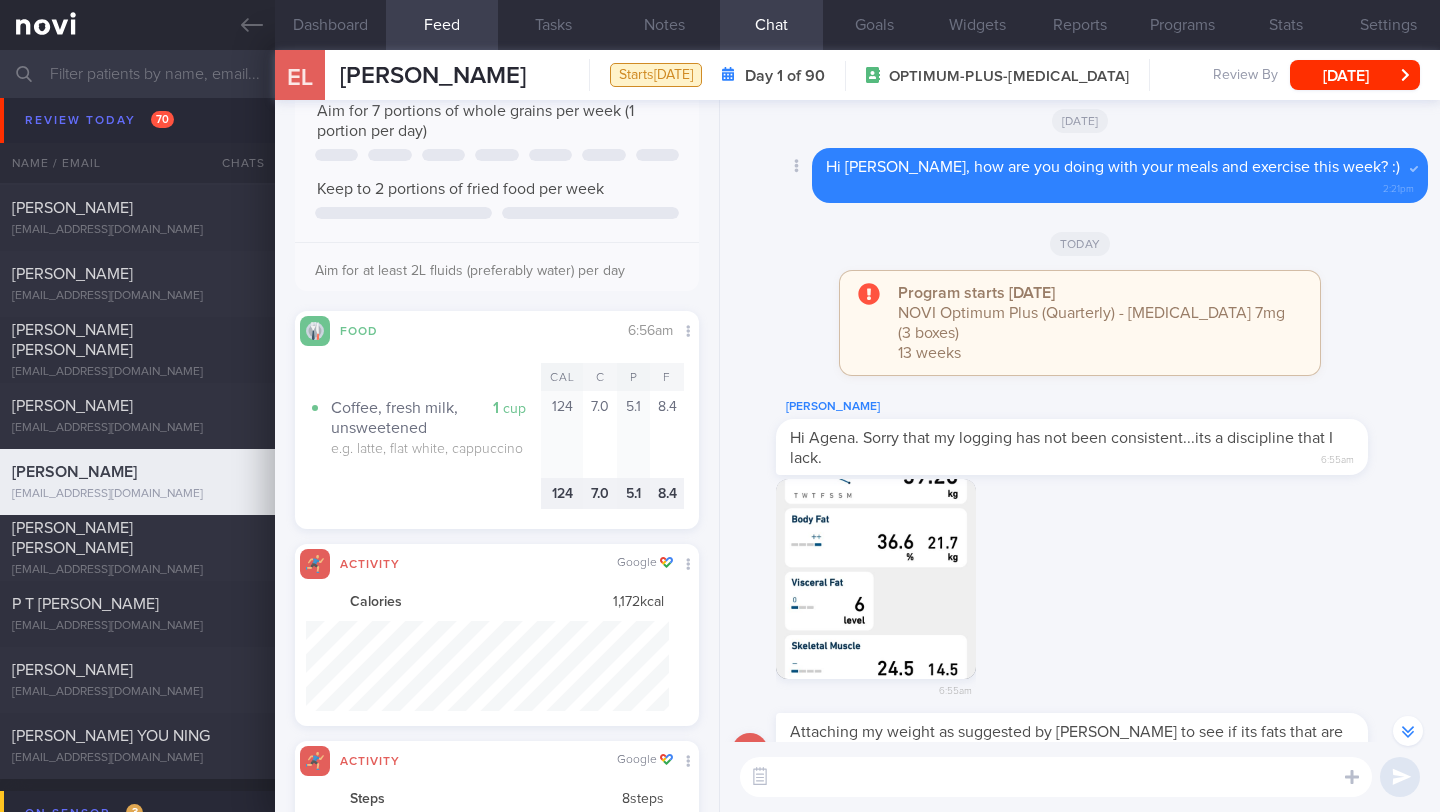 scroll, scrollTop: 0, scrollLeft: 0, axis: both 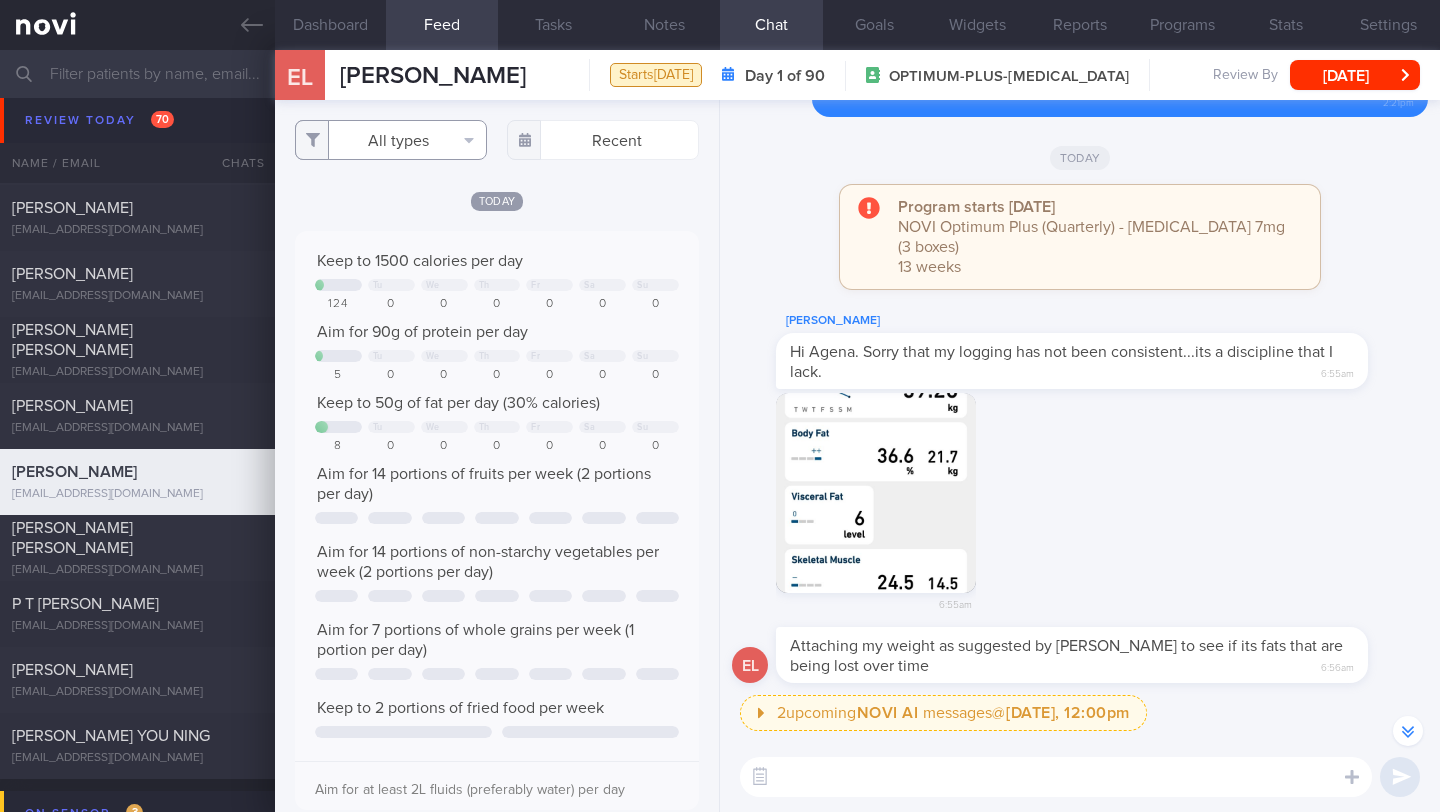 click on "All types" at bounding box center (391, 140) 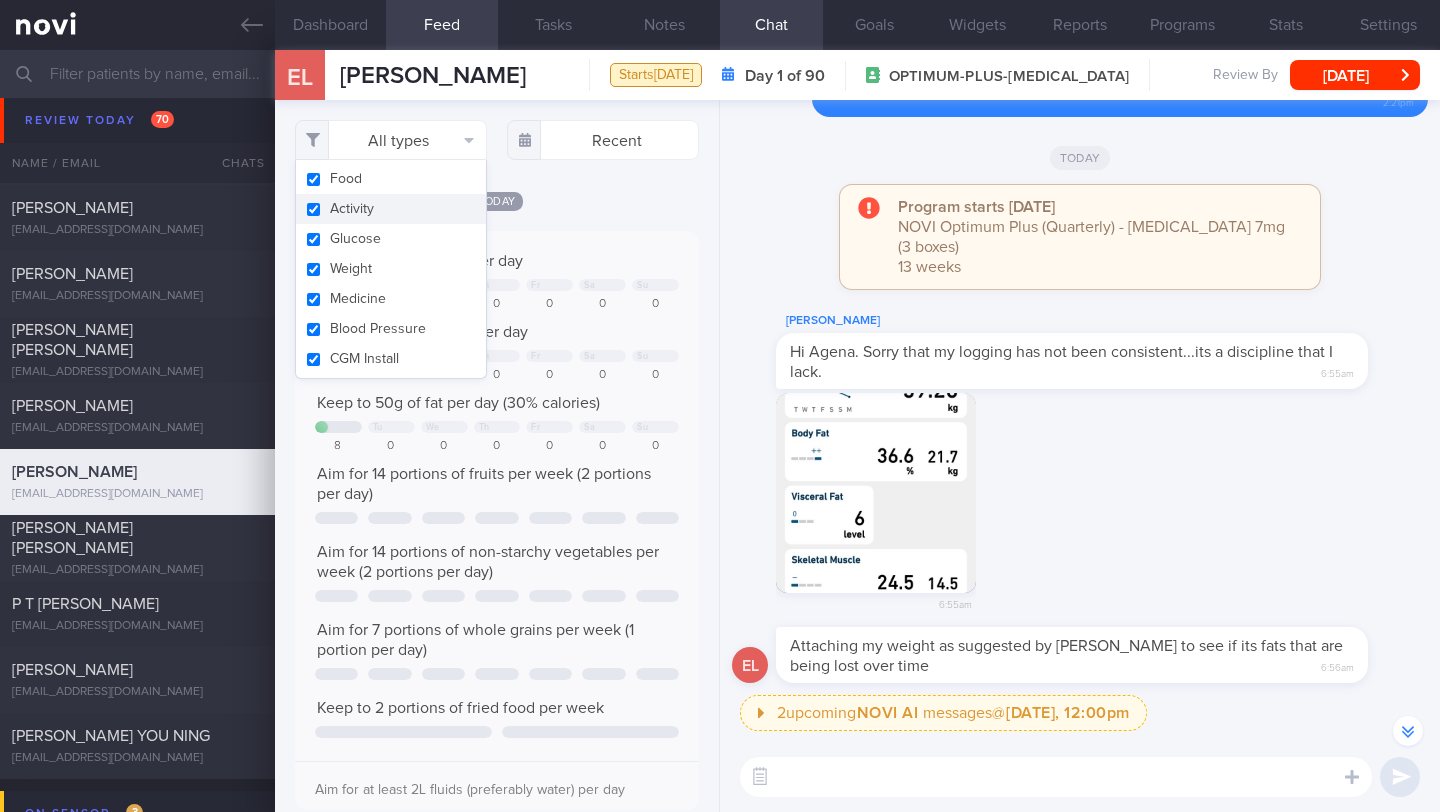 click on "Activity" at bounding box center (391, 209) 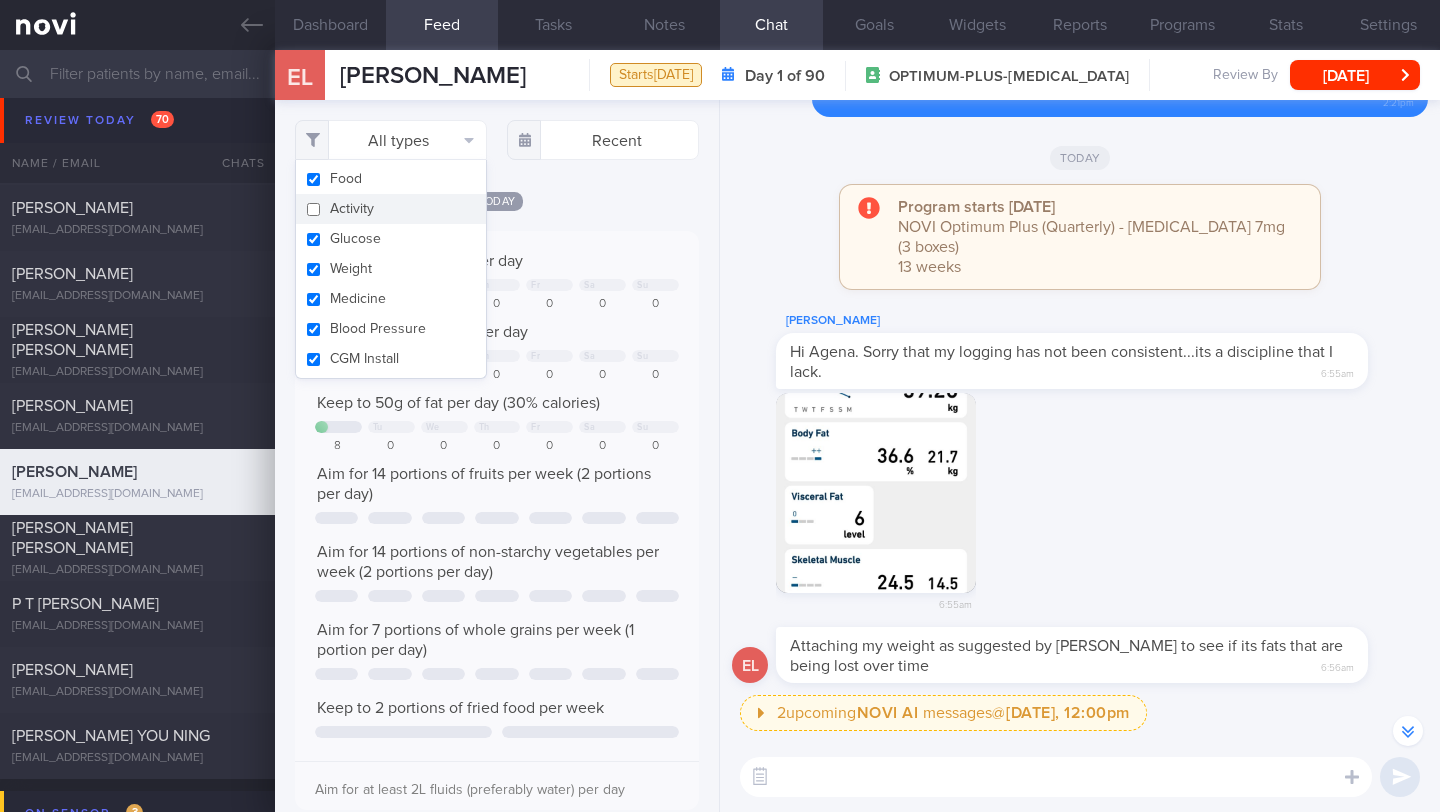 checkbox on "false" 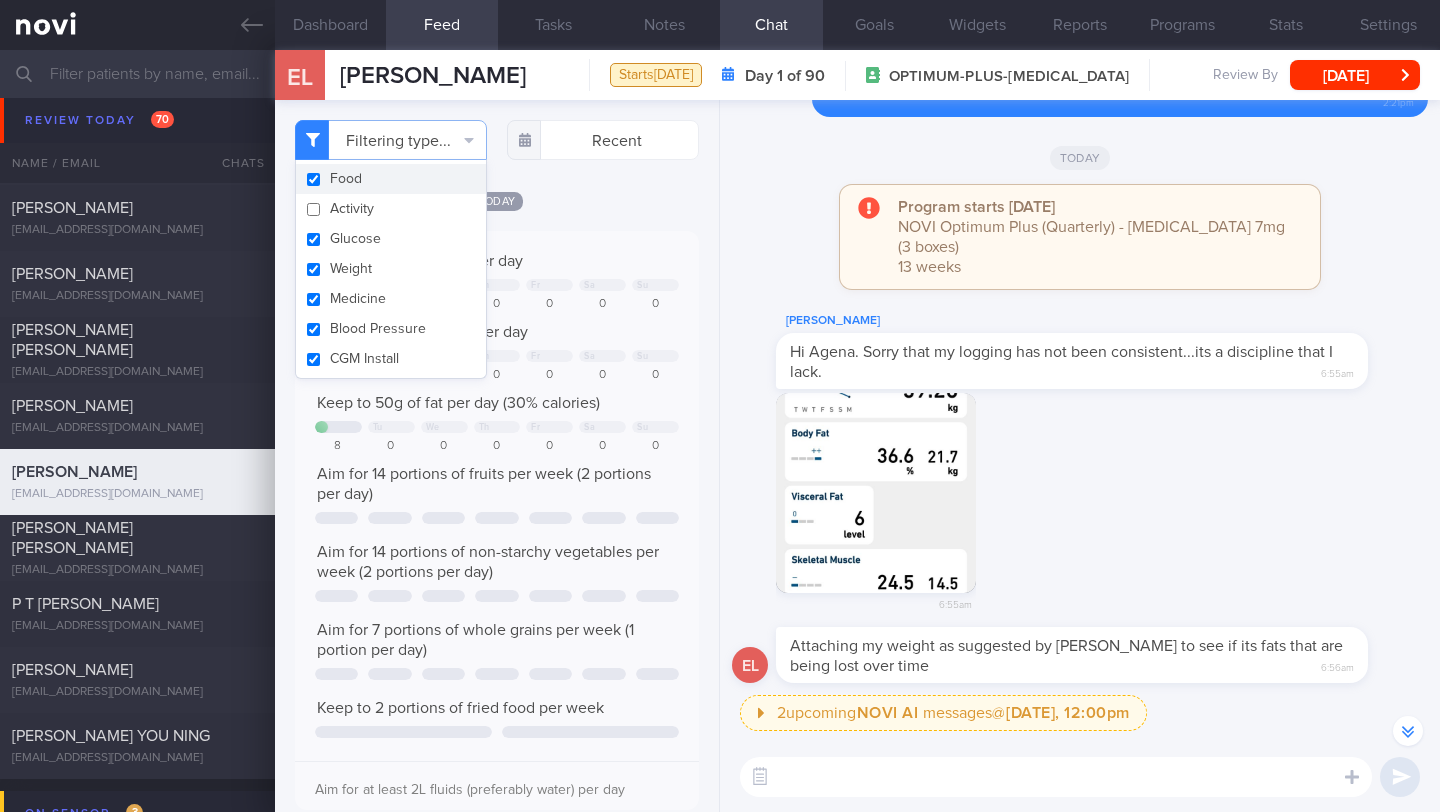 click on "Filtering type...
Food
Activity
Glucose
Weight
Medicine
Blood Pressure
CGM Install
Recent
[DATE]" at bounding box center [497, 456] 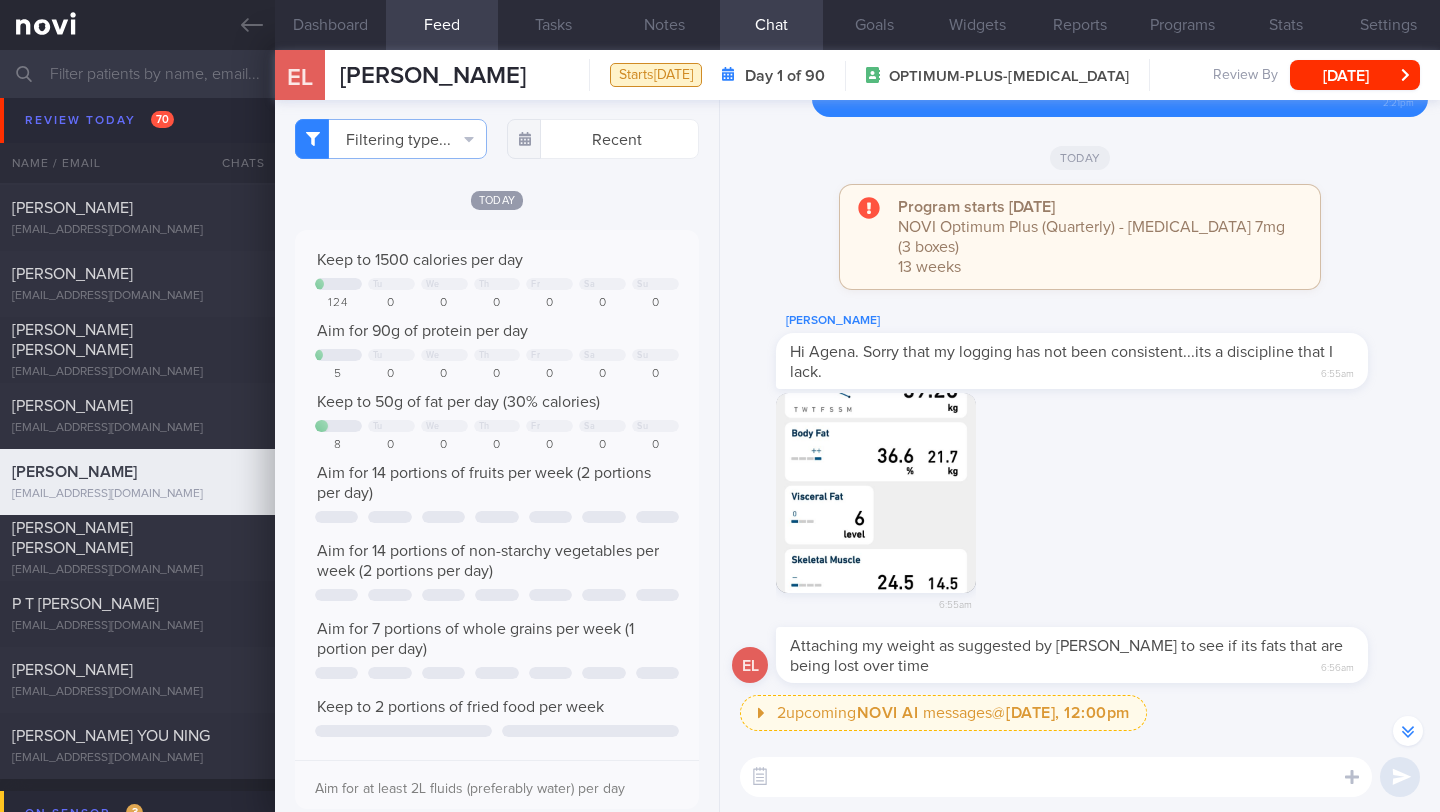 scroll, scrollTop: 0, scrollLeft: 0, axis: both 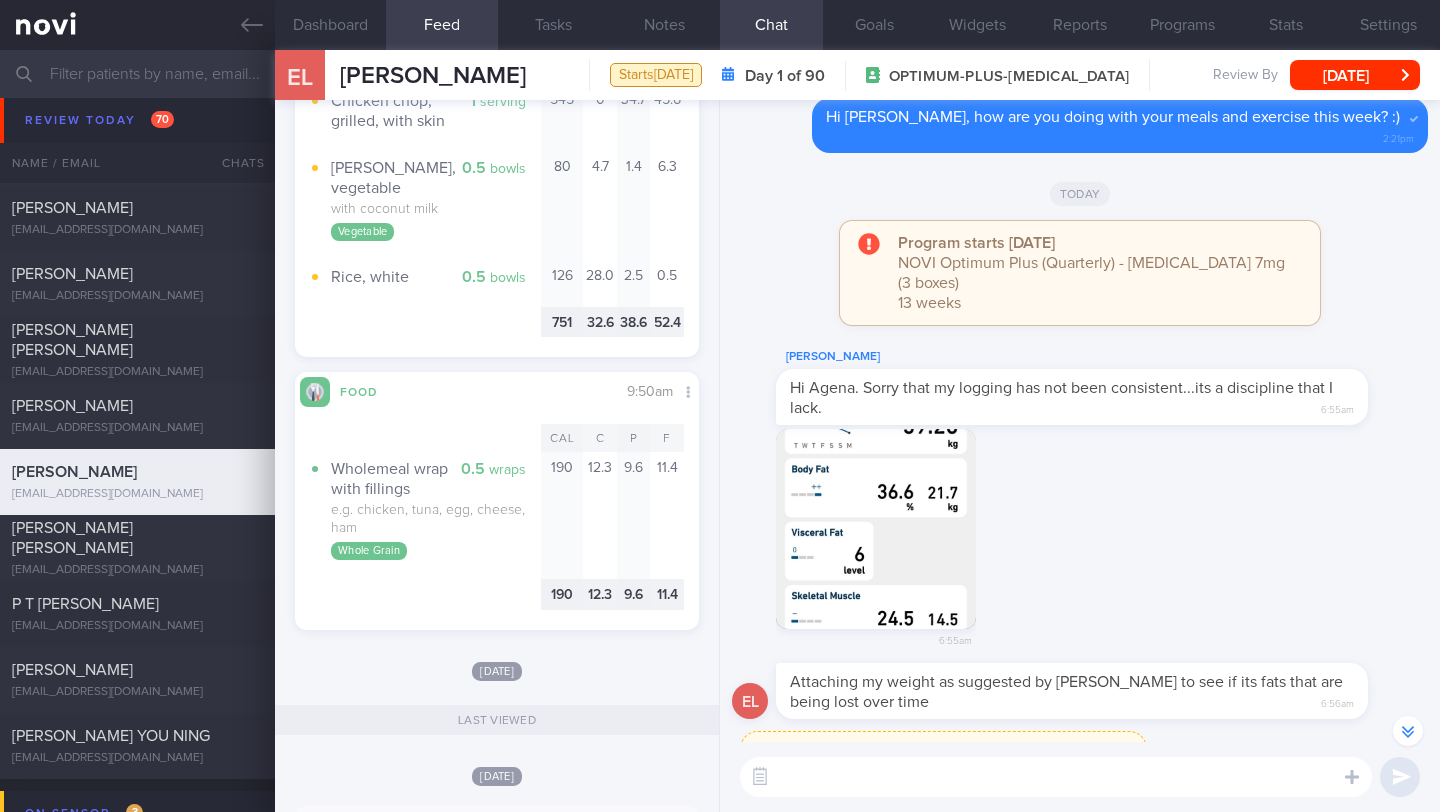 click at bounding box center (1056, 777) 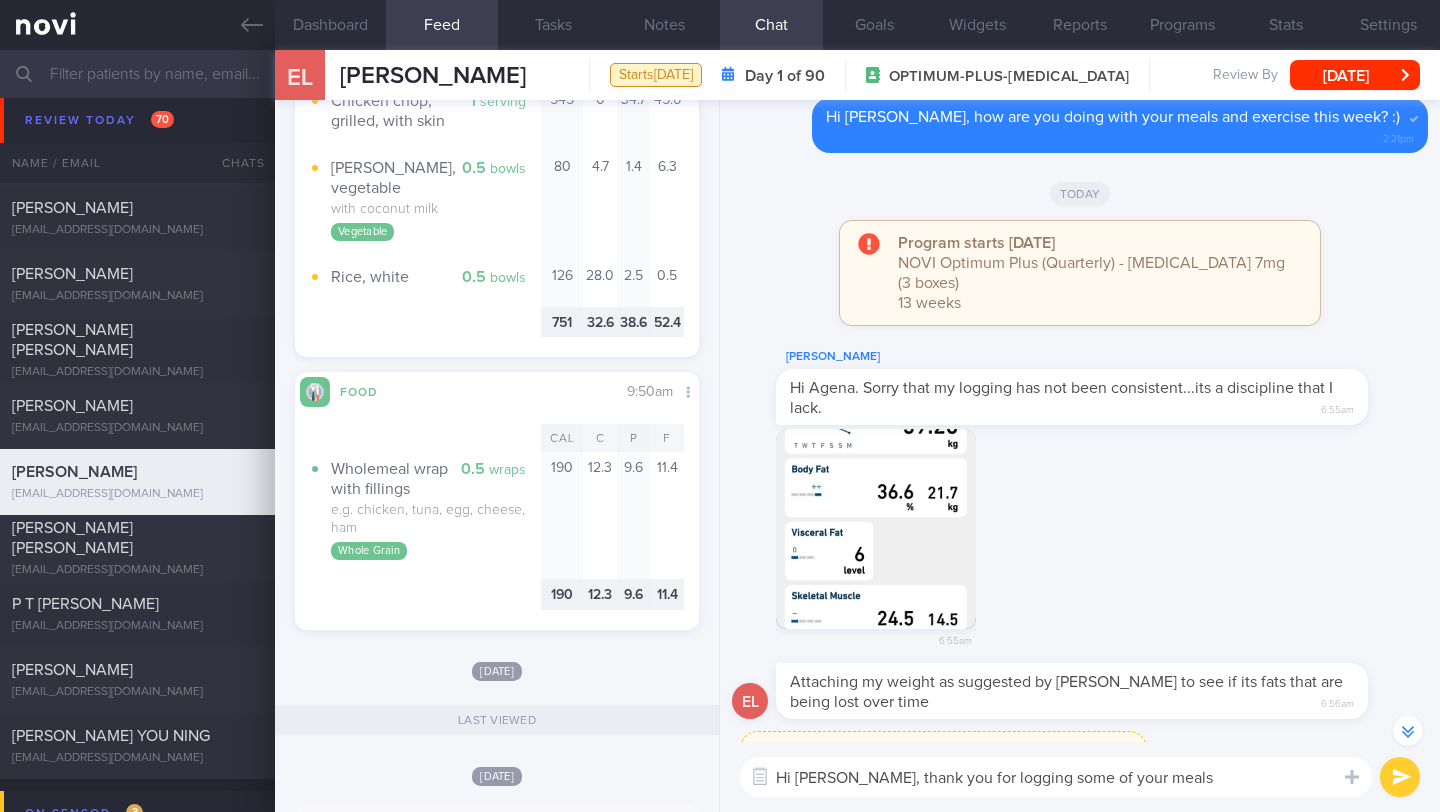 type on "Hi [PERSON_NAME], thank you for logging some of your meals 🙂" 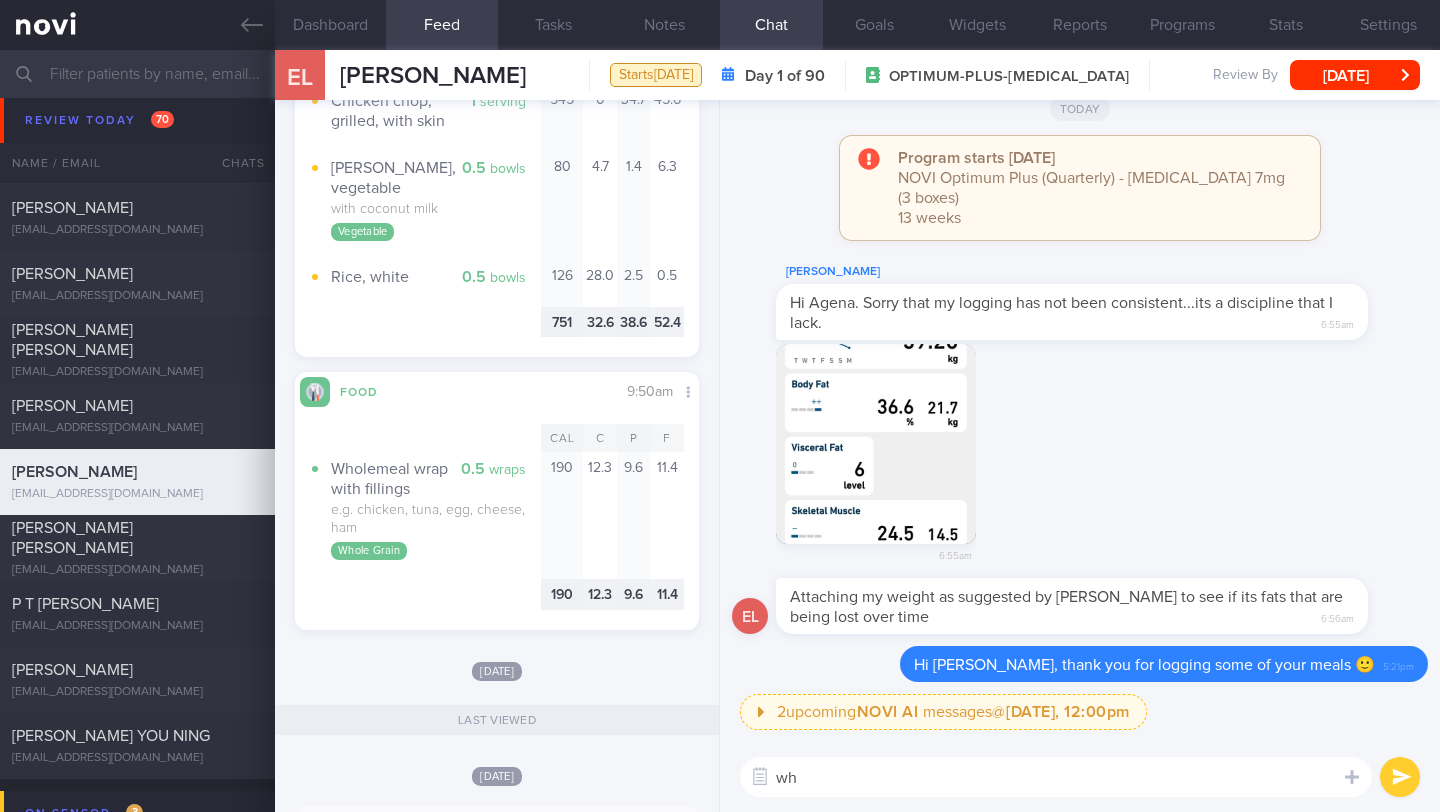type on "w" 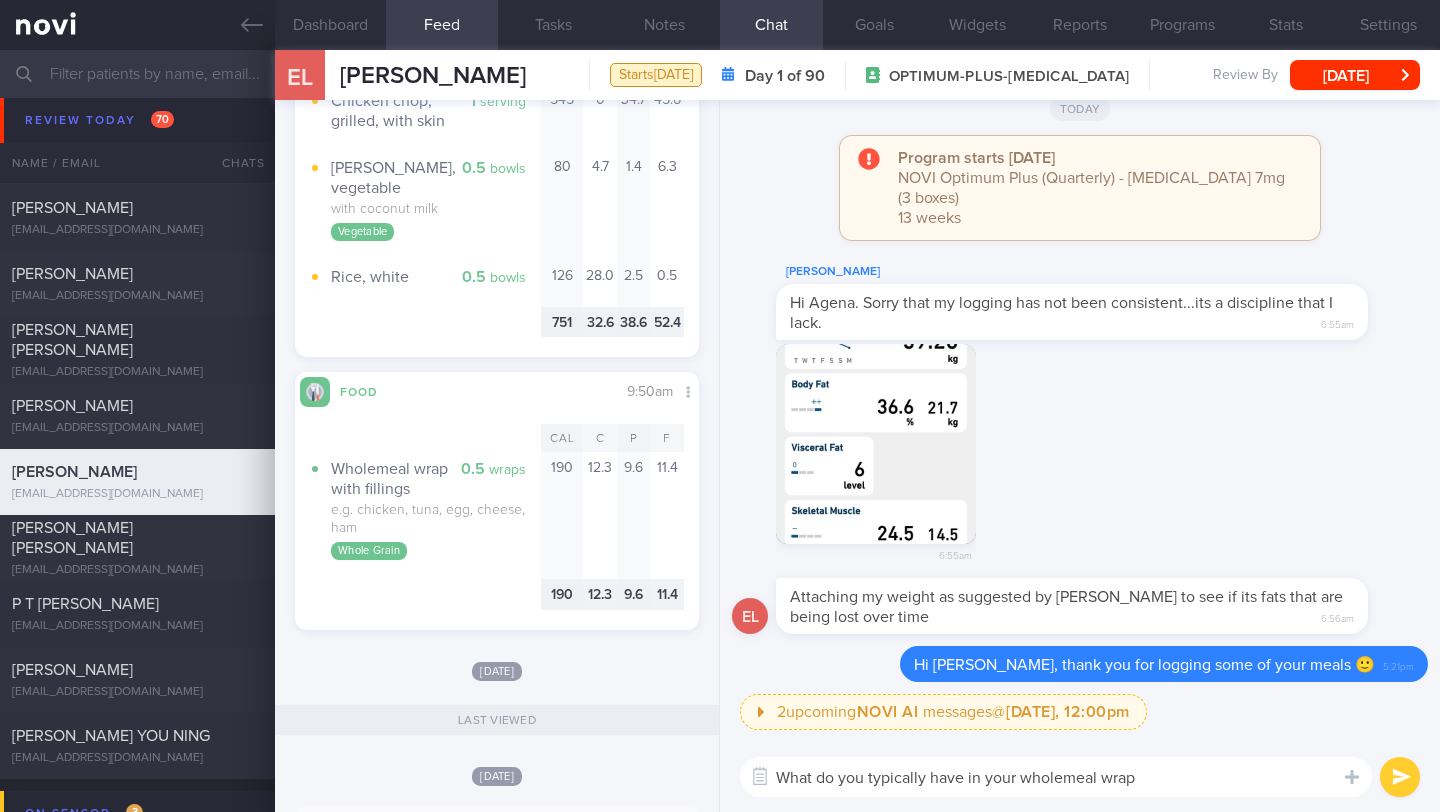 type on "What do you typically have in your wholemeal wrap?" 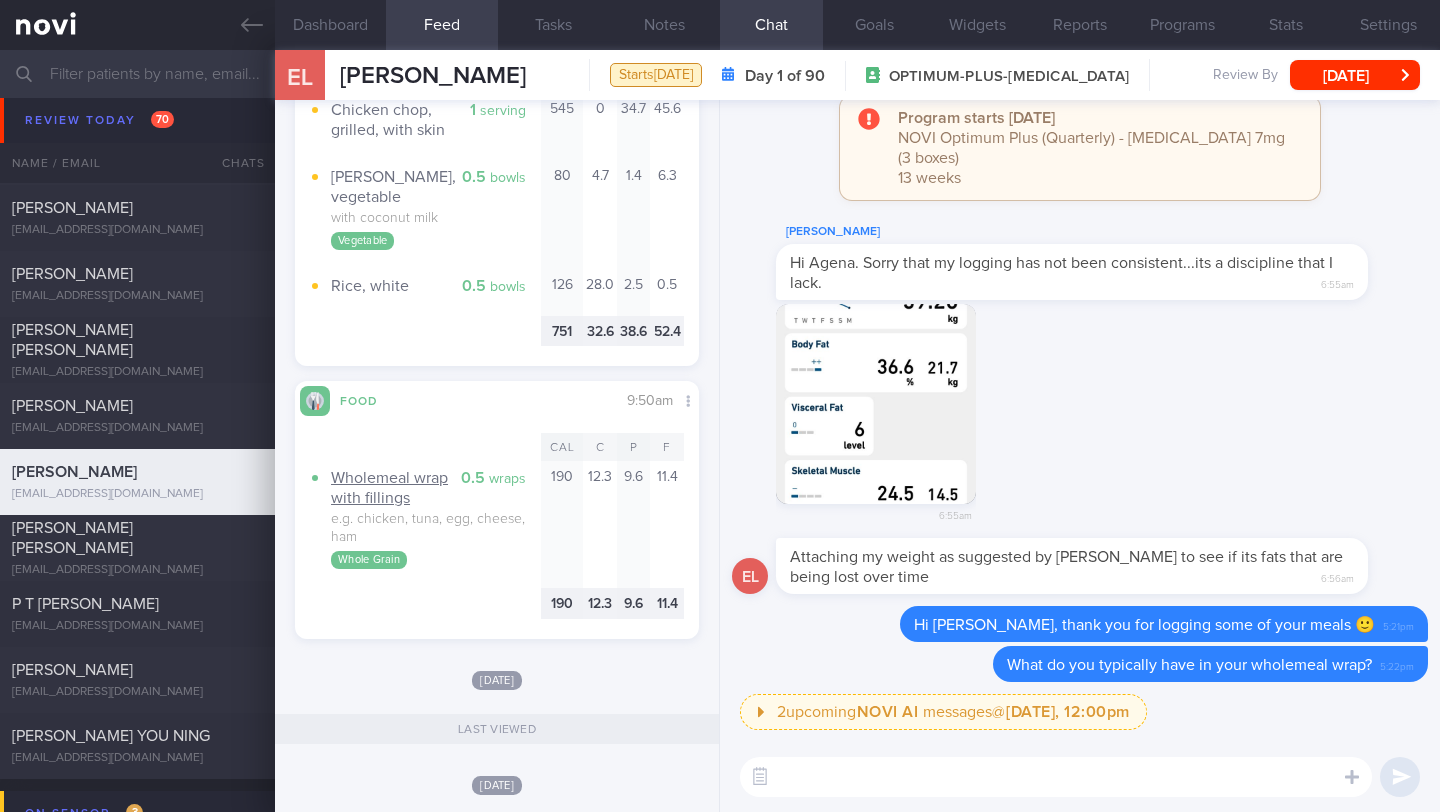 scroll, scrollTop: 1554, scrollLeft: 0, axis: vertical 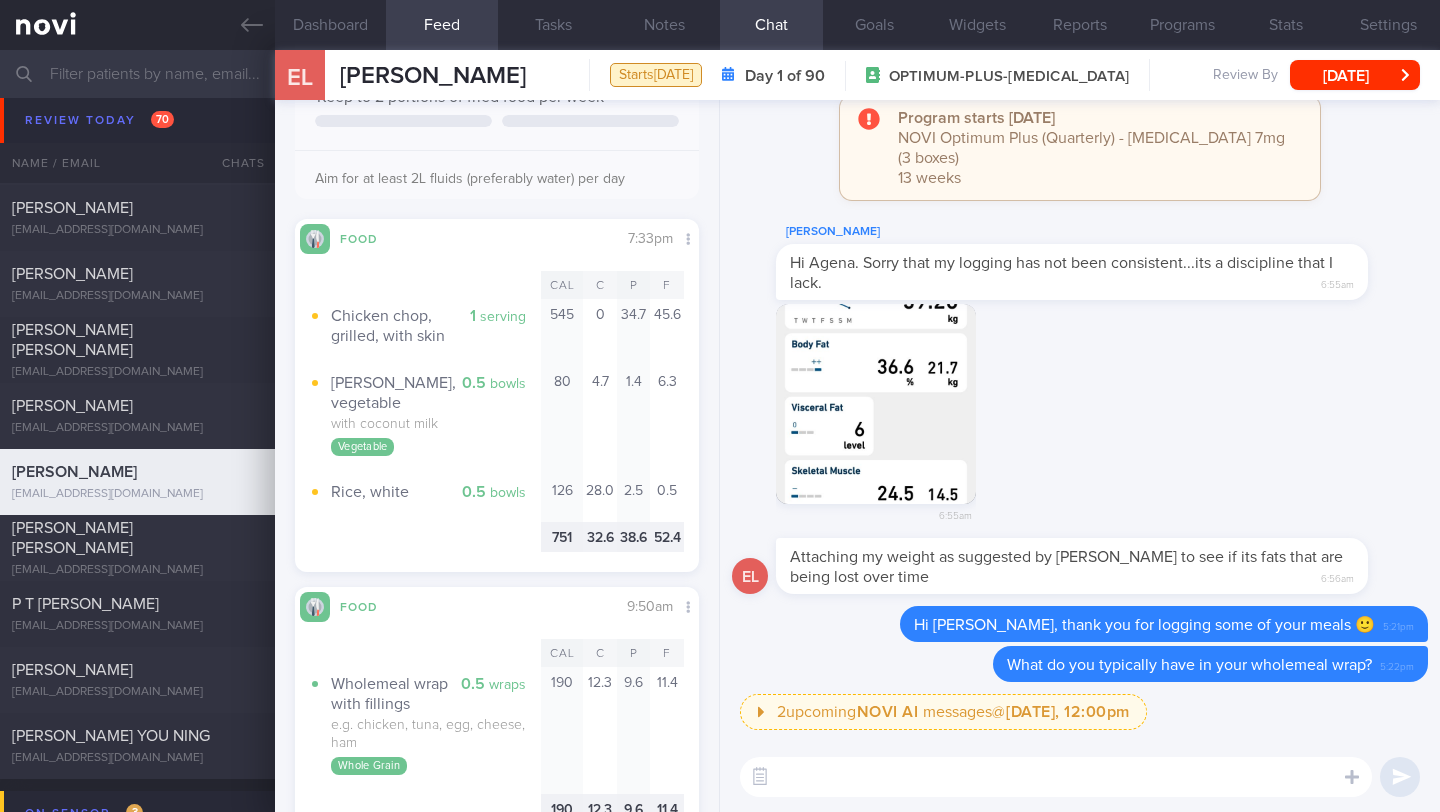 click at bounding box center (1056, 777) 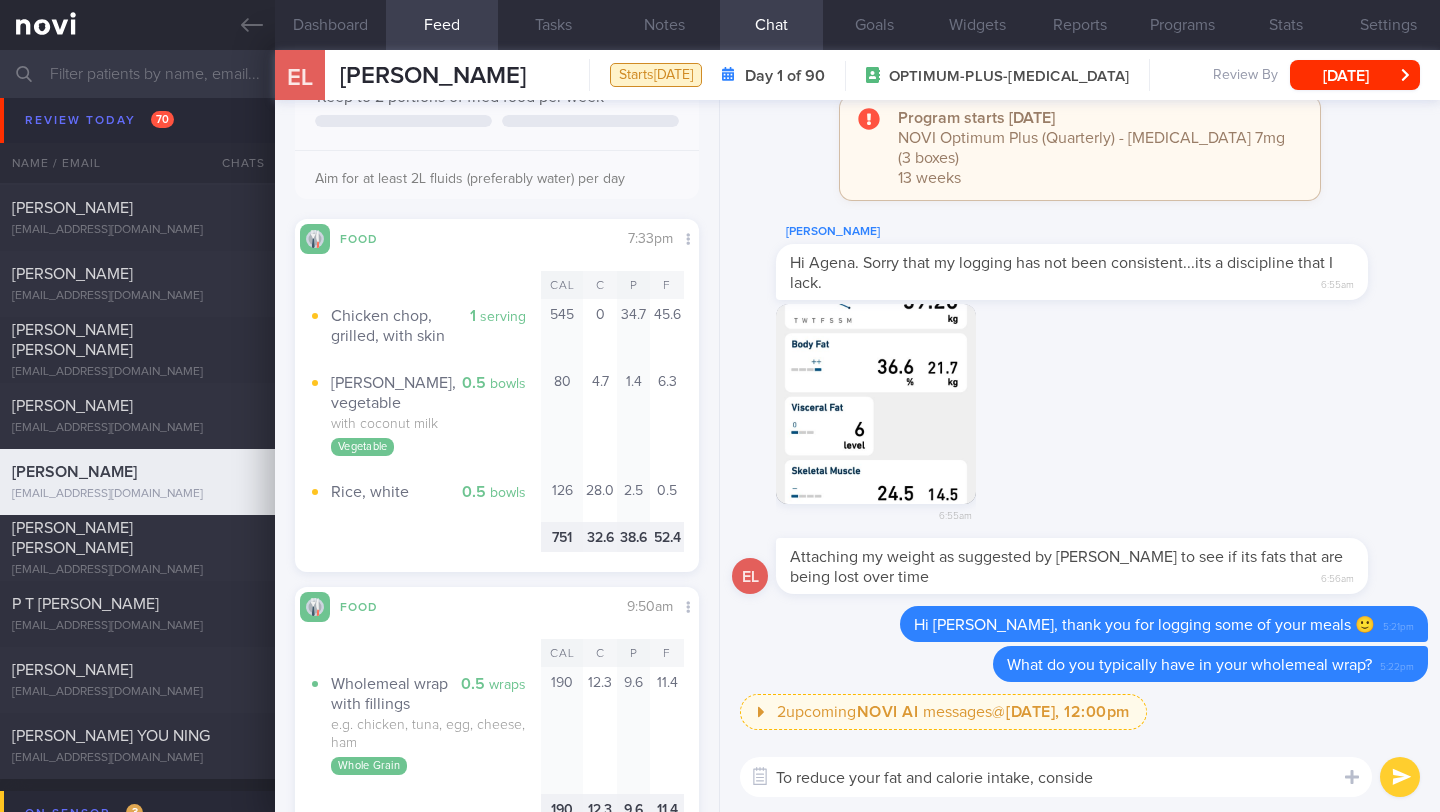 click on "To reduce your fat and calorie intake, conside" at bounding box center [1056, 777] 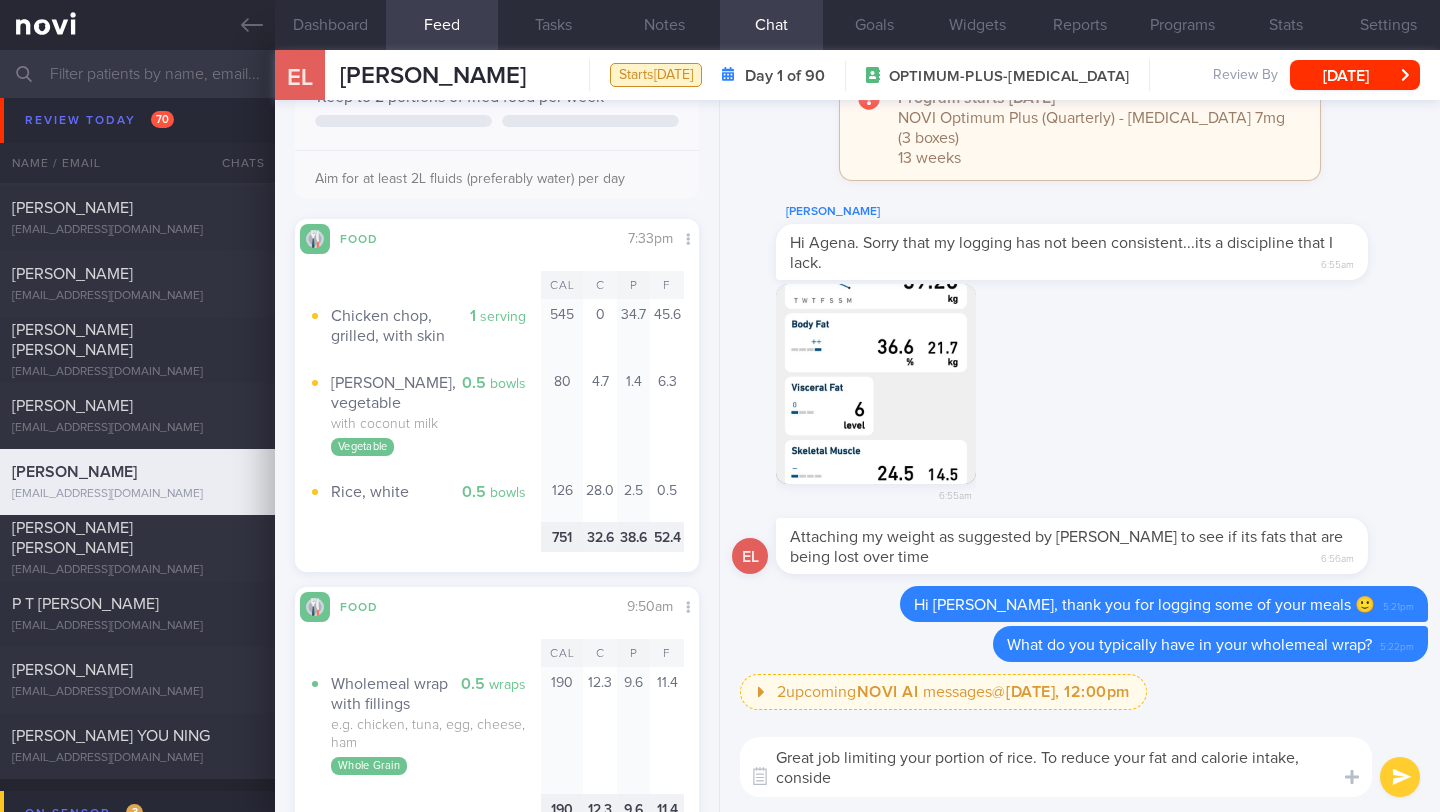 click on "Great job limiting your portion of rice. To reduce your fat and calorie intake, conside" at bounding box center [1056, 767] 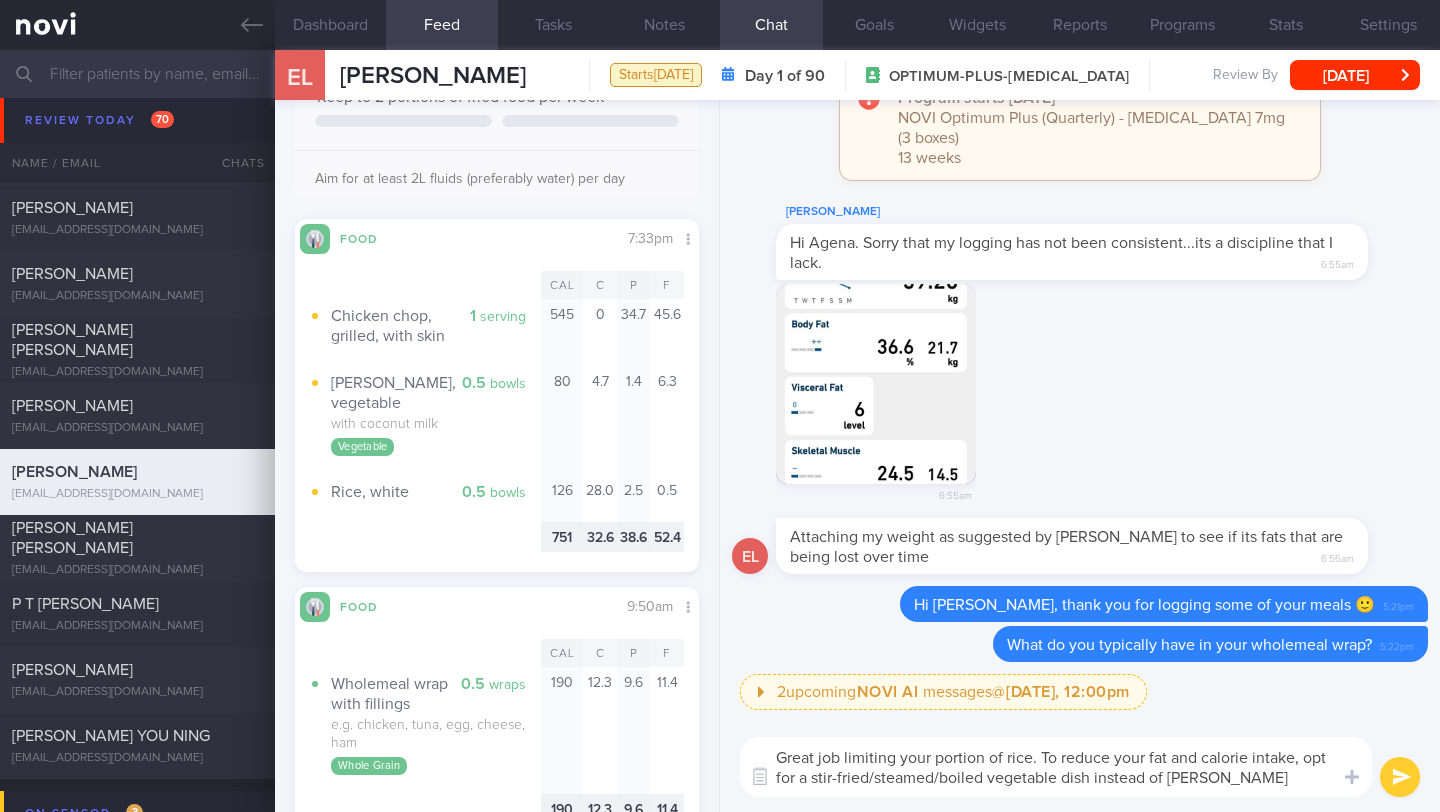scroll, scrollTop: 0, scrollLeft: 0, axis: both 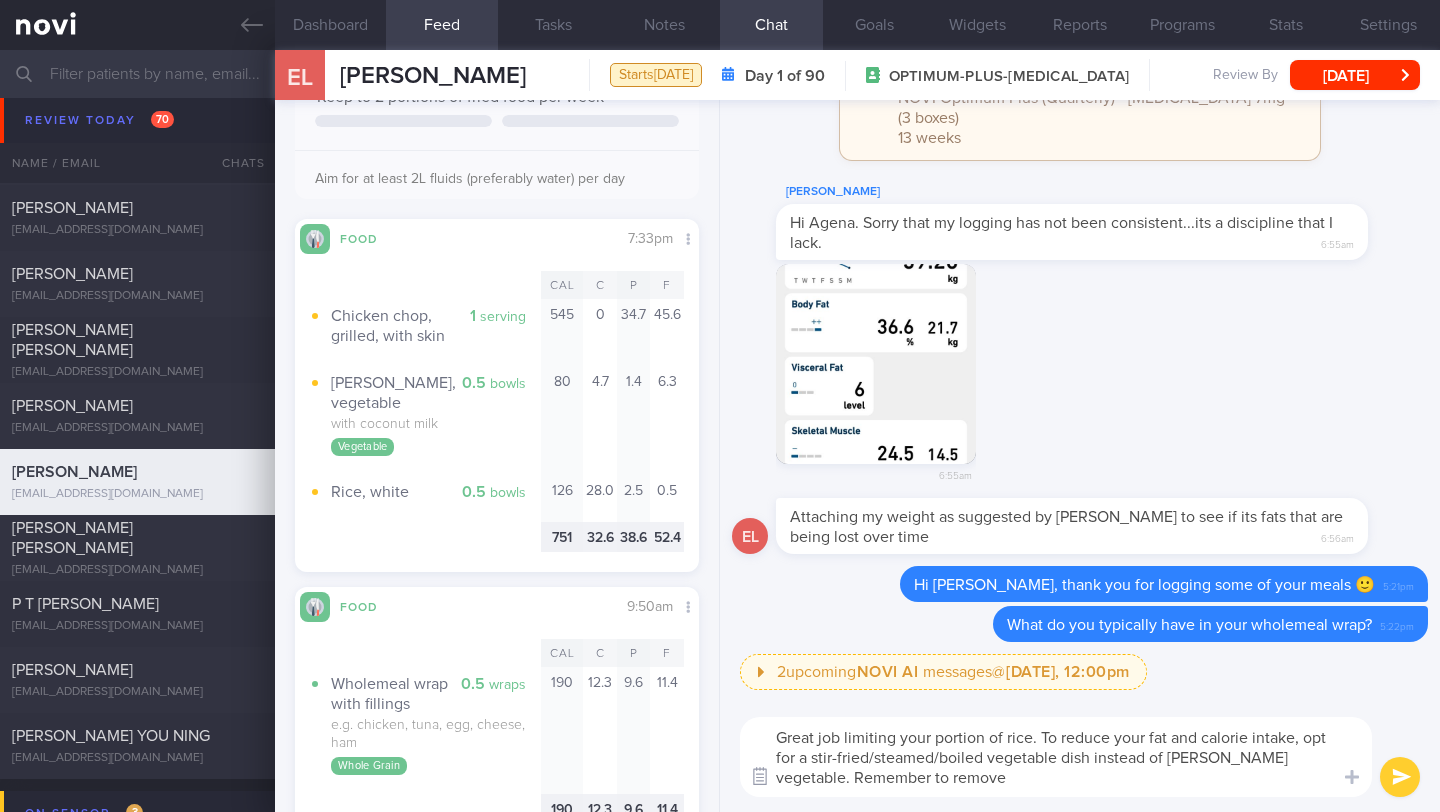 click at bounding box center (760, 777) 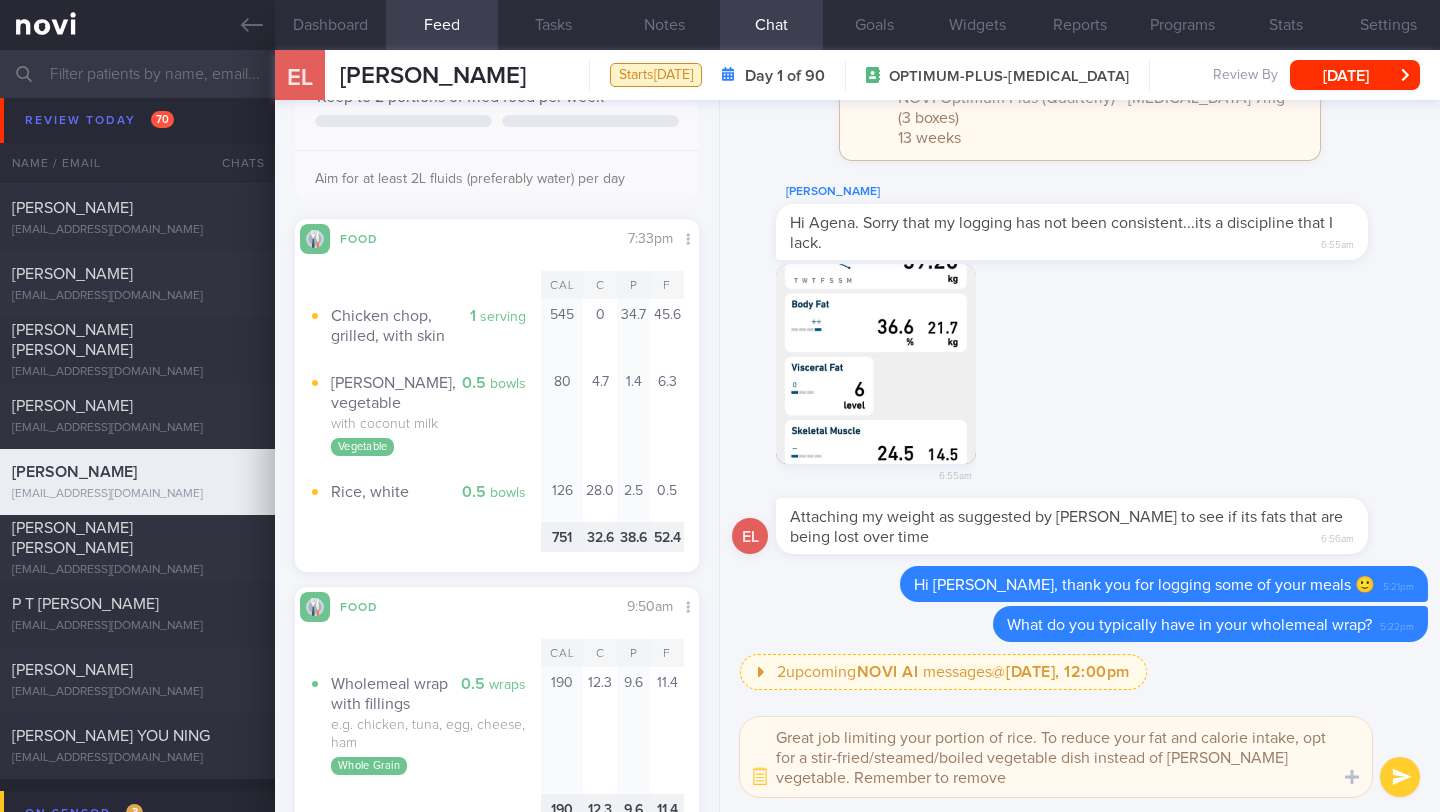 click on "Great job limiting your portion of rice. To reduce your fat and calorie intake, opt for a stir-fried/steamed/boiled vegetable dish instead of [PERSON_NAME] vegetable. Remember to remove" at bounding box center [1056, 757] 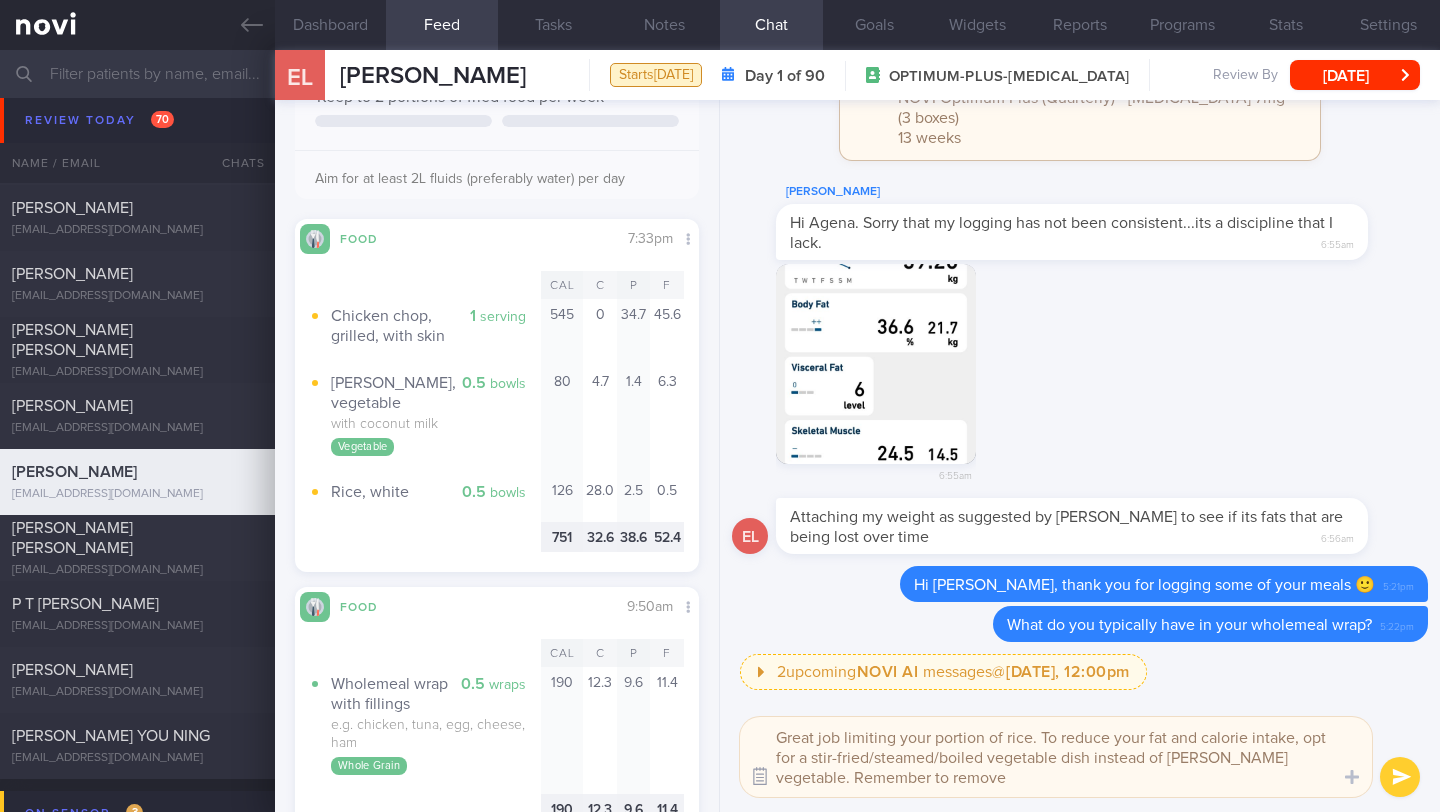 click at bounding box center [760, 777] 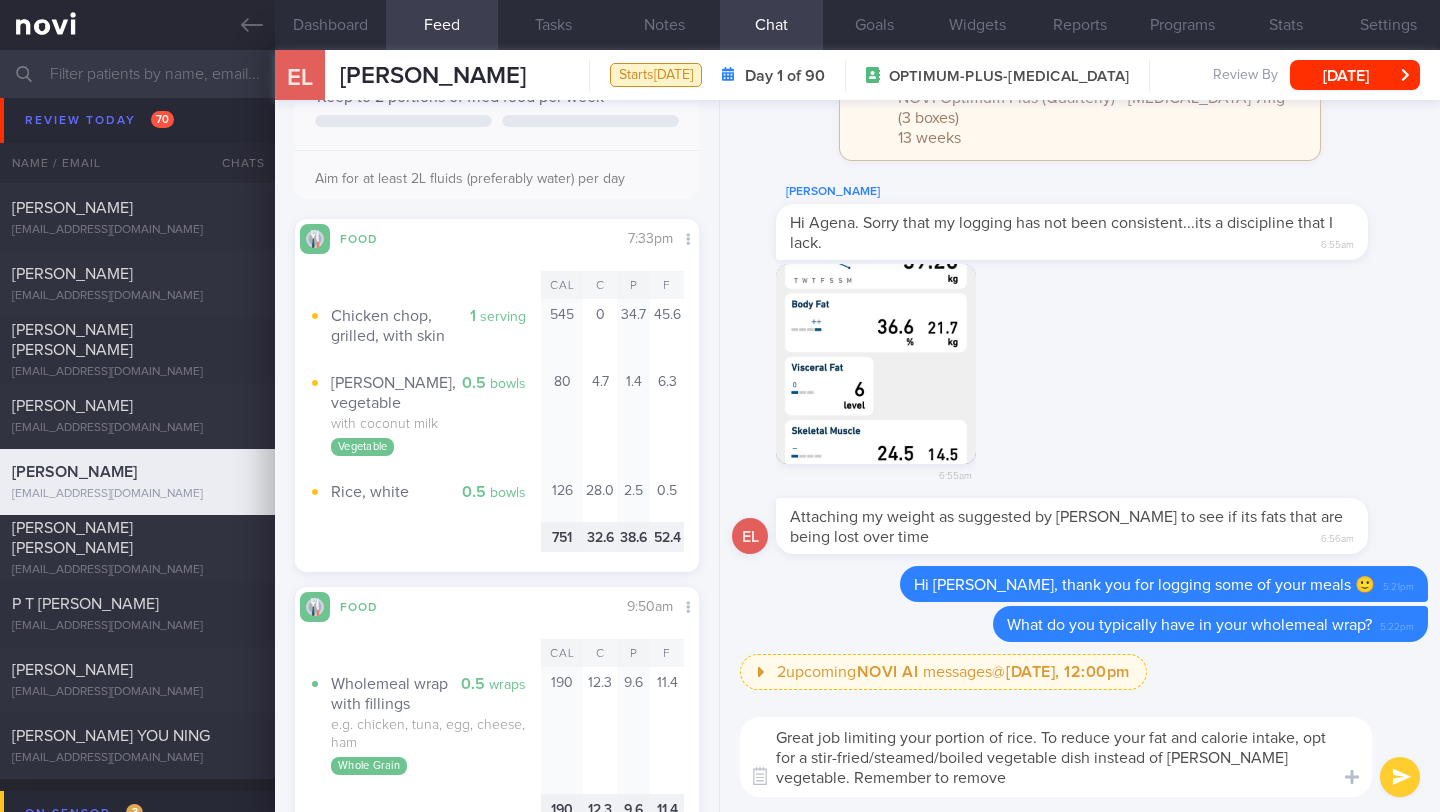 click on "Great job limiting your portion of rice. To reduce your fat and calorie intake, opt for a stir-fried/steamed/boiled vegetable dish instead of [PERSON_NAME] vegetable. Remember to remove" at bounding box center (1056, 757) 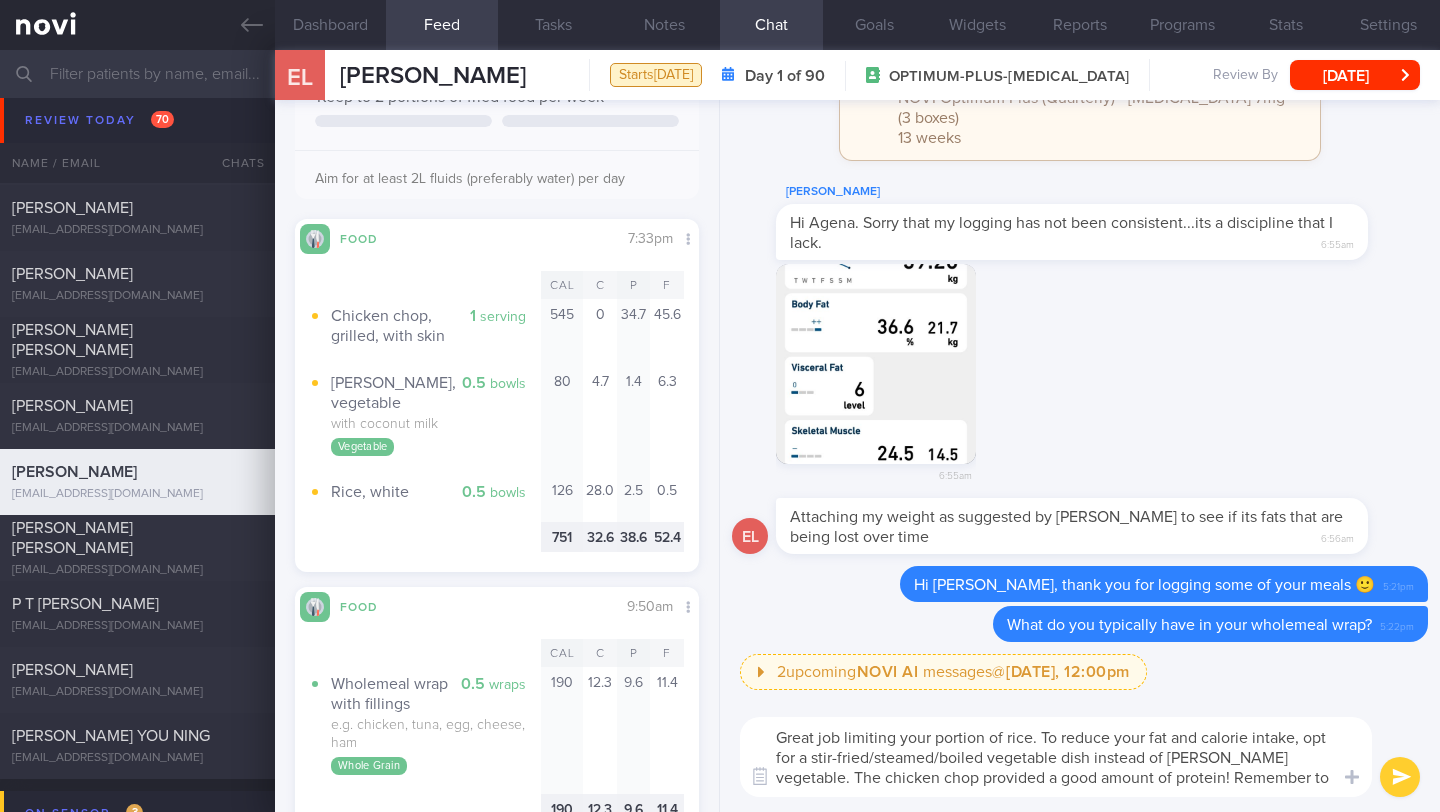 click on "Great job limiting your portion of rice. To reduce your fat and calorie intake, opt for a stir-fried/steamed/boiled vegetable dish instead of [PERSON_NAME] vegetable. The chicken chop provided a good amount of protein! Remember to remove" at bounding box center [1056, 757] 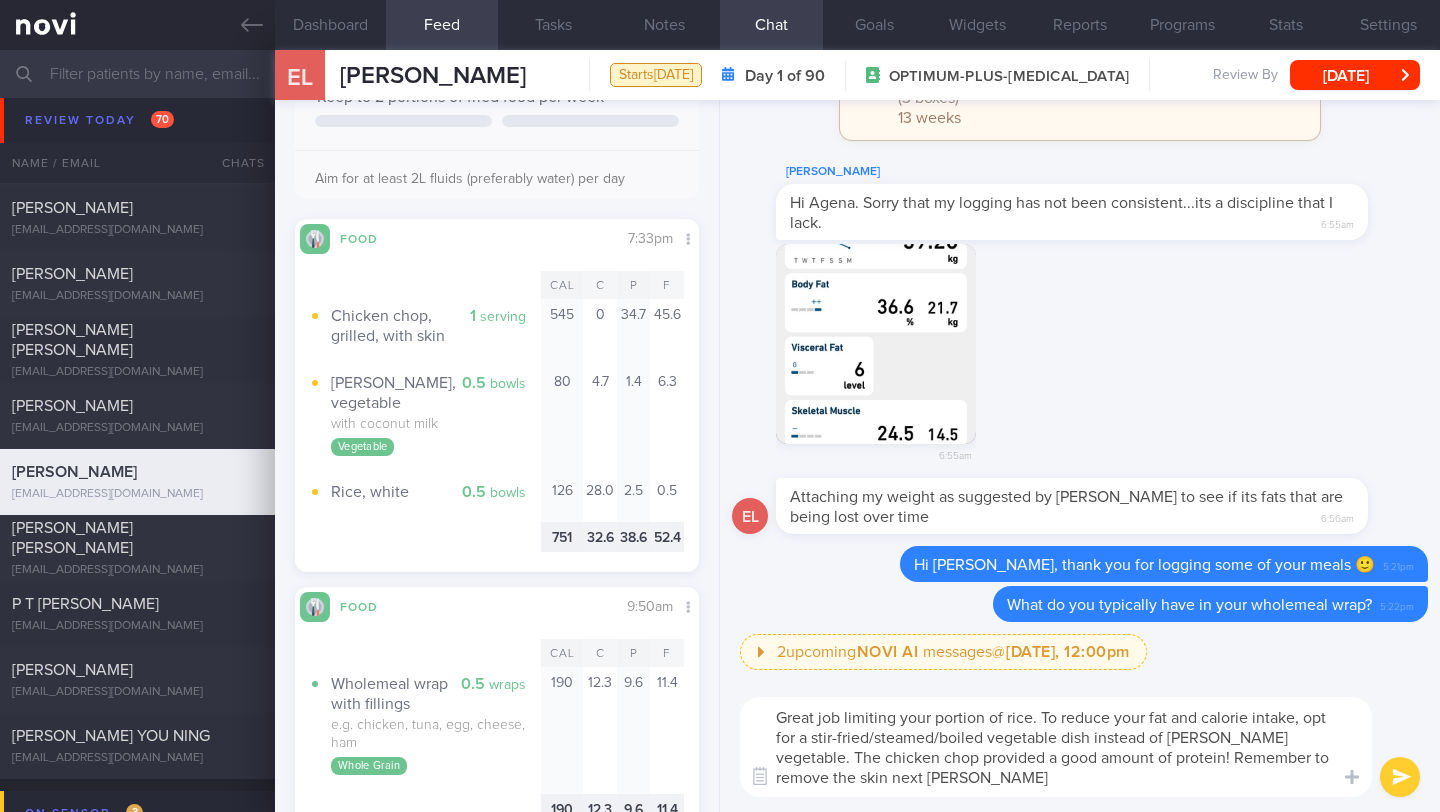 type on "Great job limiting your portion of rice. To reduce your fat and calorie intake, opt for a stir-fried/steamed/boiled vegetable dish instead of [PERSON_NAME] vegetable. The chicken chop provided a good amount of protein! Remember to remove the skin next time" 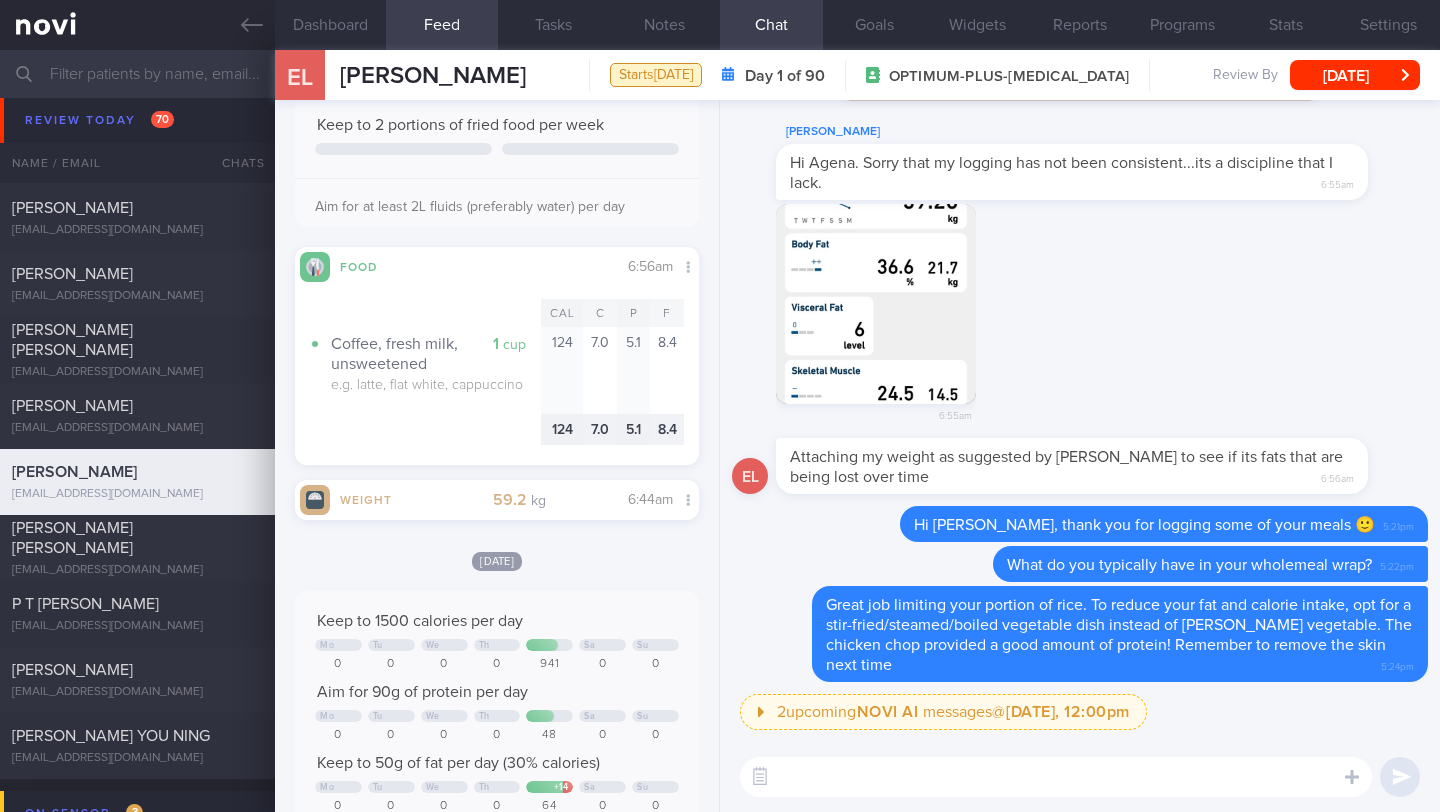 scroll, scrollTop: 329, scrollLeft: 0, axis: vertical 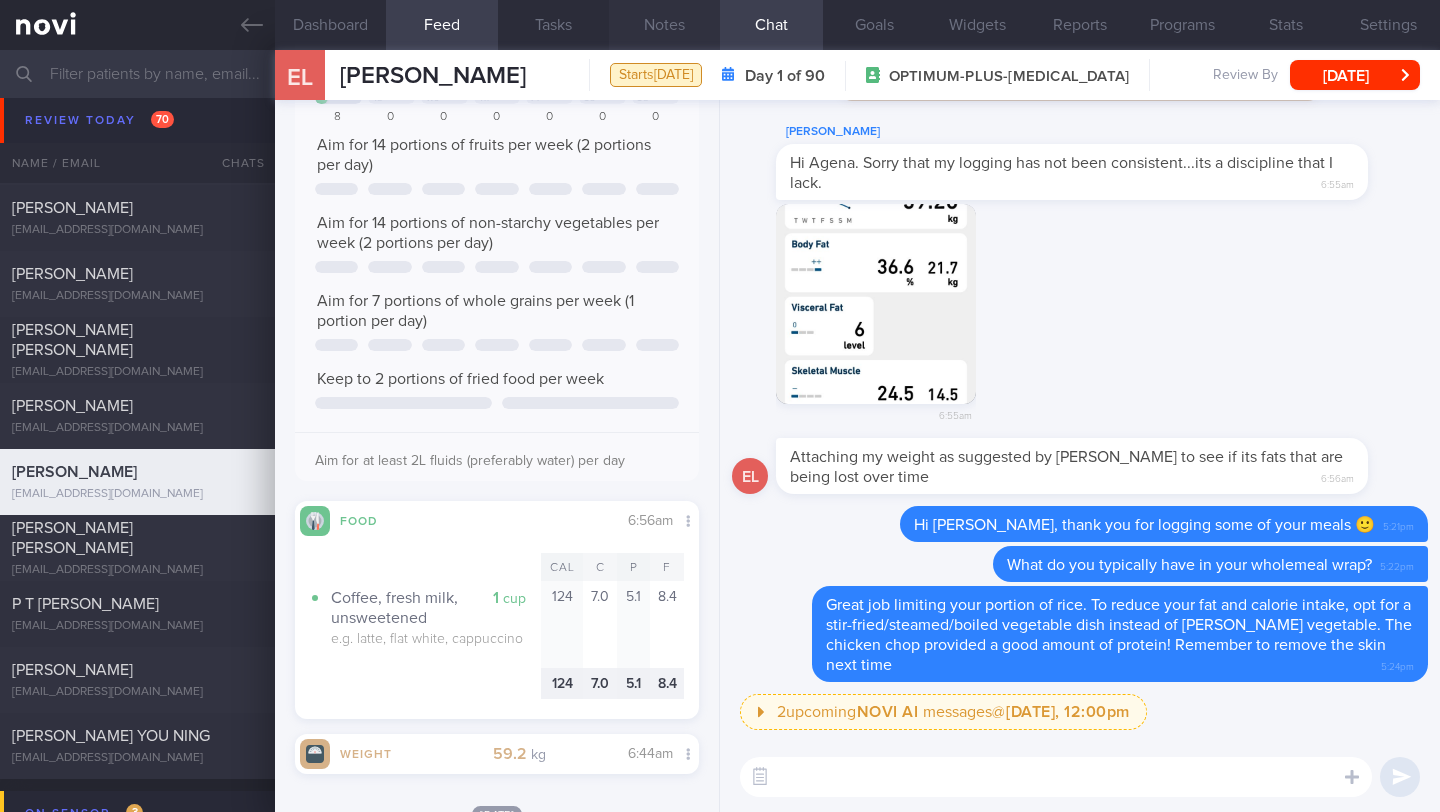 type 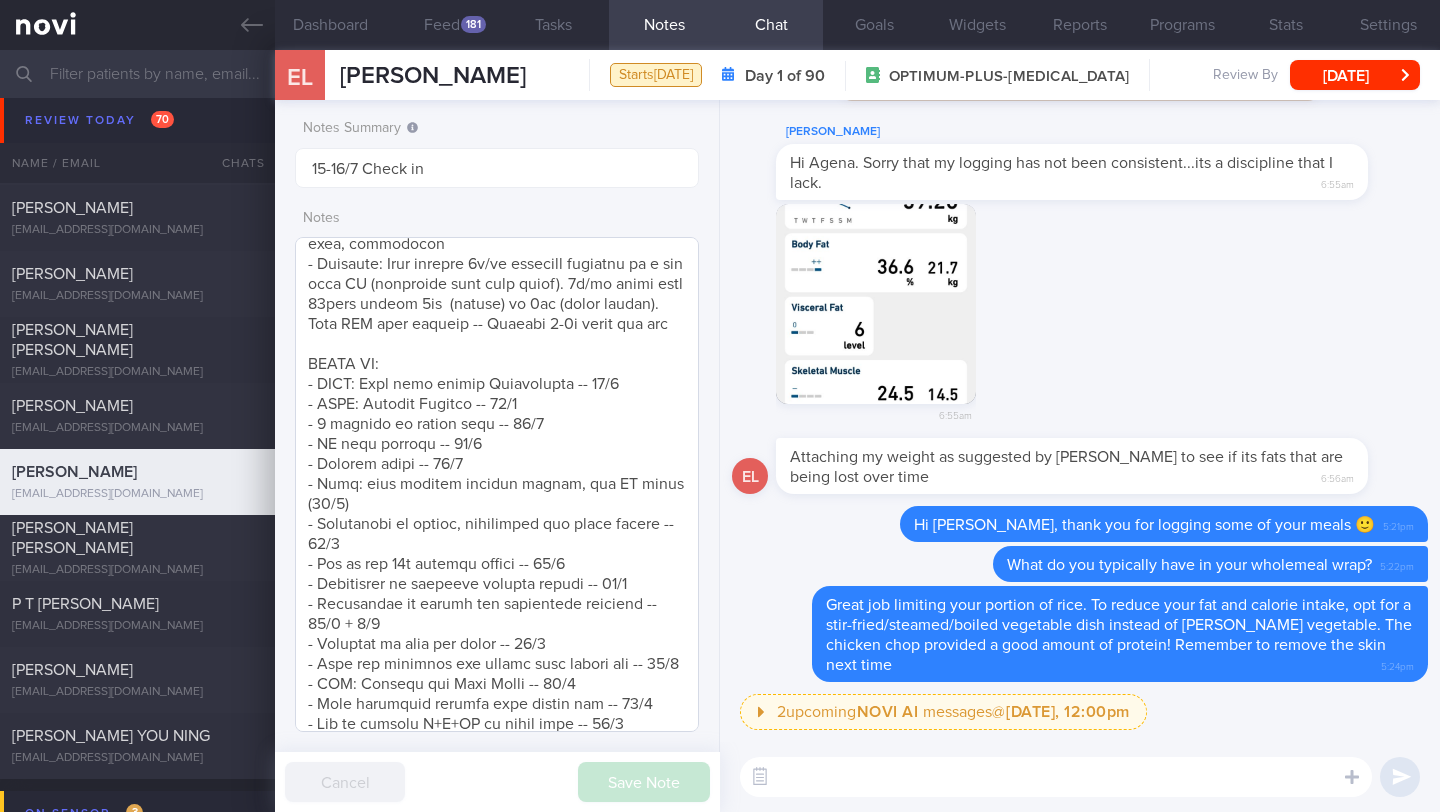 scroll, scrollTop: 907, scrollLeft: 0, axis: vertical 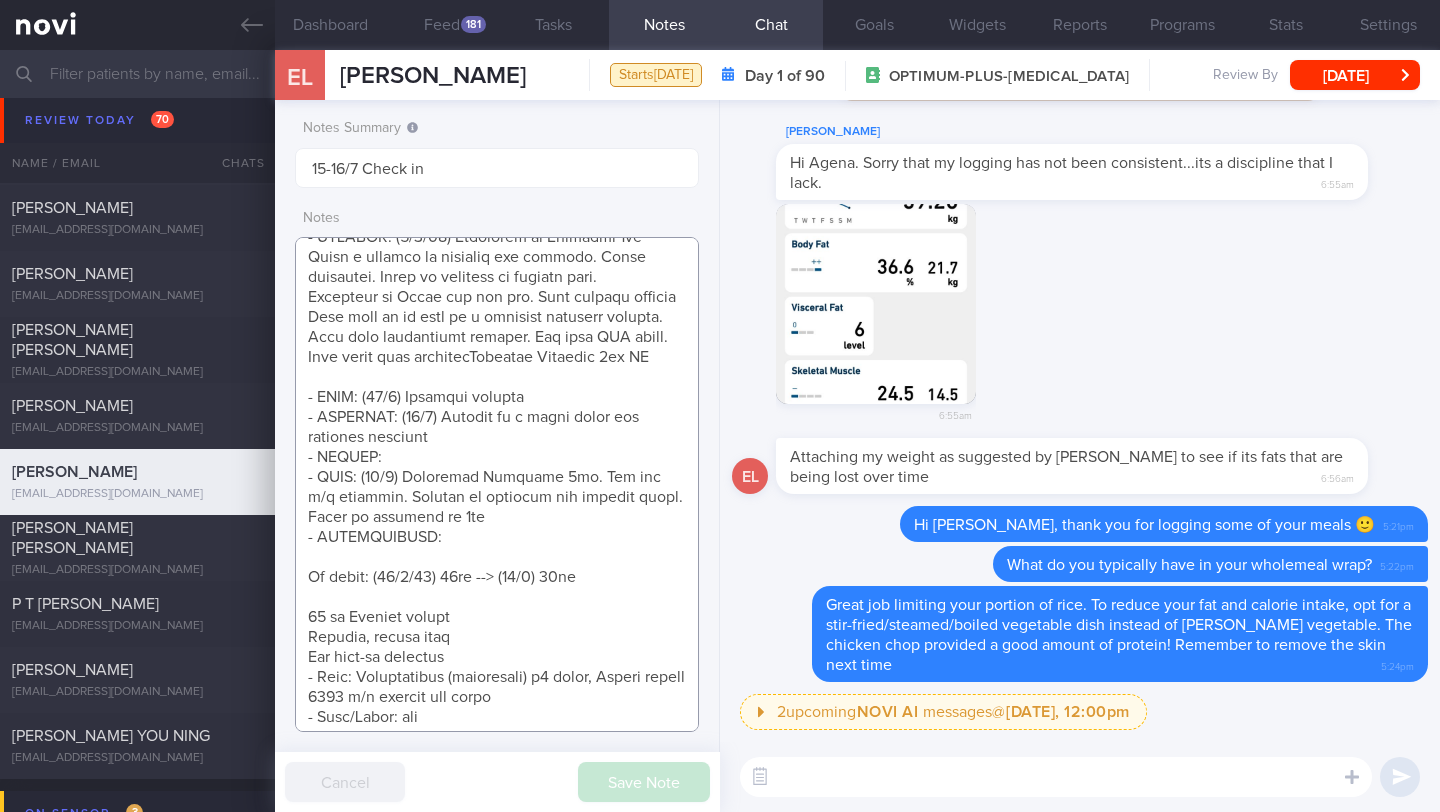 click at bounding box center [497, 484] 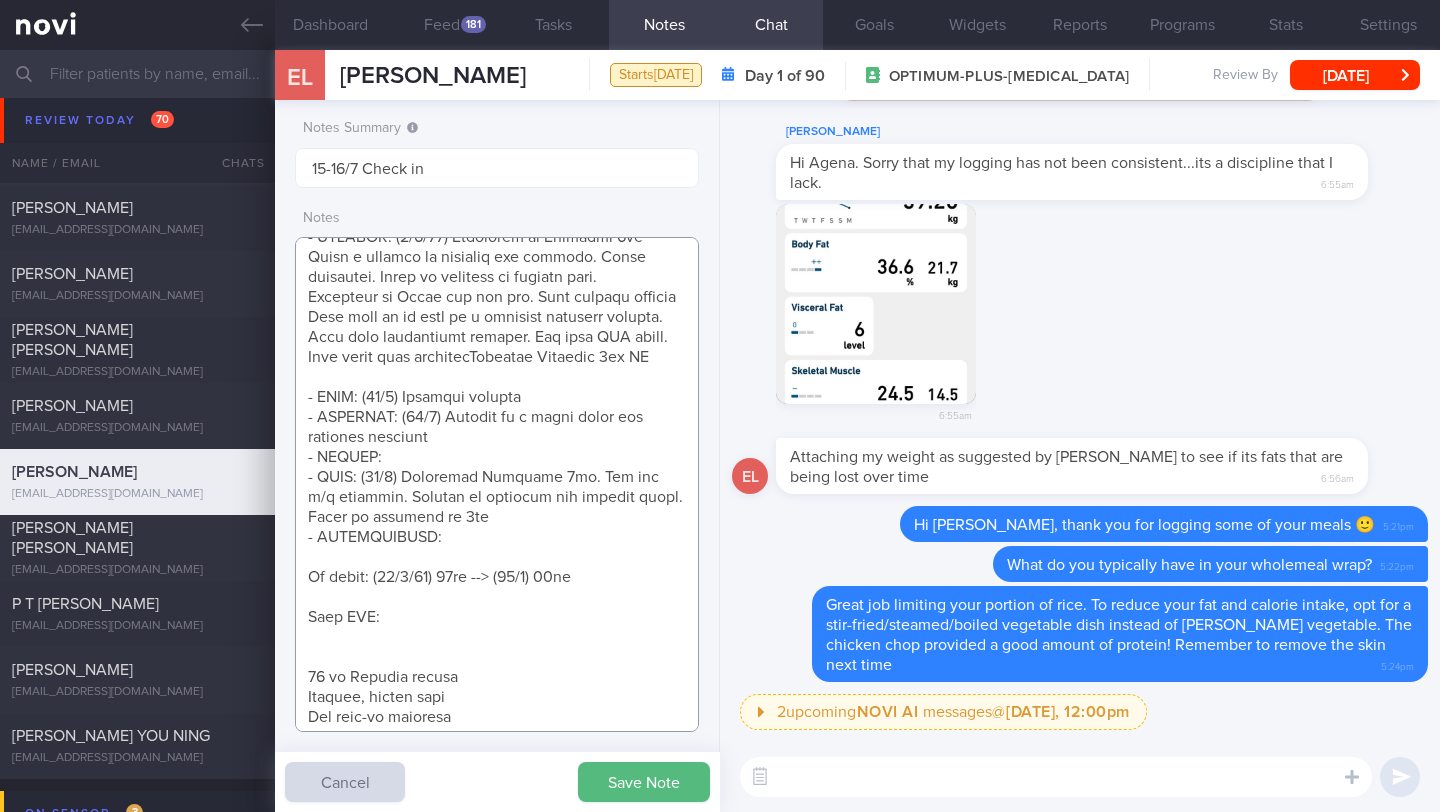type on "Personal target weight: 52-54kg
SUPPORT NEEDED:
CHALLENGE:
- OVERALL: ([DATE]) Continued on [MEDICAL_DATA] 7mg
Happy w effects on appetite and satiety. Still pronouced. Wants to continue on current dose.
Travelled to [GEOGRAPHIC_DATA] for few wks. Diet choices limited
Less able to do keep up w physical activity routine.
Body comp measurement advised. Has home BIA scale. Will track that meantimeContinue [MEDICAL_DATA] 7mg OM
- DIET: (15/5) Portions reduced
- EXERCISE: (15/5) Keeping up w brisk walks and strength training
- TANITA:
- MEDS: (15/5) Tolerated [MEDICAL_DATA] 3mg. Nil sig s/e reported. Effects on appetite and satiety noted. Ready to increase to 7mg
- MEASUREMENTS:
Wt trend: ([DATE]) 62kg --> (15/5) 60kg
Home BIA:
[DEMOGRAPHIC_DATA] Chinese [DEMOGRAPHIC_DATA]
Finance, hybrid work
Has live-in children
- Pmhx: [MEDICAL_DATA] (borderline) x3 years, [MEDICAL_DATA] 2012 s/p surgery and chemo
- Meds/Supps: nil
- Social hx: Client buys groceries (NTUC), Seldom cooks and usually buys food from outside
- Diet: Usually eats outside . Fluid intake - 1.5..." 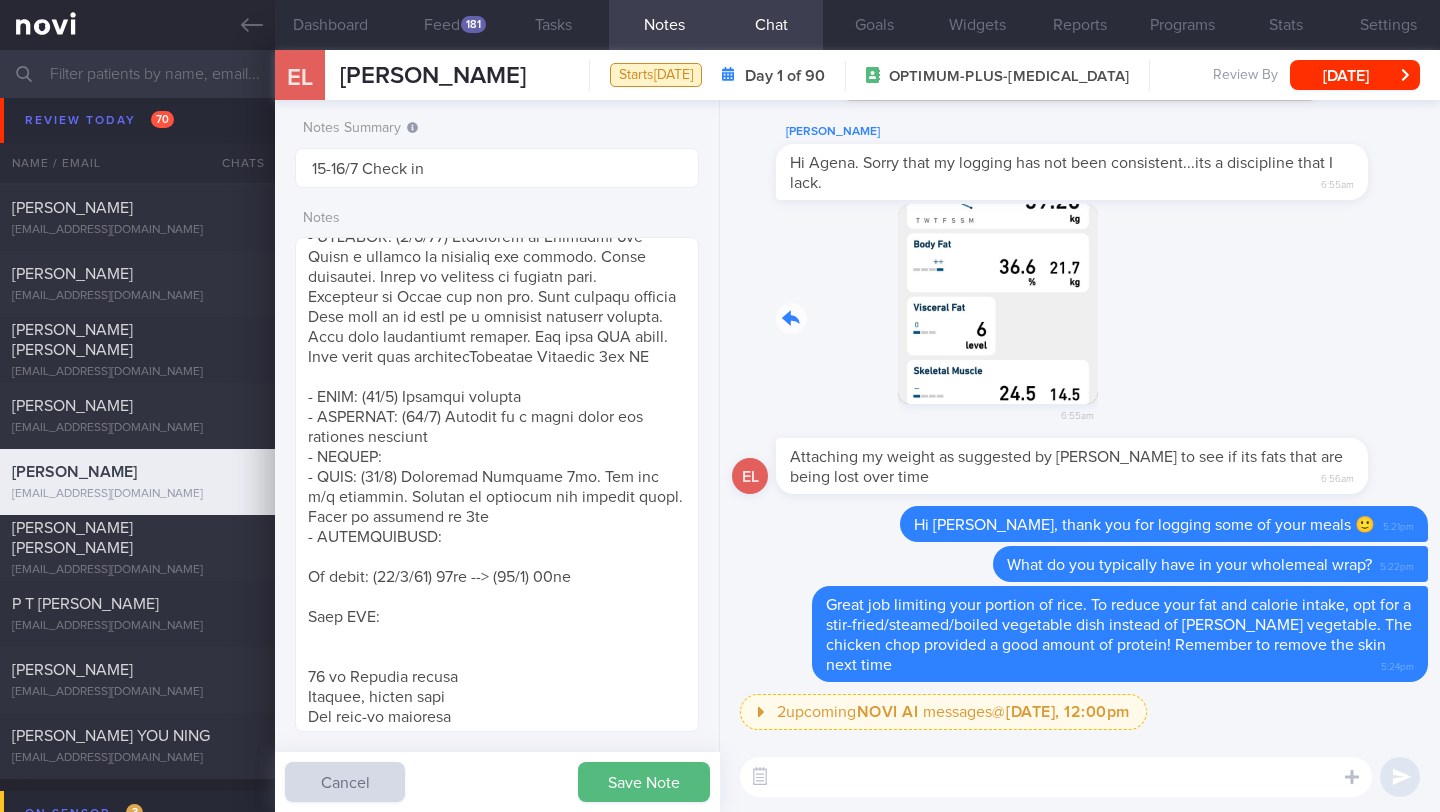drag, startPoint x: 793, startPoint y: 346, endPoint x: 1161, endPoint y: 339, distance: 368.06656 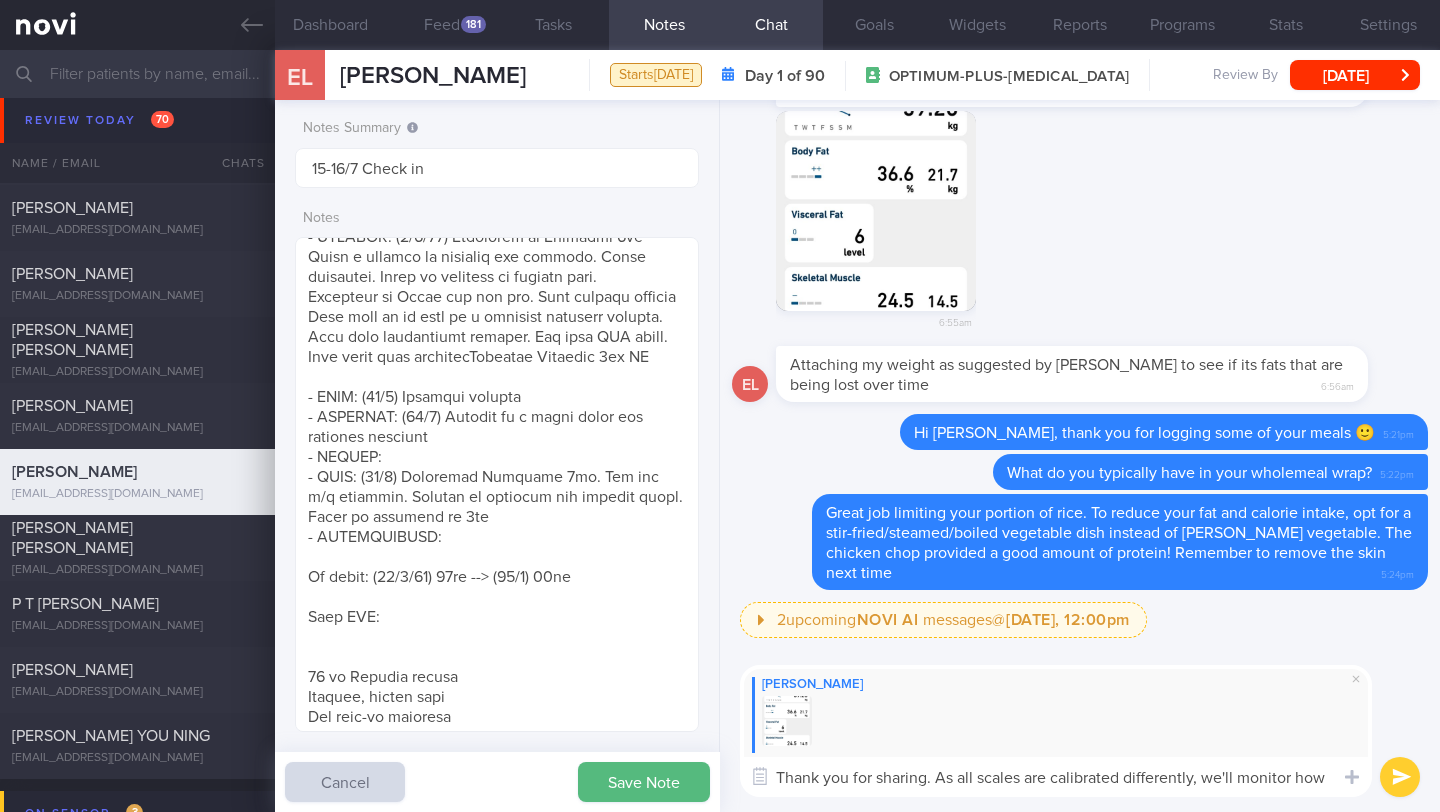 scroll, scrollTop: 0, scrollLeft: 0, axis: both 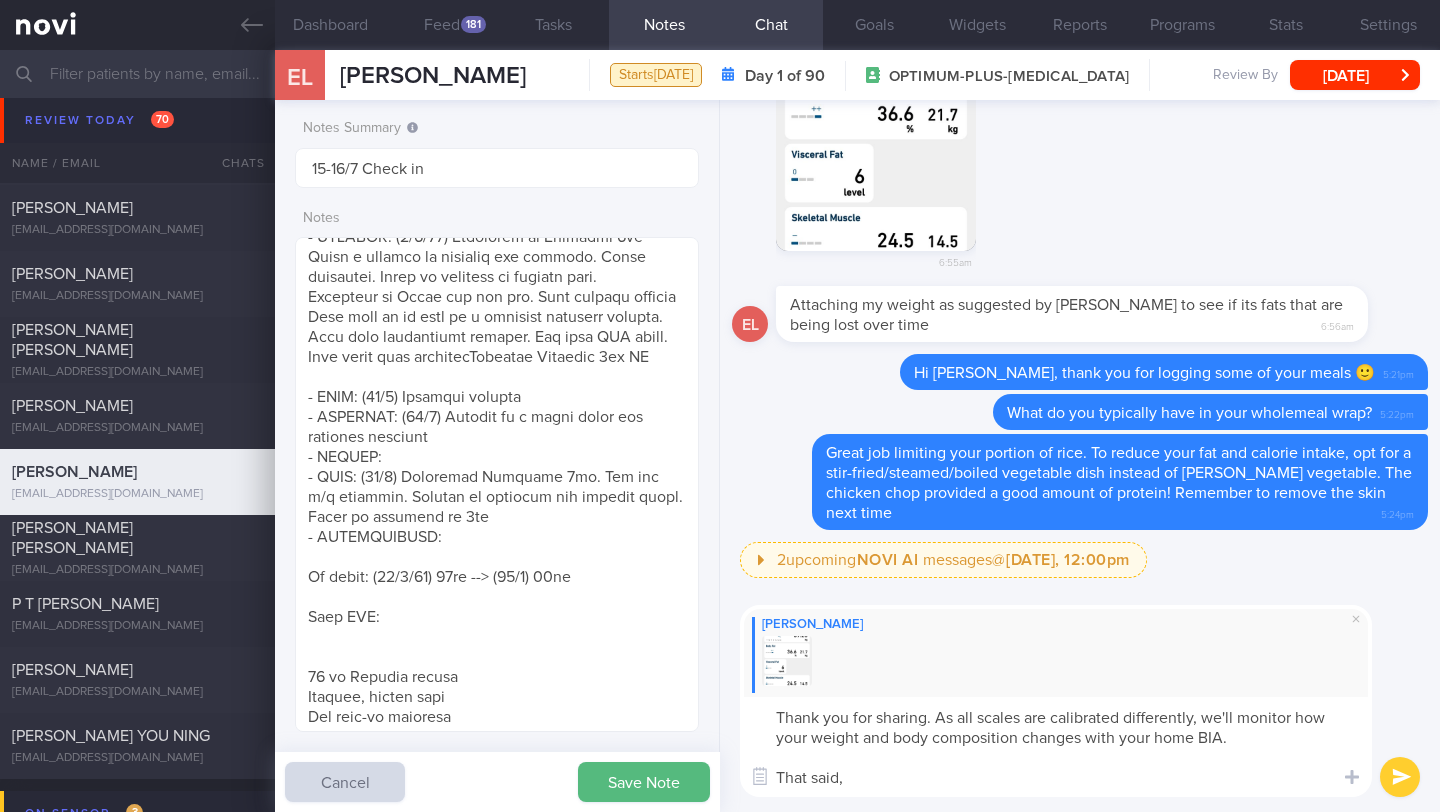 paste on "The issue with BIA machines is that it's accuracy depends on a person's hydration level. Dehydration causes an increase in the body’s electrical resistance and thus an overestimation of body fat. Over-hydration can cause an underestimation. The amount of food eaten may also affect the readings due to the fluids present in food." 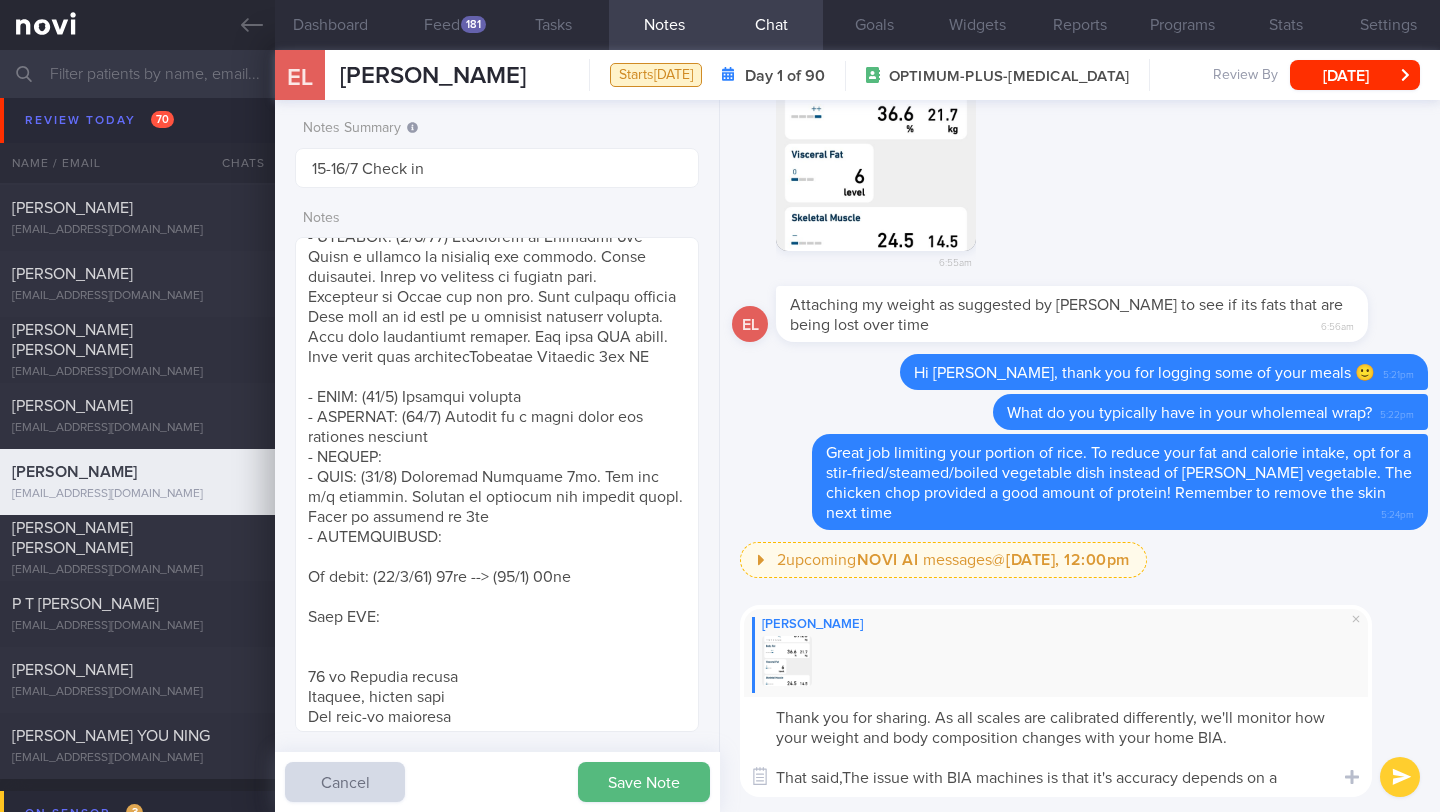 scroll, scrollTop: 0, scrollLeft: 0, axis: both 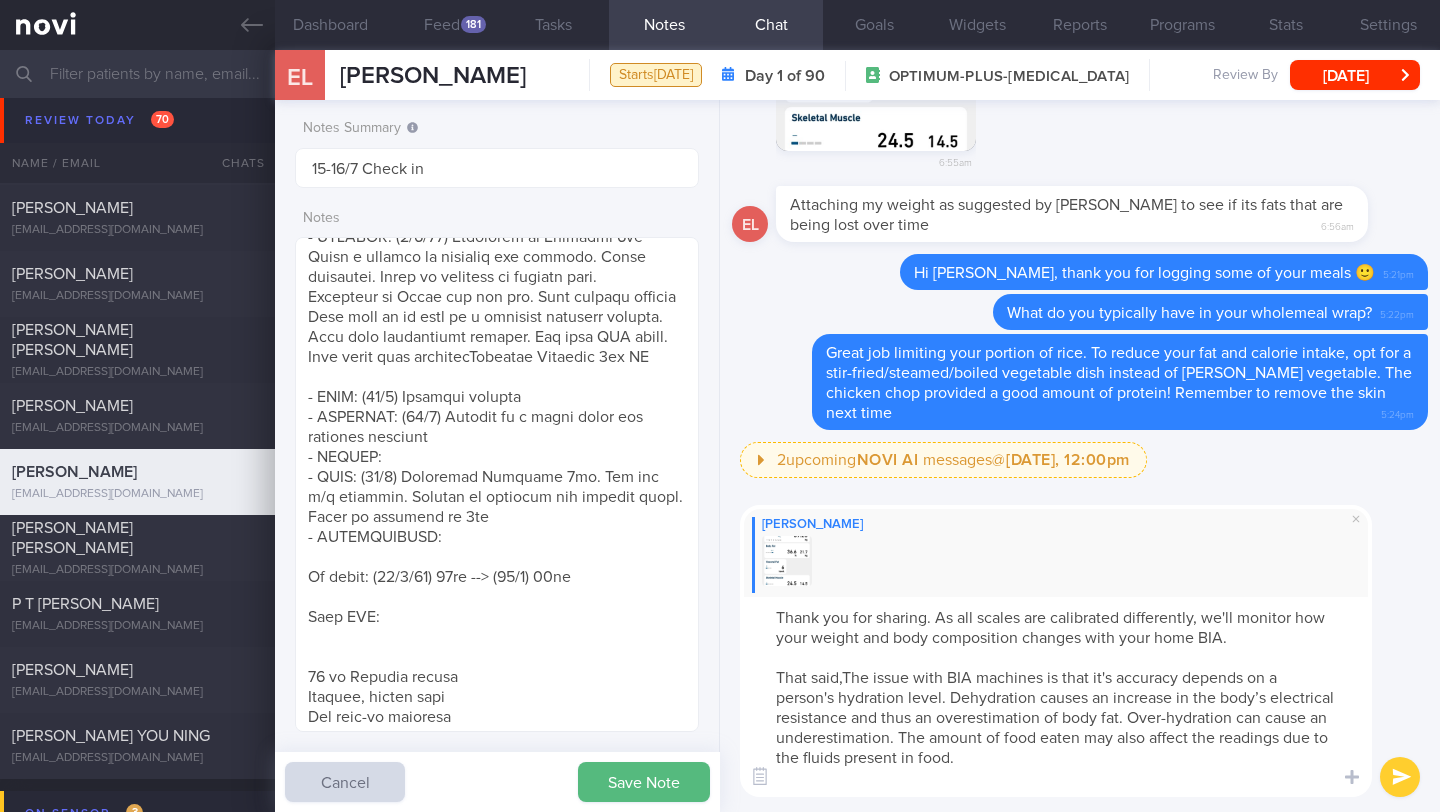 drag, startPoint x: 1108, startPoint y: 673, endPoint x: 855, endPoint y: 670, distance: 253.01779 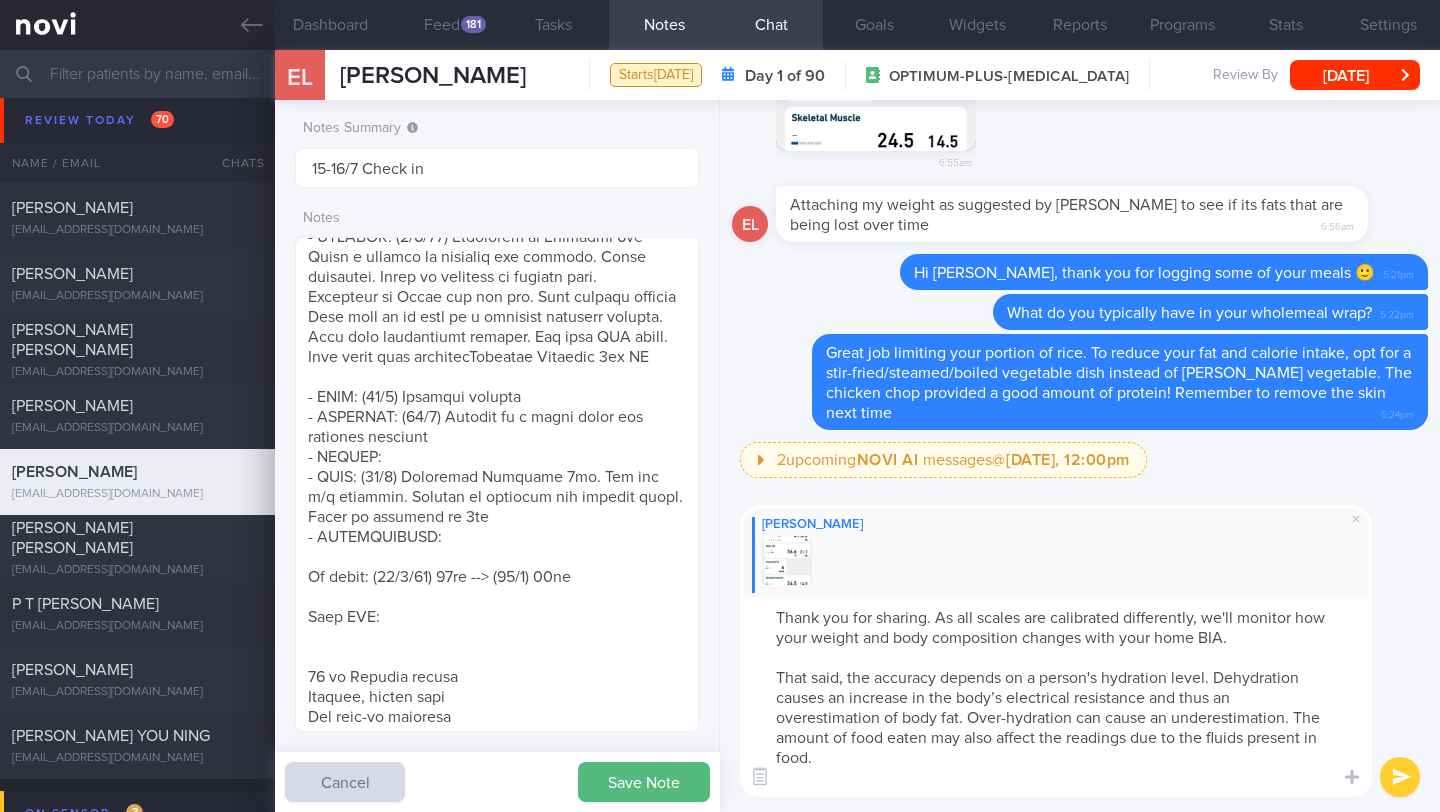 click on "Thank you for sharing. As all scales are calibrated differently, we'll monitor how your weight and body composition changes with your home BIA.
That said, the accuracy depends on a person's hydration level. Dehydration causes an increase in the body’s electrical resistance and thus an overestimation of body fat. Over-hydration can cause an underestimation. The amount of food eaten may also affect the readings due to the fluids present in food." at bounding box center (1056, 697) 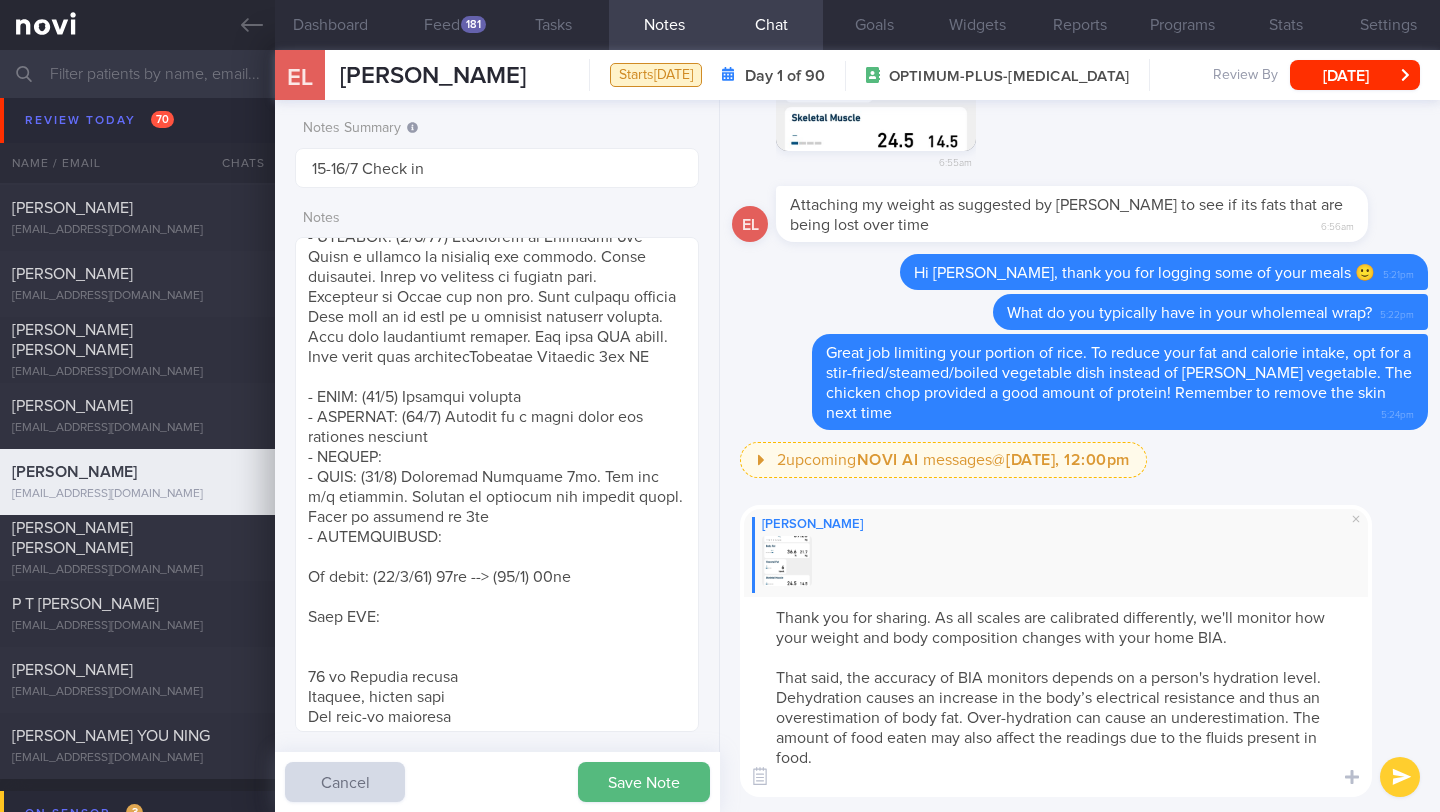 click on "Thank you for sharing. As all scales are calibrated differently, we'll monitor how your weight and body composition changes with your home BIA.
That said, the accuracy of BIA monitors depends on a person's hydration level. Dehydration causes an increase in the body’s electrical resistance and thus an overestimation of body fat. Over-hydration can cause an underestimation. The amount of food eaten may also affect the readings due to the fluids present in food." at bounding box center (1056, 697) 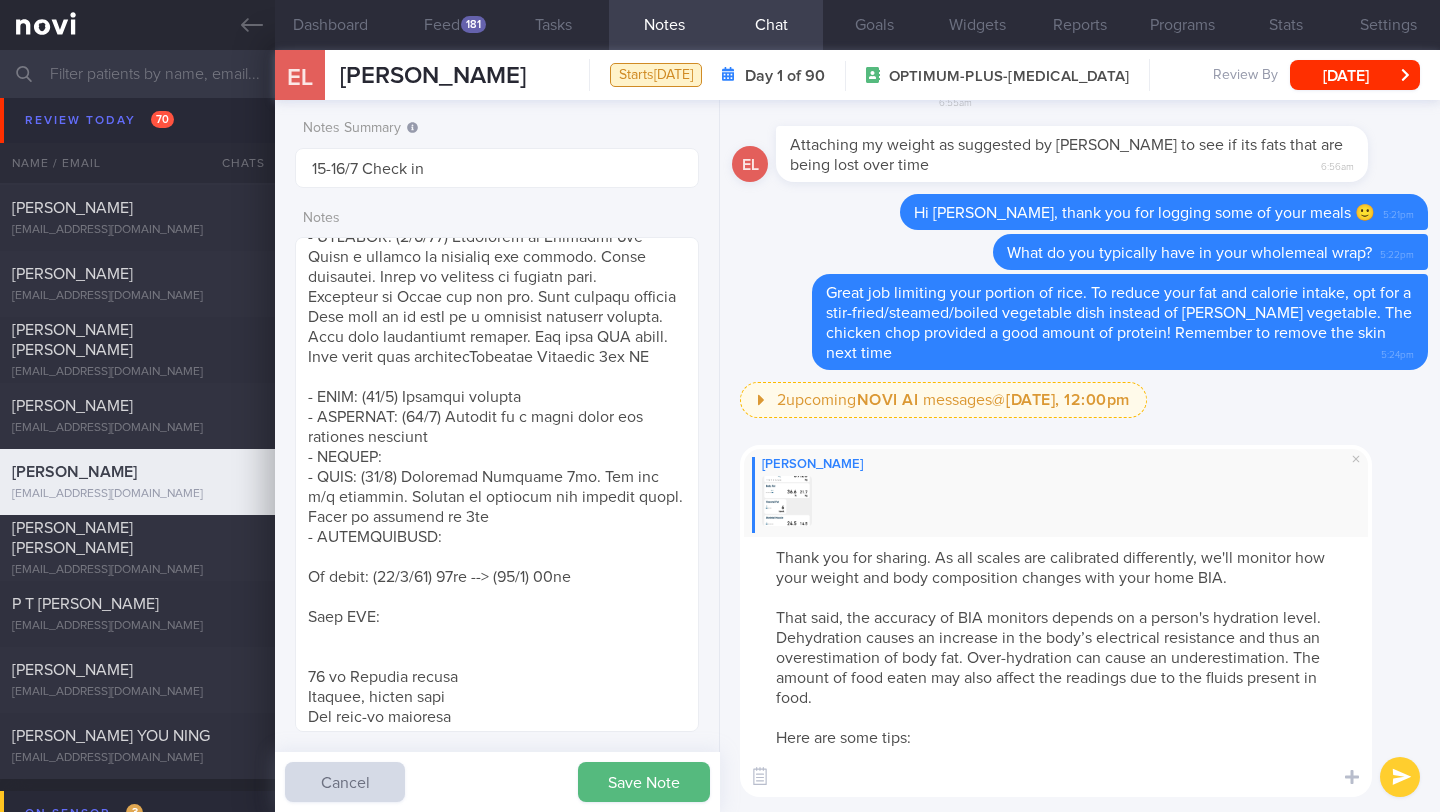 paste on "- Time of Day: Your body weight can change throughout the day, so it’s best to measure at the same time each day.
- Body & Skin Temperature: Being really hot or cold can affect the reading.
- Alcohol & Caffeine: These can mess with your hydration and impact the results.
- [MEDICAL_DATA]: [MEDICAL_DATA] can cause weight and water shifts for women.
- Consistency: Try to measure under the same conditions every time—same time of day, similar hydration, same posture, etc.
- Device Calibration: Make sure your monitor is set up and working properly.
- Posture: Whether you’re standing or sitting matters—keep it the same each time.
The more consistent you are, the more accurate and useful your results will be." 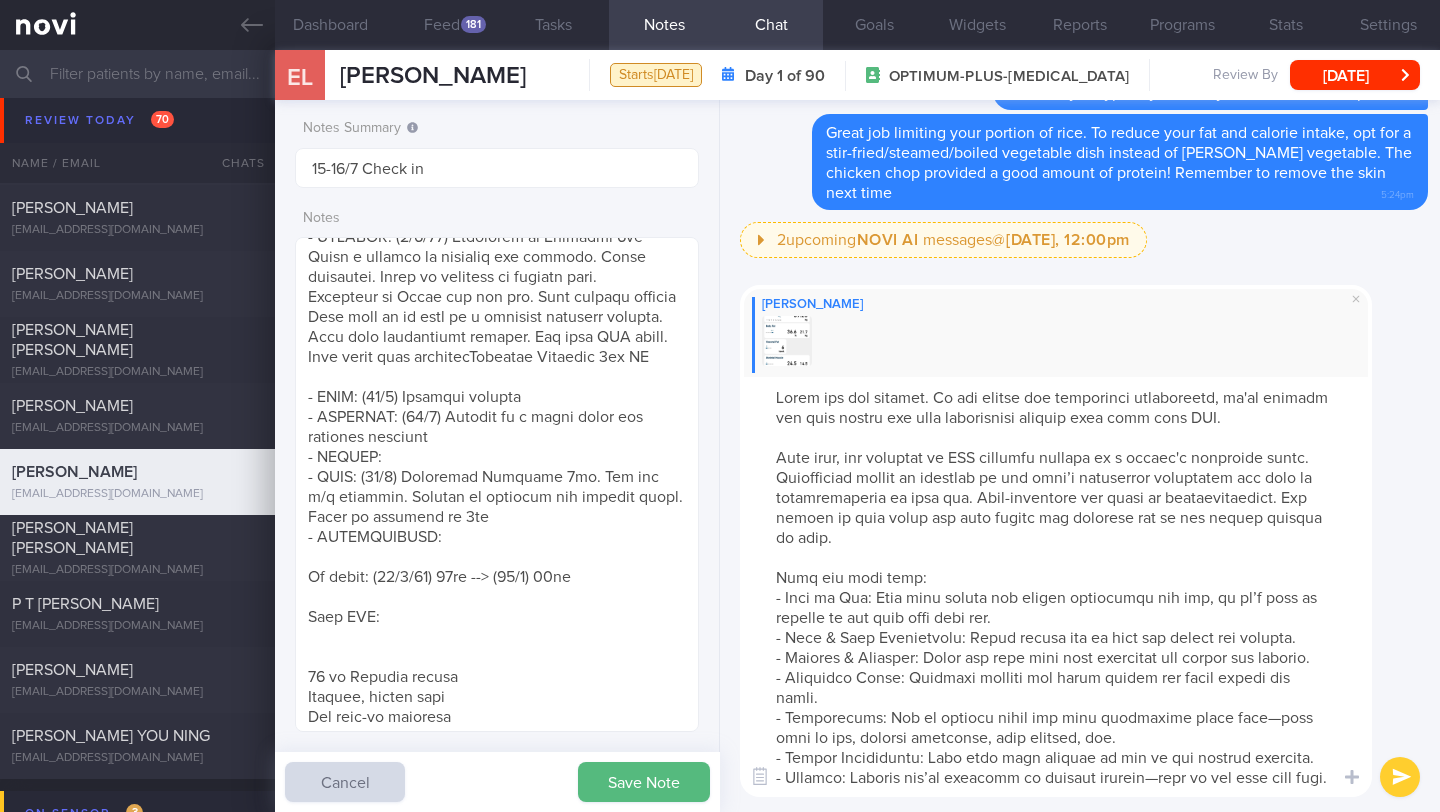 click at bounding box center [1056, 587] 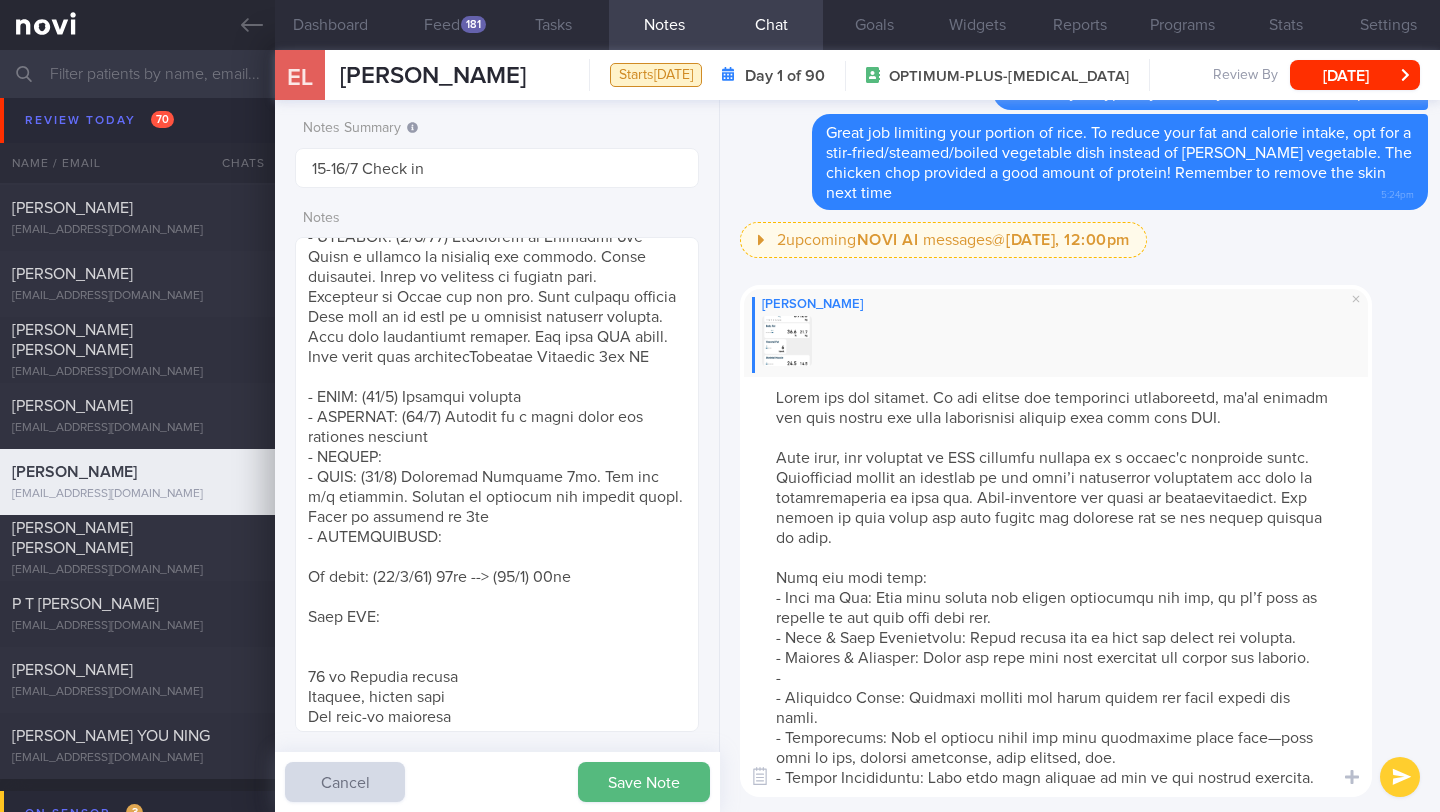 paste on "To minimize errors, you should avoid alcohol consumption eight hours before the test and also avoid vigorous exercise four hours prior to the test" 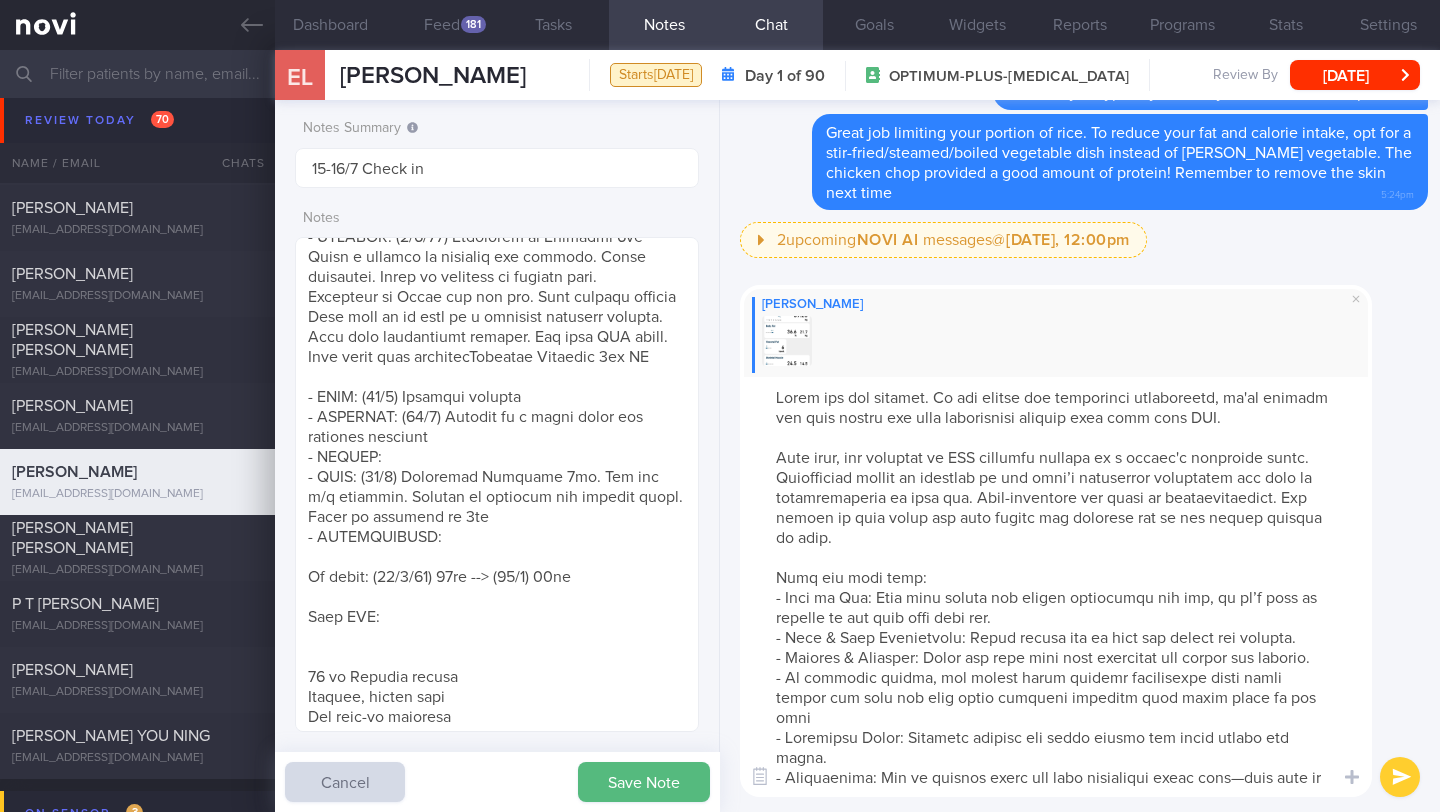 drag, startPoint x: 928, startPoint y: 658, endPoint x: 936, endPoint y: 671, distance: 15.264338 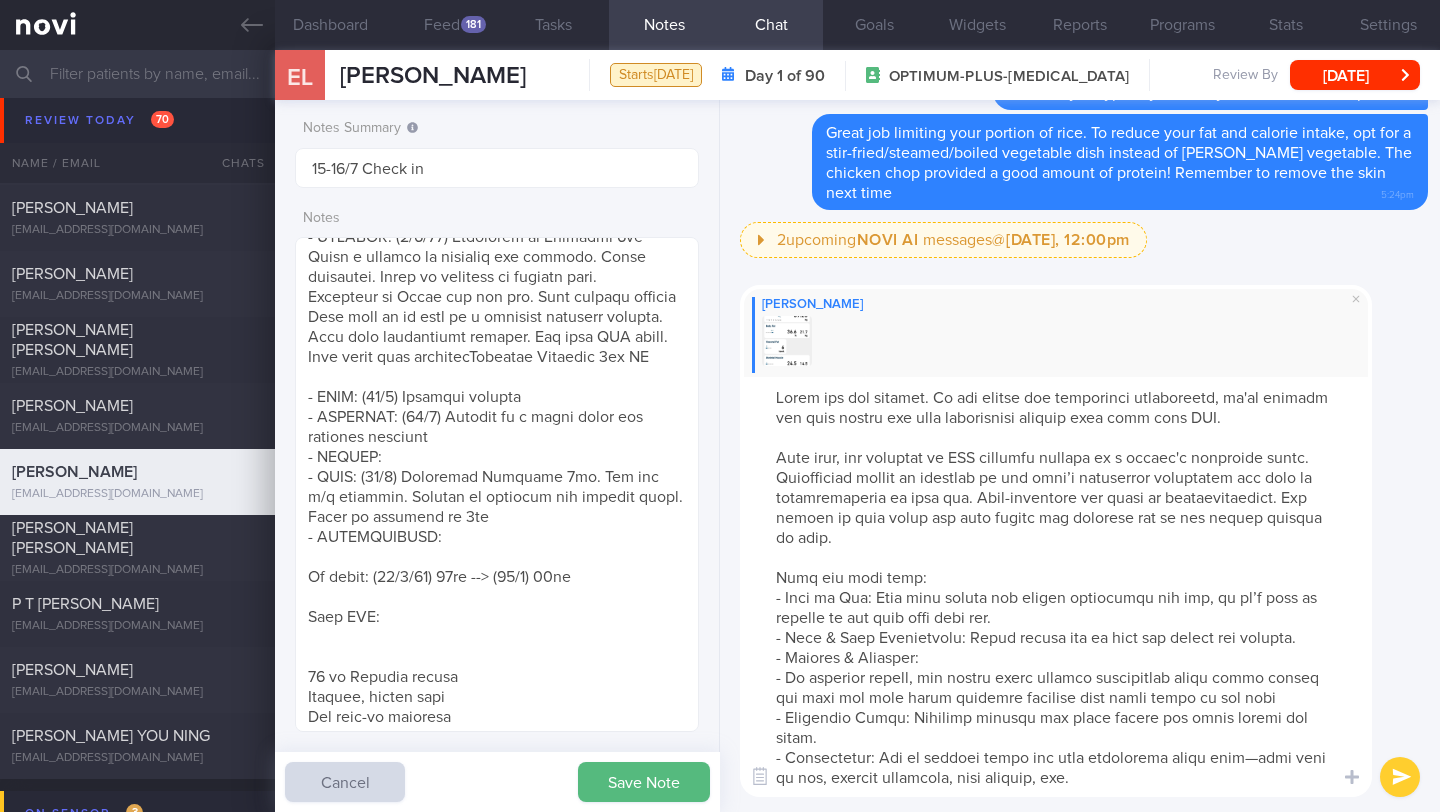 click at bounding box center [1056, 587] 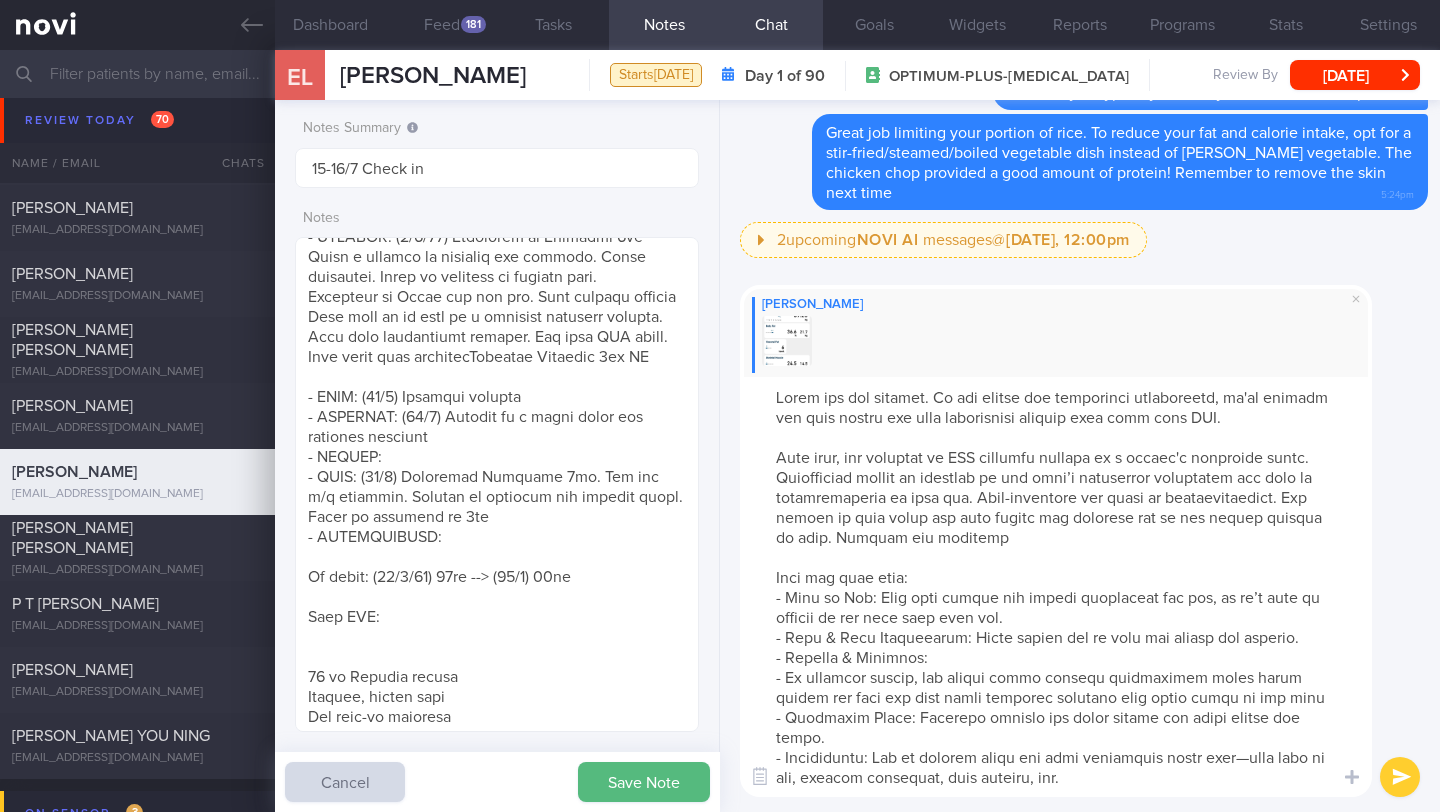 paste on "These can mess with your hydration and impact the results." 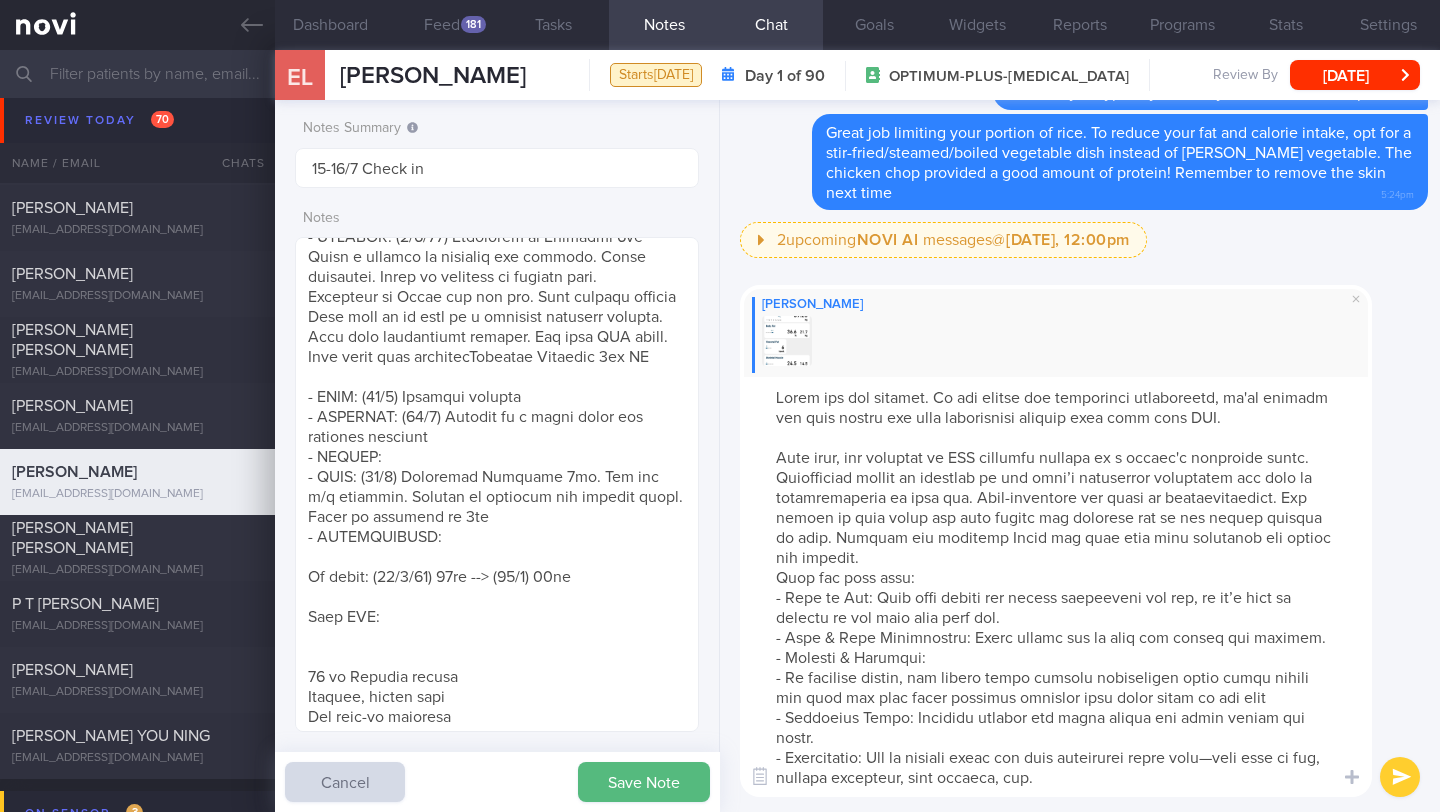 click at bounding box center (1056, 587) 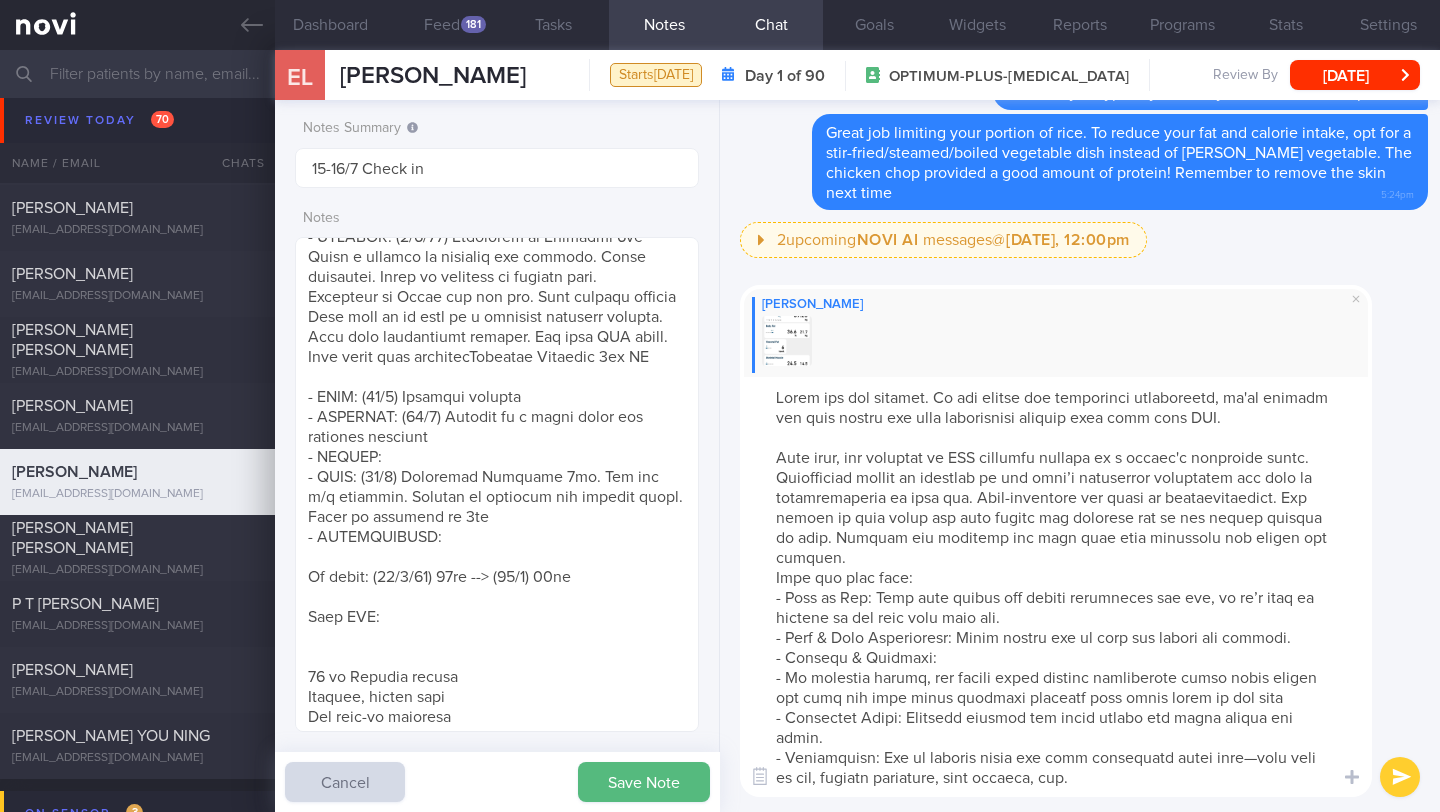 click at bounding box center [1056, 587] 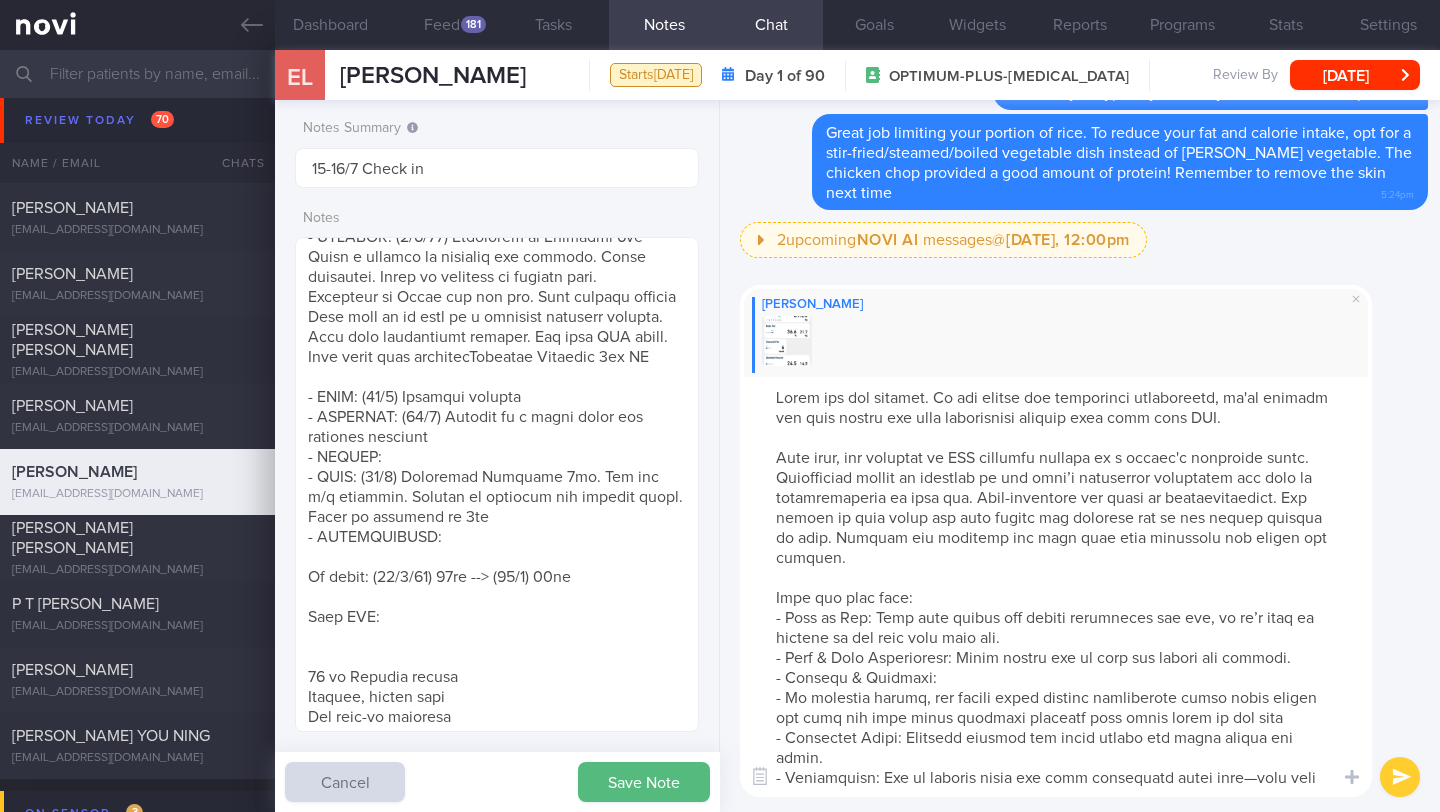 drag, startPoint x: 961, startPoint y: 695, endPoint x: 783, endPoint y: 685, distance: 178.28067 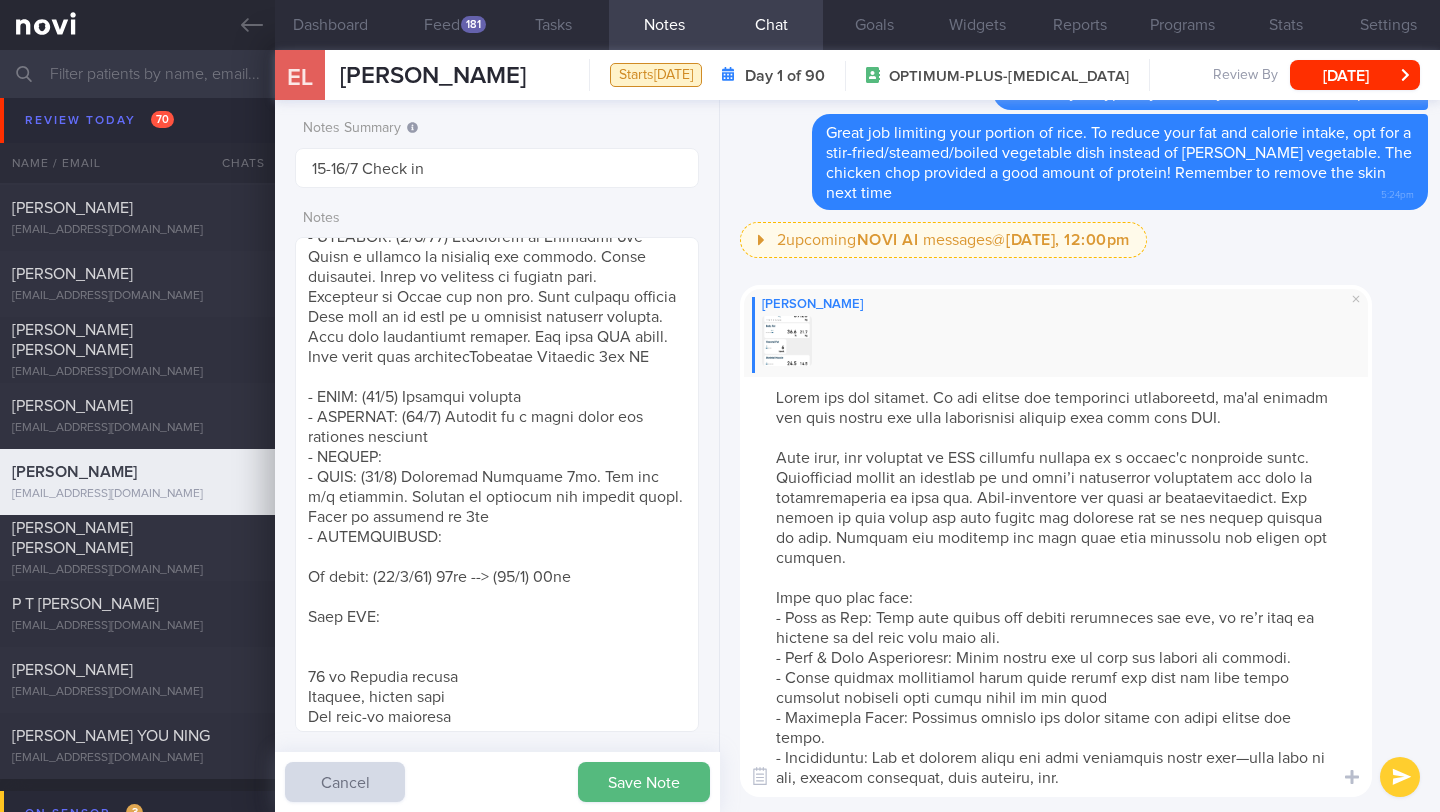 drag, startPoint x: 875, startPoint y: 618, endPoint x: 804, endPoint y: 615, distance: 71.063354 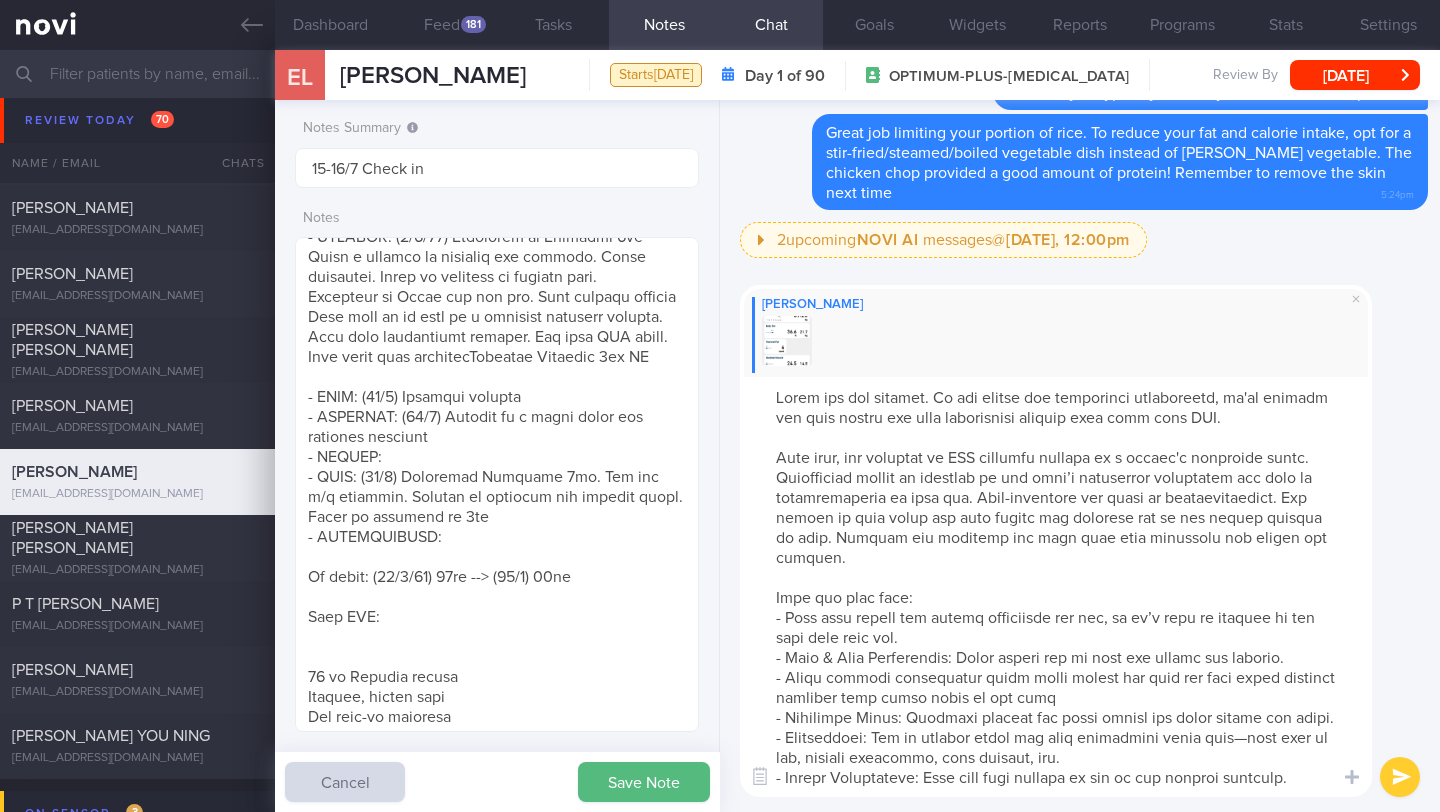 drag, startPoint x: 974, startPoint y: 657, endPoint x: 783, endPoint y: 652, distance: 191.06543 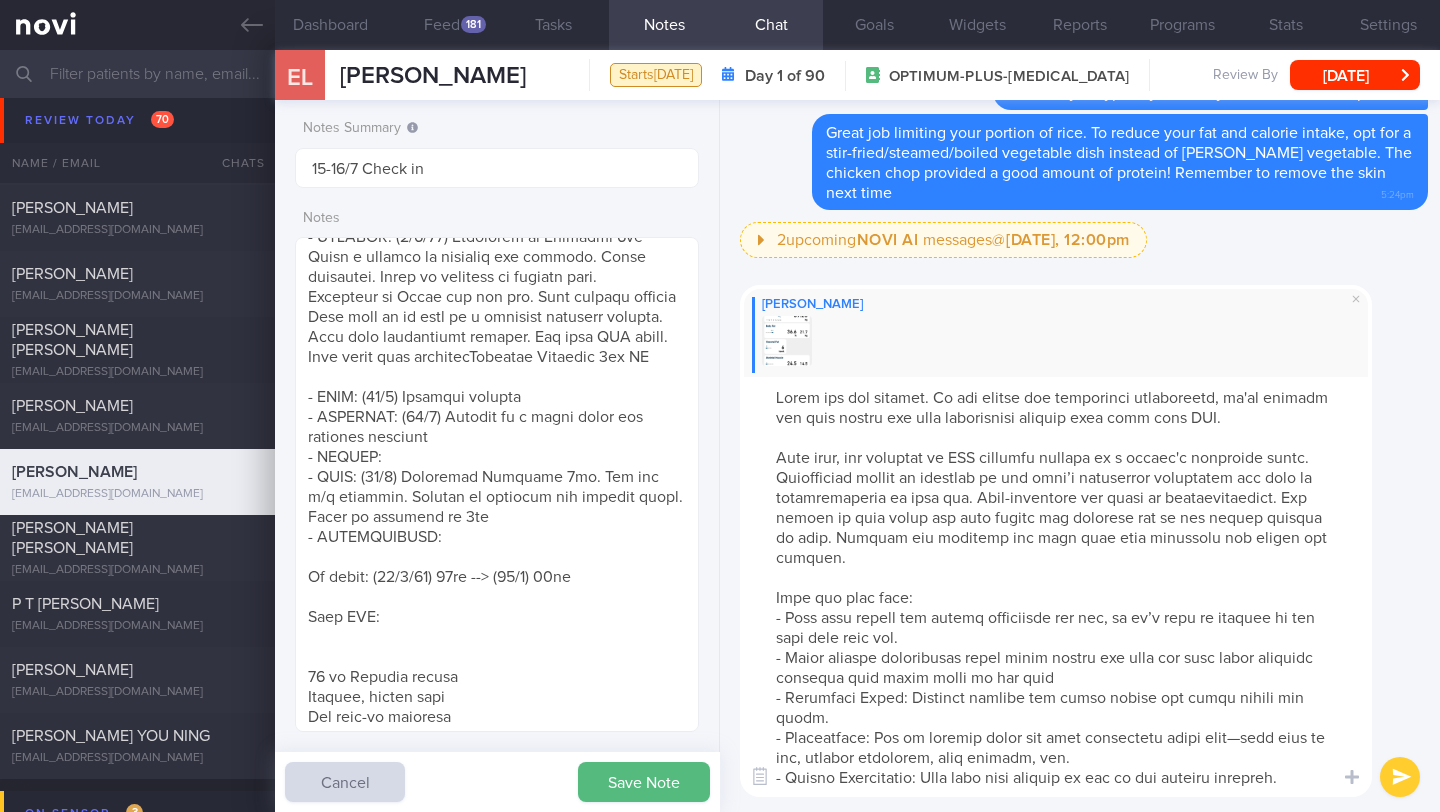 drag, startPoint x: 911, startPoint y: 700, endPoint x: 925, endPoint y: 713, distance: 19.104973 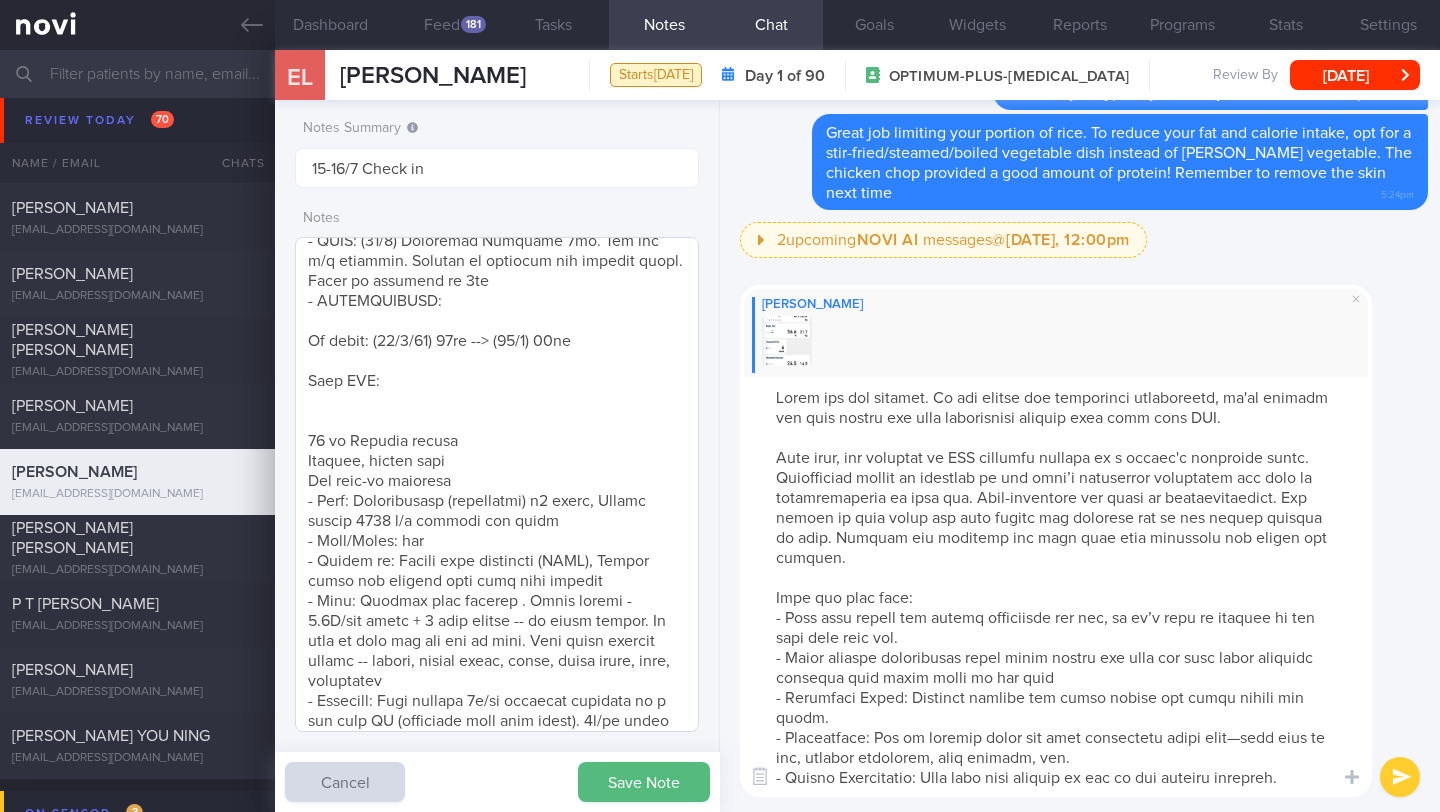 scroll, scrollTop: 378, scrollLeft: 0, axis: vertical 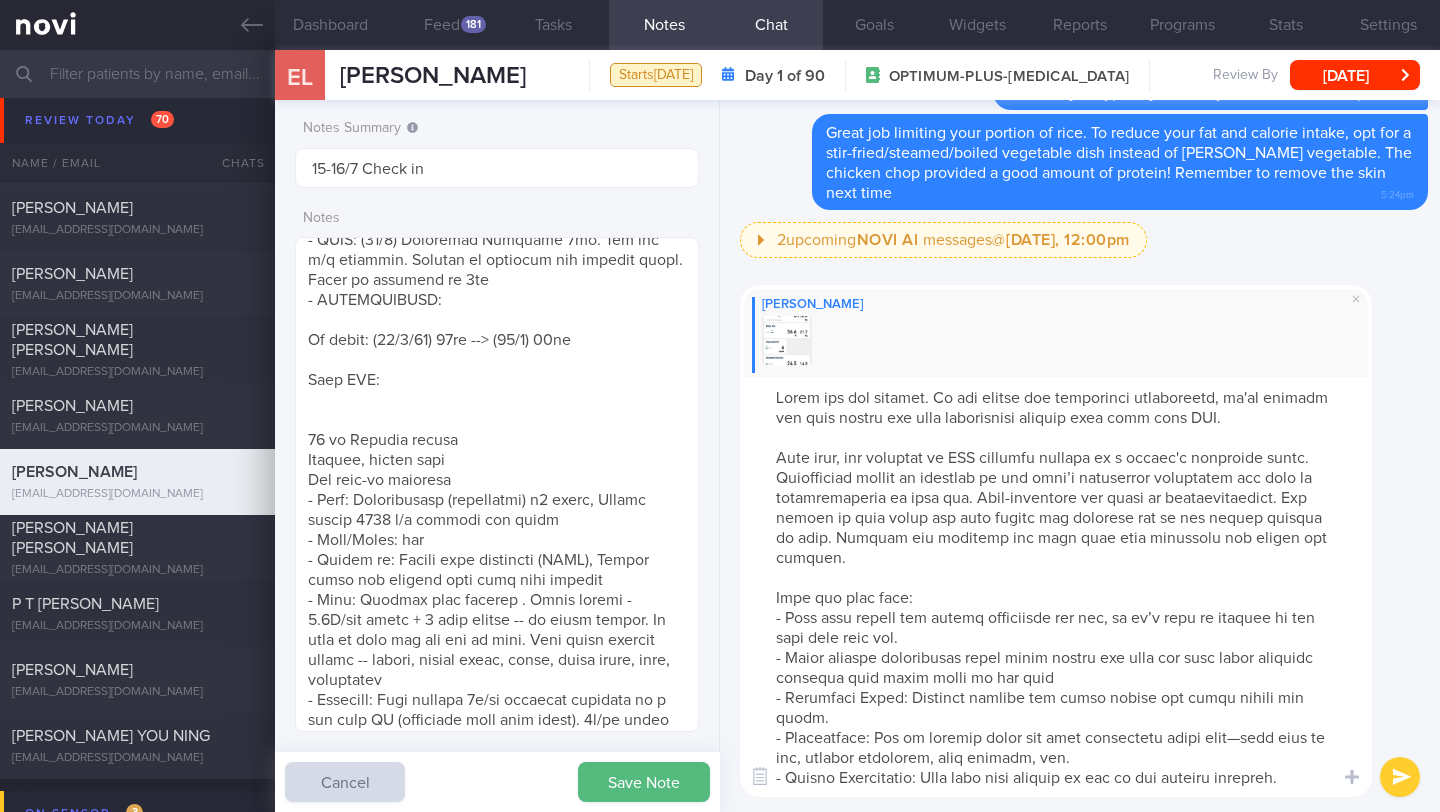 click at bounding box center (1056, 587) 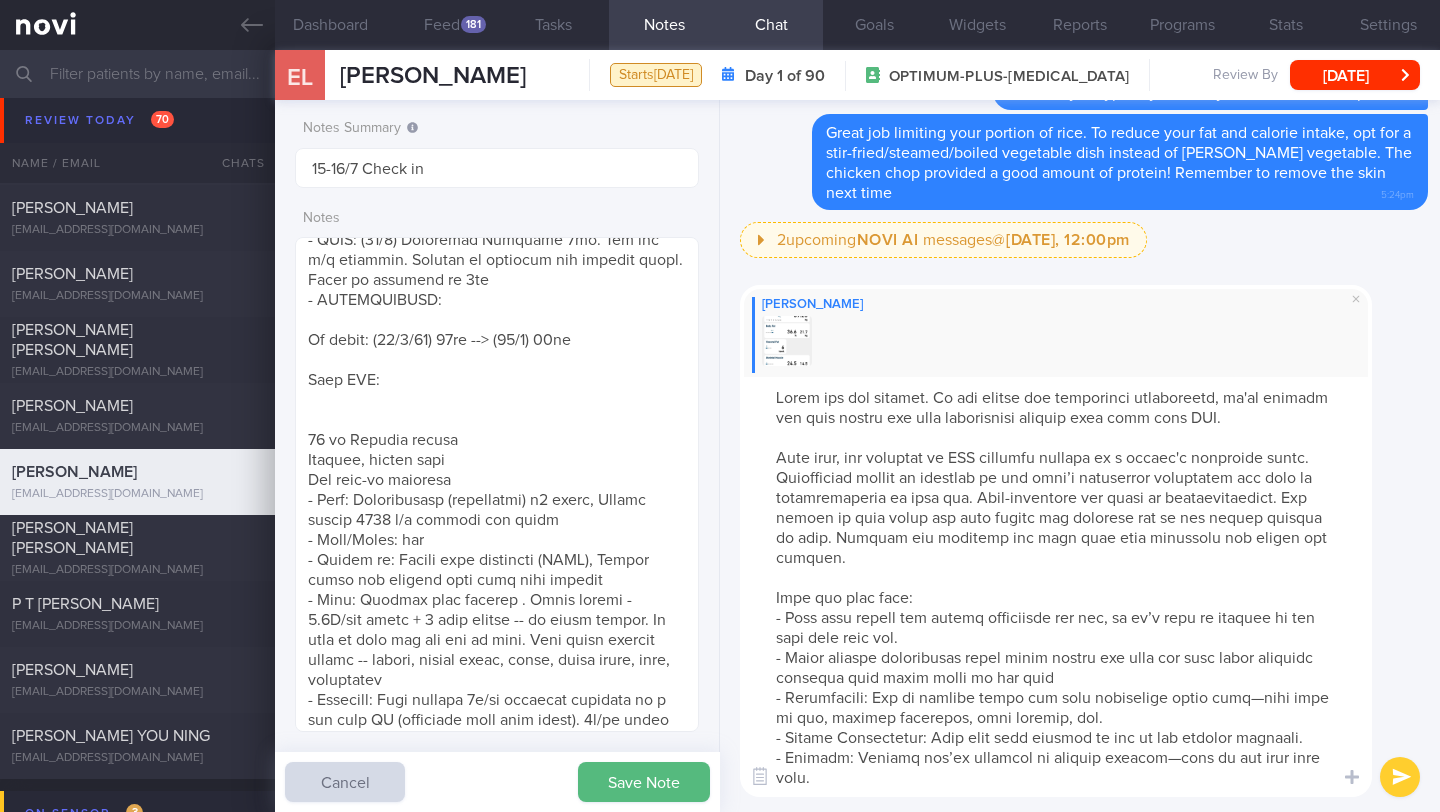 drag, startPoint x: 883, startPoint y: 702, endPoint x: 829, endPoint y: 703, distance: 54.00926 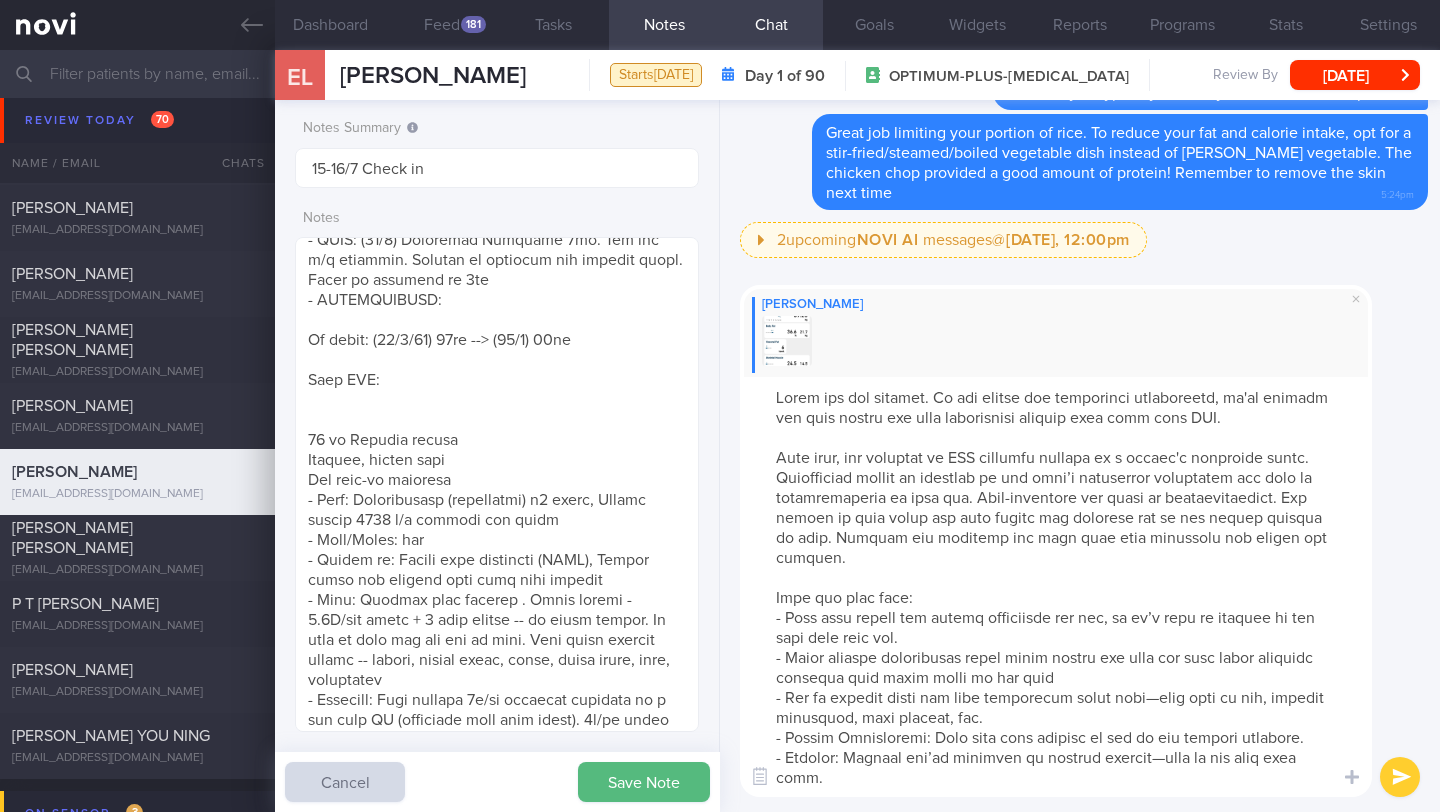 click at bounding box center [1056, 587] 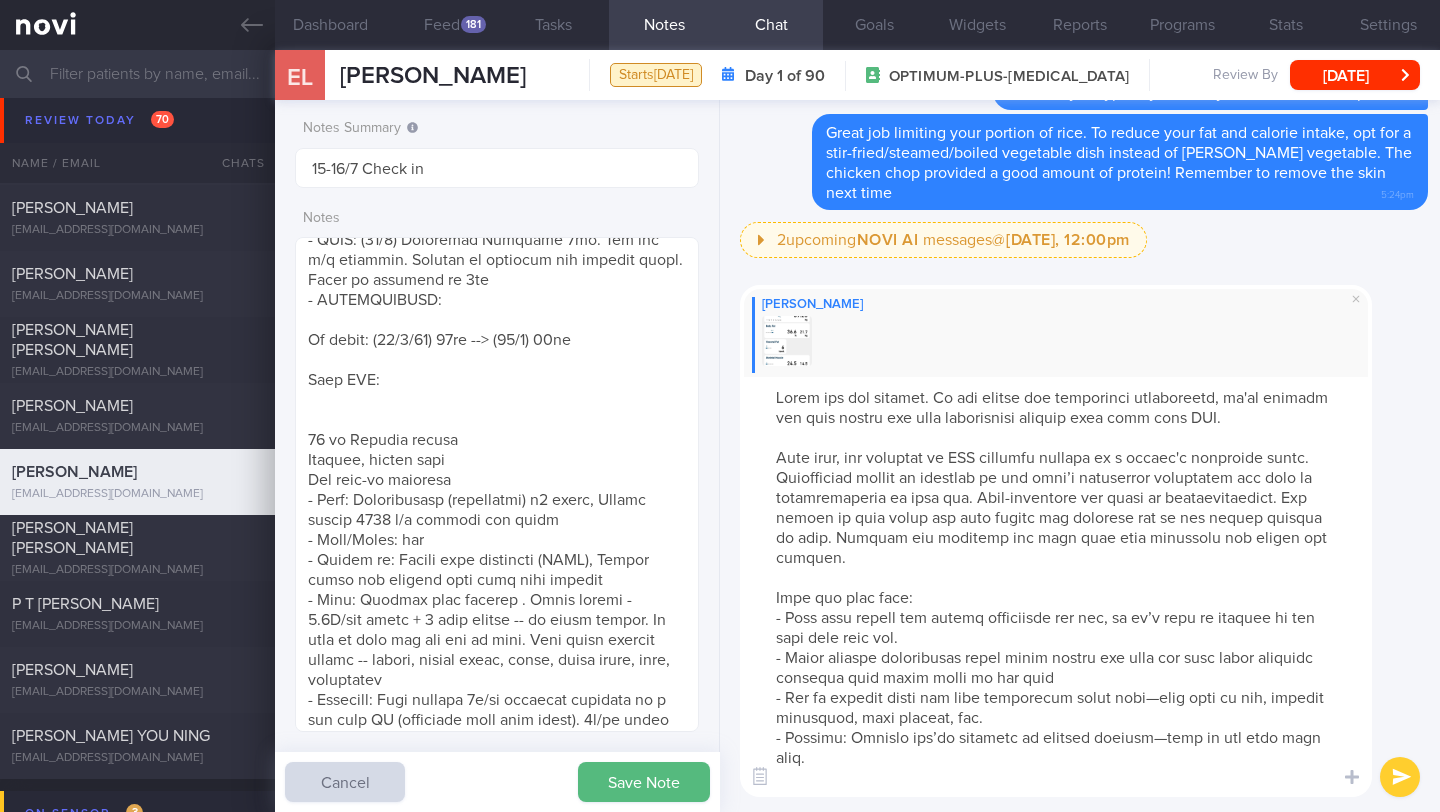 click at bounding box center (1056, 587) 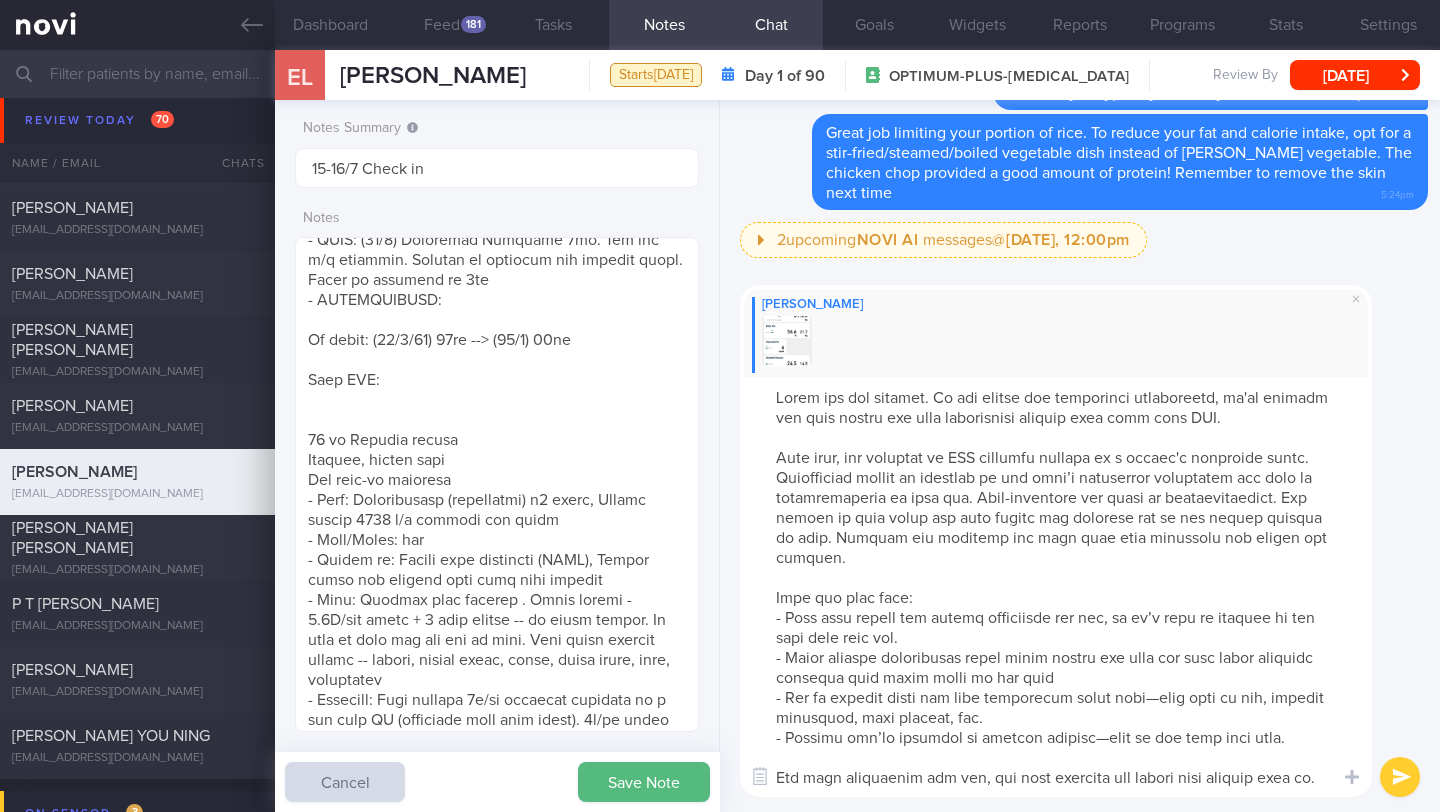 drag, startPoint x: 1297, startPoint y: 737, endPoint x: 760, endPoint y: 735, distance: 537.0037 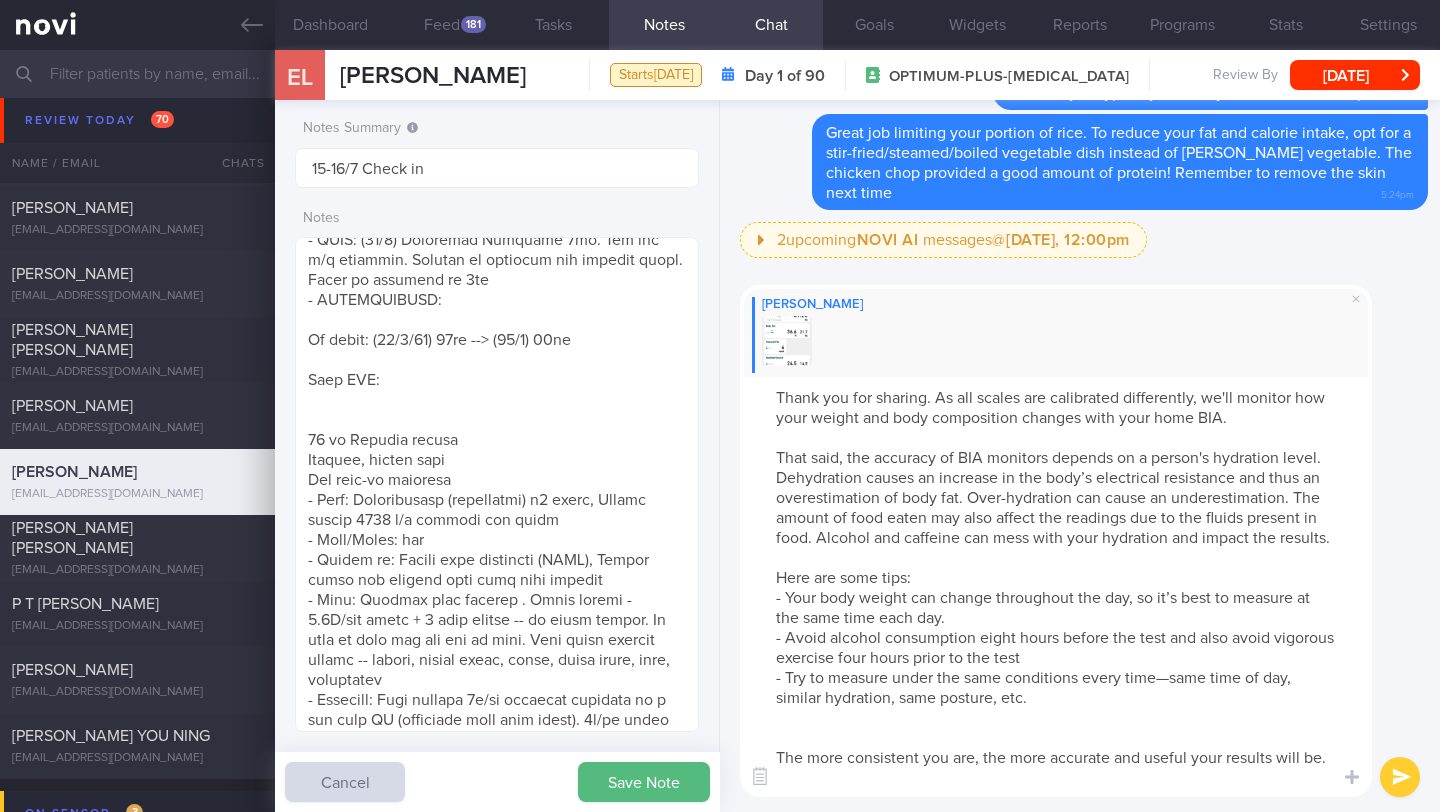 click on "Thank you for sharing. As all scales are calibrated differently, we'll monitor how your weight and body composition changes with your home BIA.
That said, the accuracy of BIA monitors depends on a person's hydration level. Dehydration causes an increase in the body’s electrical resistance and thus an overestimation of body fat. Over-hydration can cause an underestimation. The amount of food eaten may also affect the readings due to the fluids present in food. Alcohol and caffeine can mess with your hydration and impact the results.
Here are some tips:
- Your body weight can change throughout the day, so it’s best to measure at the same time each day.
- Avoid alcohol consumption eight hours before the test and also avoid vigorous exercise four hours prior to the test
- Try to measure under the same conditions every time—same time of day, similar hydration, same posture, etc.
The more consistent you are, the more accurate and useful your results will be." at bounding box center [1056, 587] 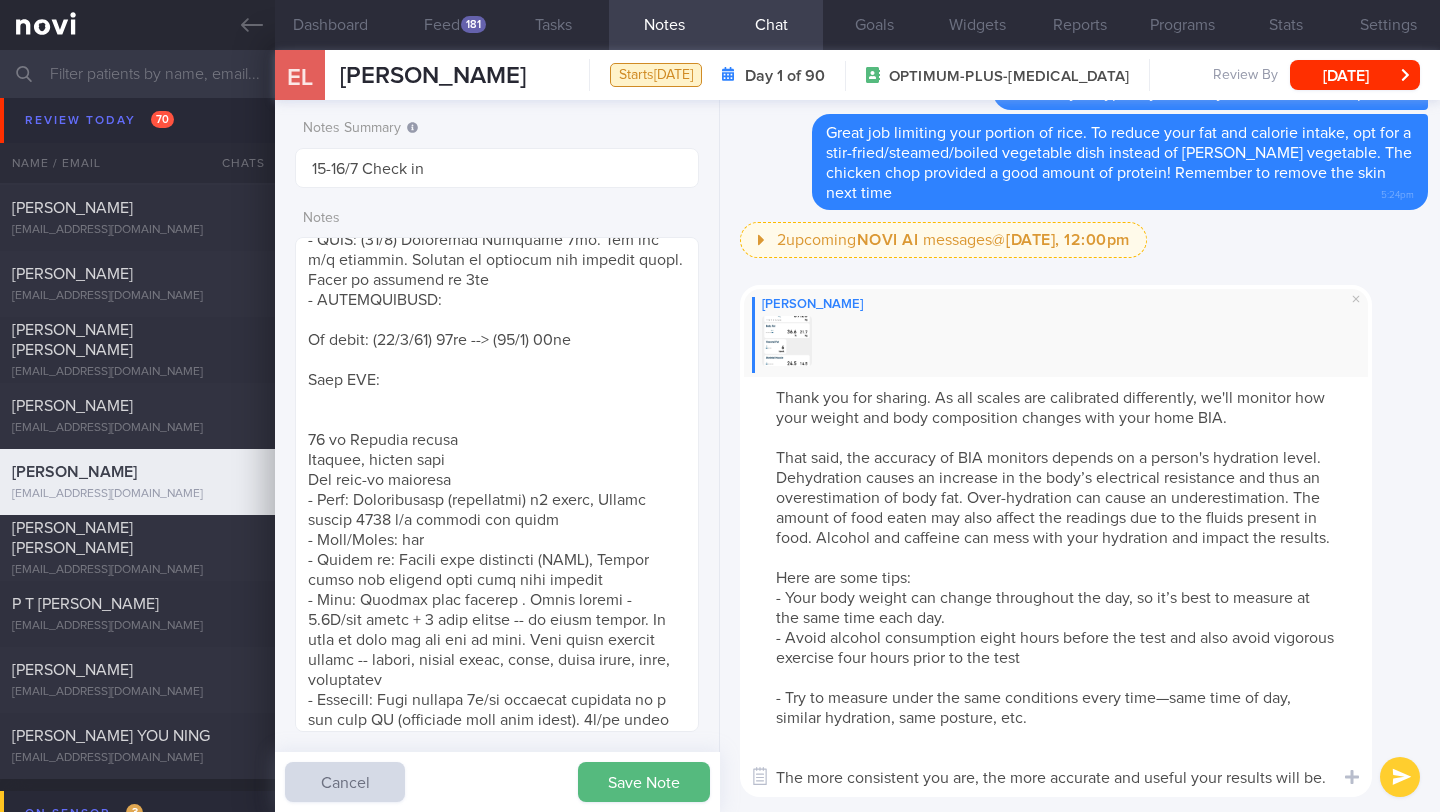 paste on "- Whether you’re standing or sitting matters—keep it the same each time." 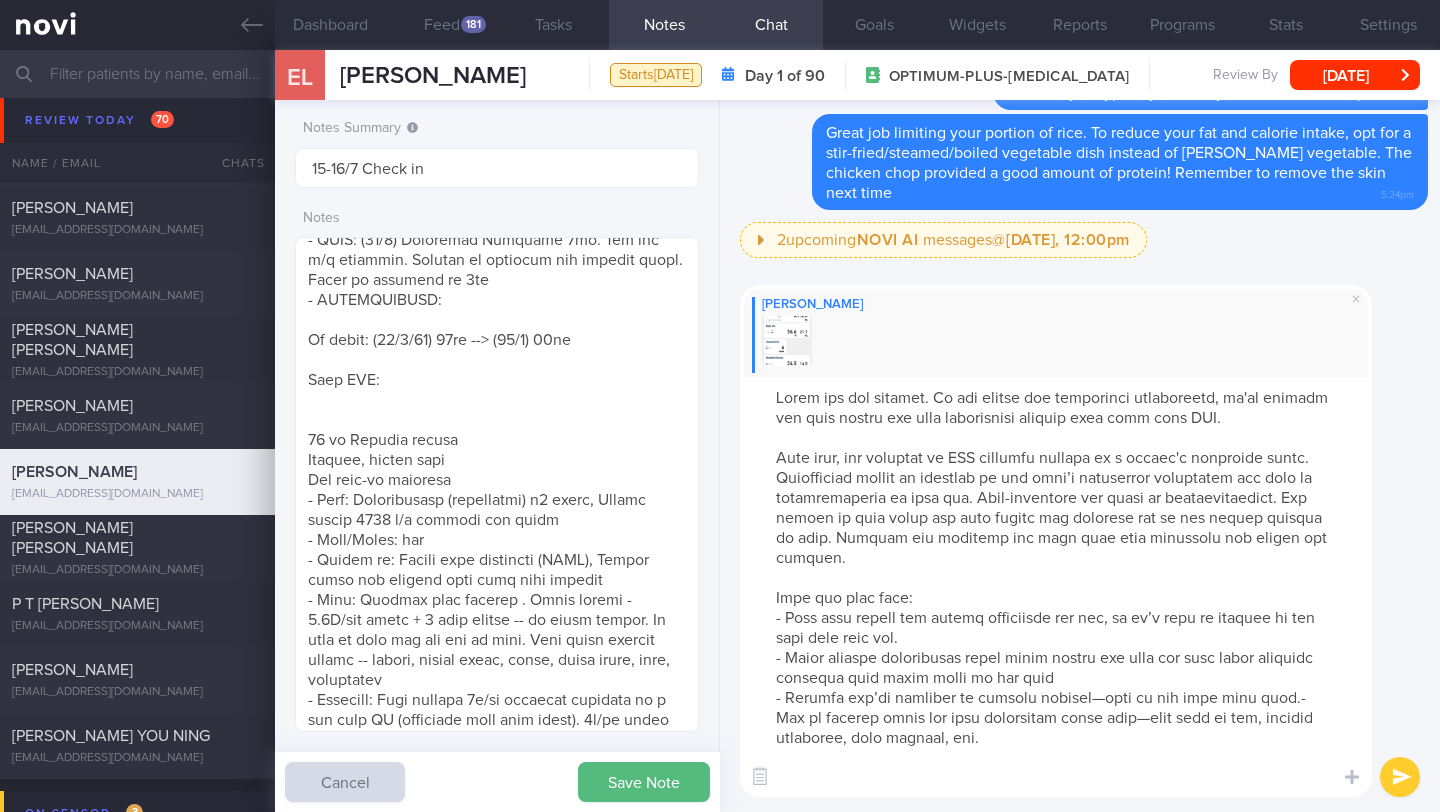 click at bounding box center [1056, 587] 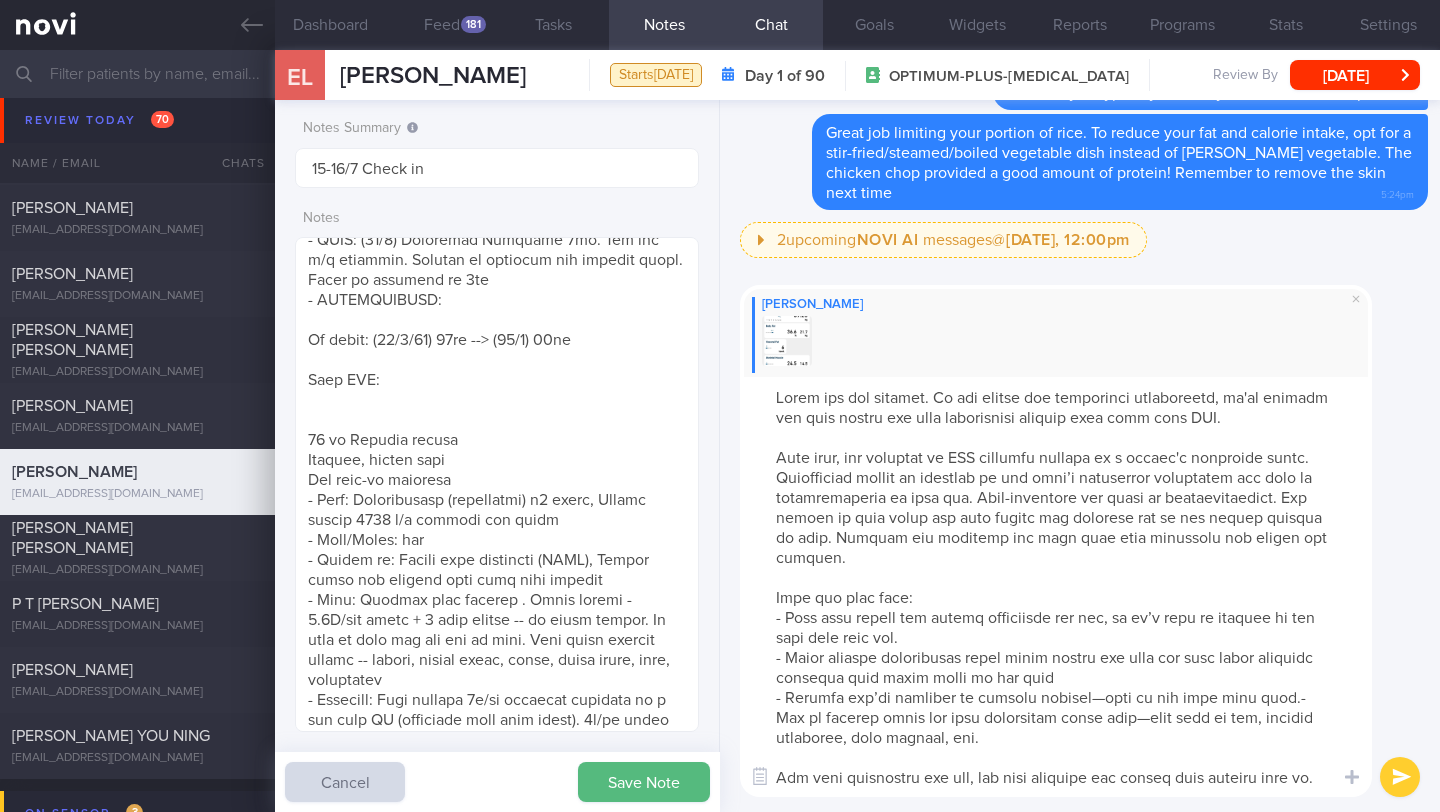 scroll, scrollTop: 40, scrollLeft: 0, axis: vertical 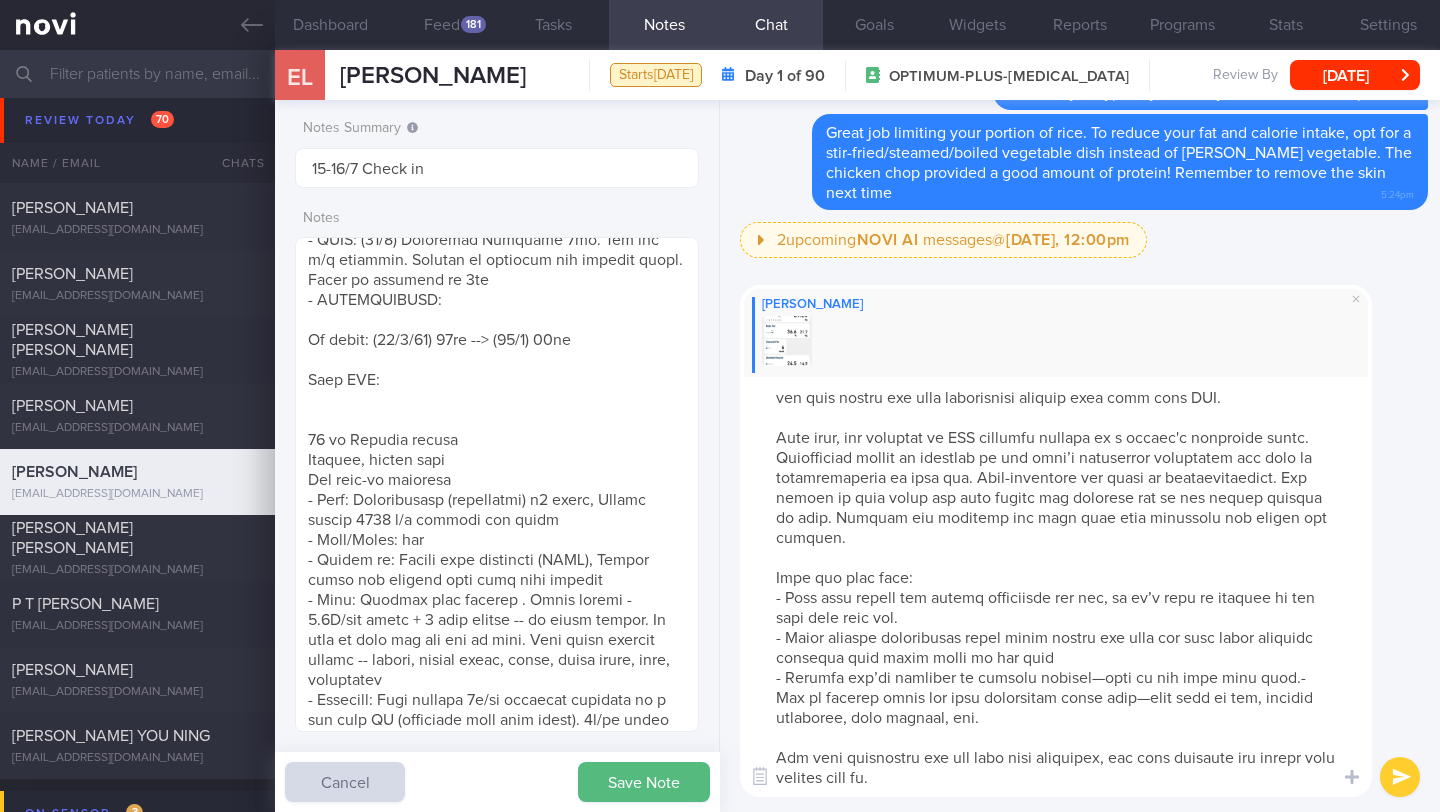 drag, startPoint x: 773, startPoint y: 412, endPoint x: 1034, endPoint y: 775, distance: 447.0906 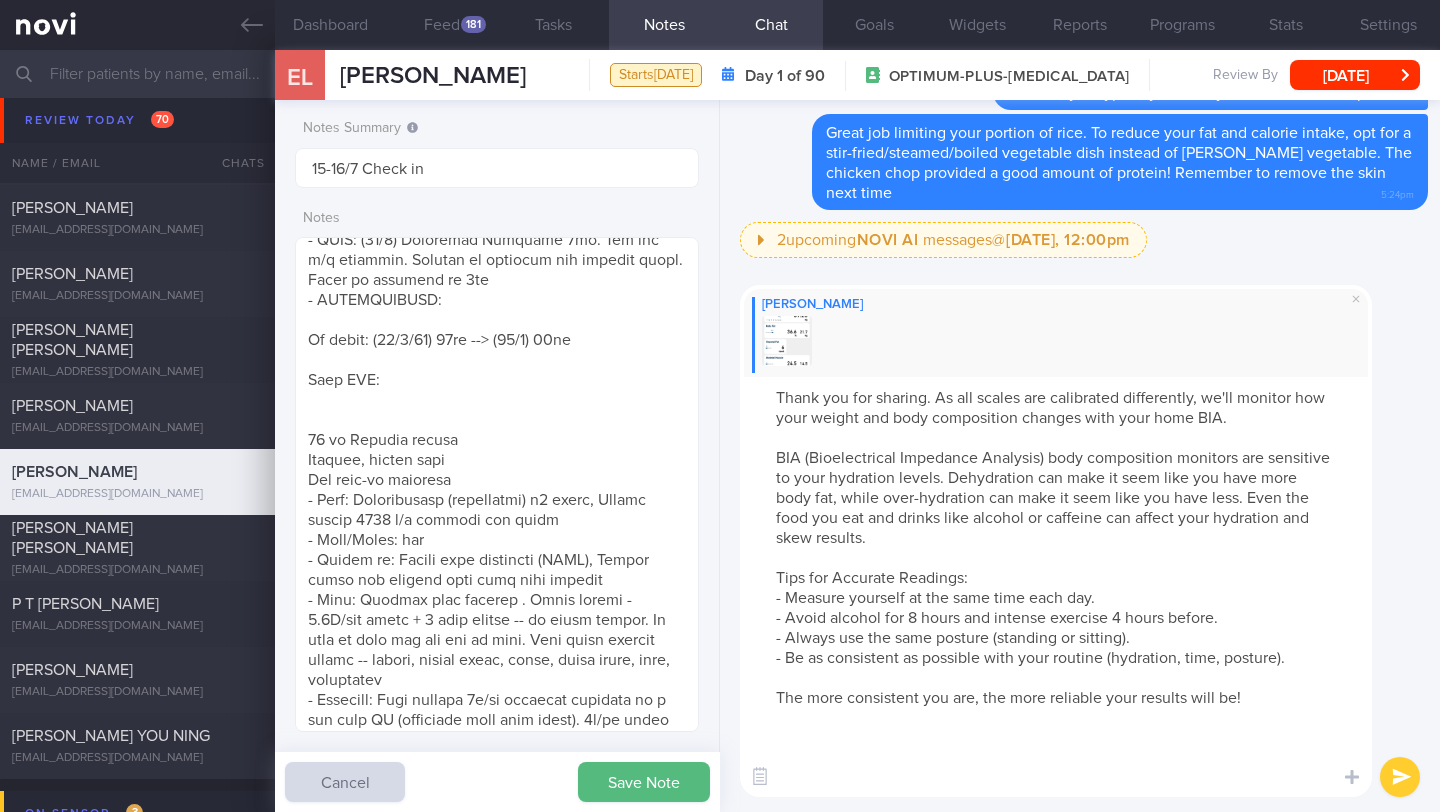 scroll, scrollTop: 0, scrollLeft: 0, axis: both 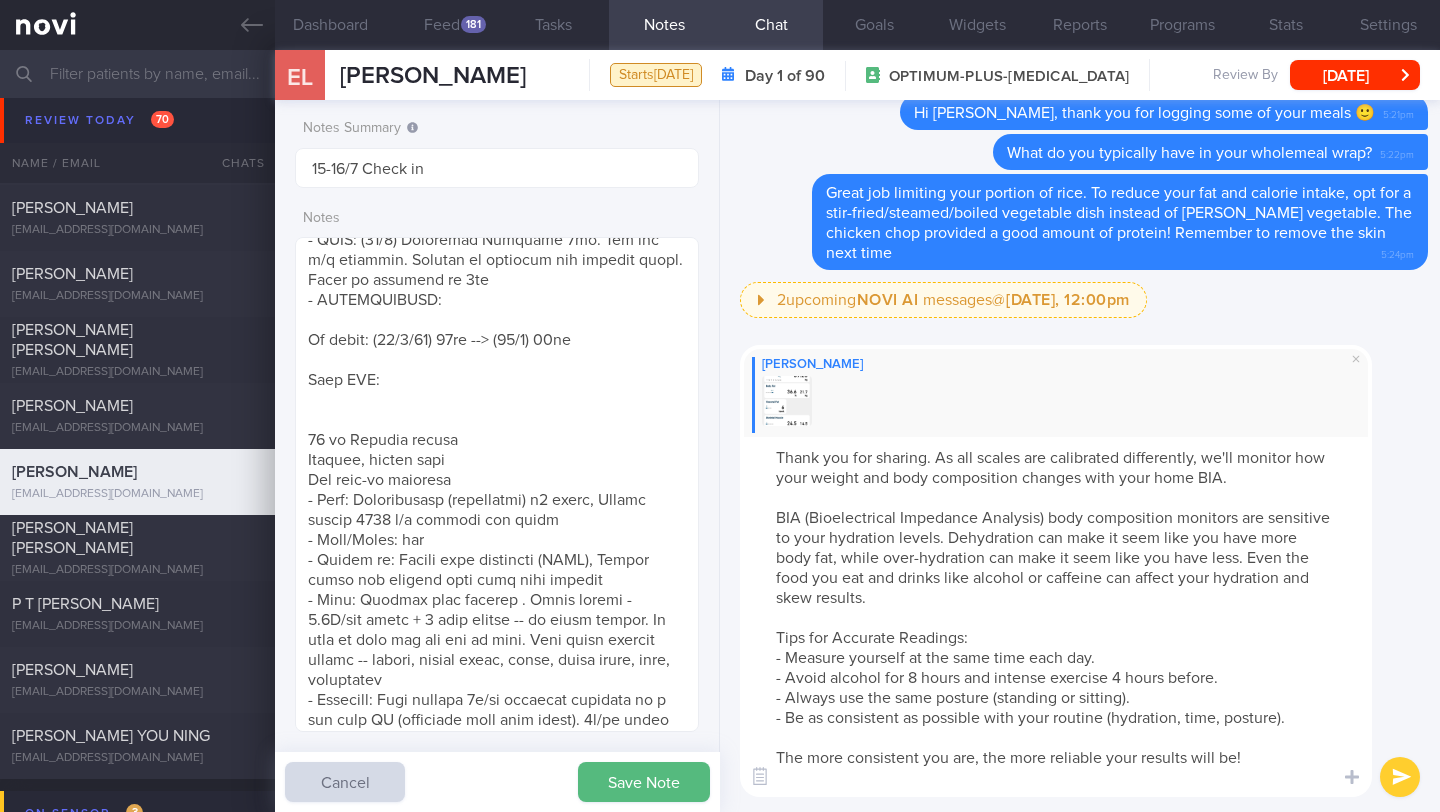 type on "Thank you for sharing. As all scales are calibrated differently, we'll monitor how your weight and body composition changes with your home BIA.
BIA (Bioelectrical Impedance Analysis) body composition monitors are sensitive to your hydration levels. Dehydration can make it seem like you have more body fat, while over-hydration can make it seem like you have less. Even the food you eat and drinks like alcohol or caffeine can affect your hydration and skew results.
Tips for Accurate Readings:
- Measure yourself at the same time each day.
- Avoid alcohol for 8 hours and intense exercise 4 hours before.
- Always use the same posture (standing or sitting).
- Be as consistent as possible with your routine (hydration, time, posture).
The more consistent you are, the more reliable your results will be!" 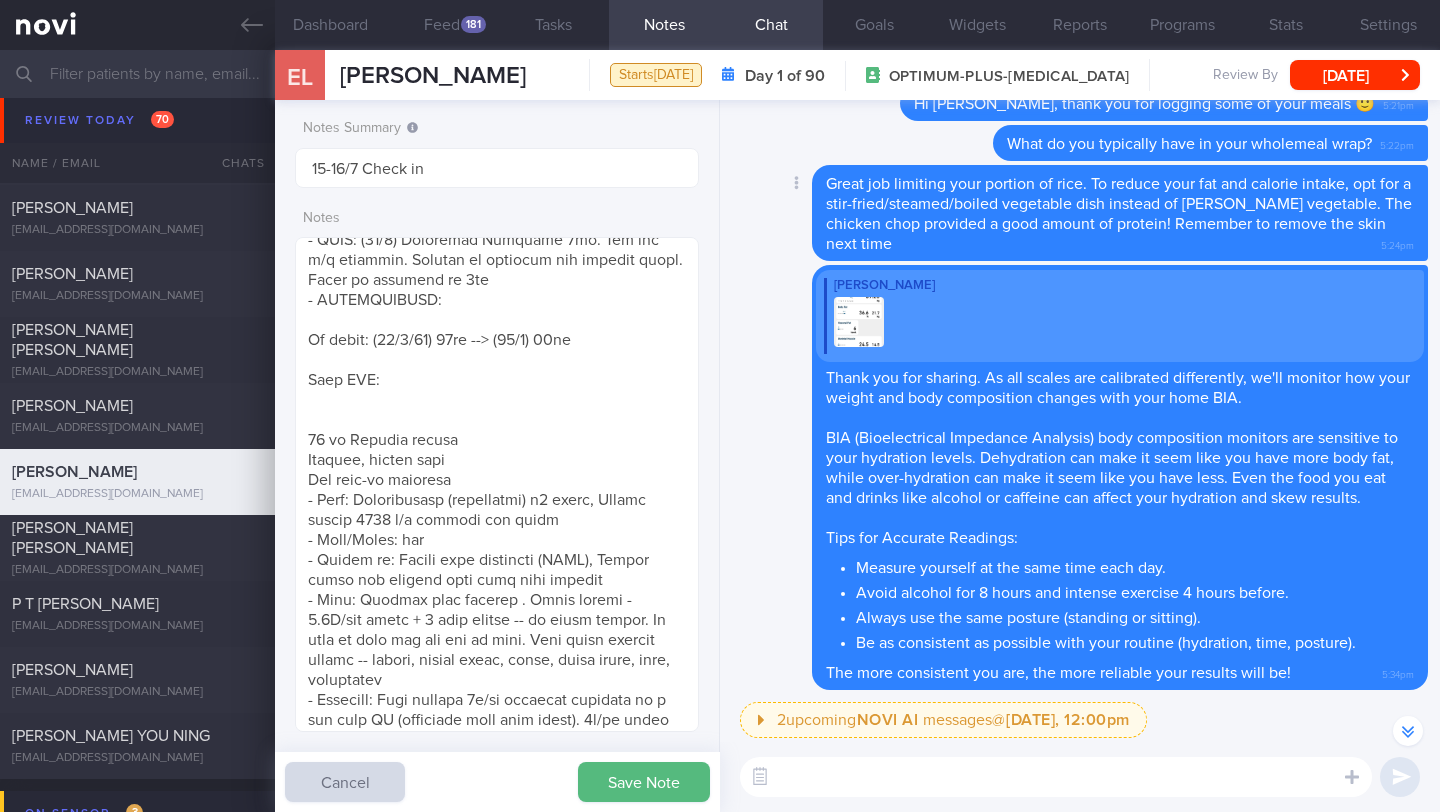 scroll, scrollTop: -65, scrollLeft: 0, axis: vertical 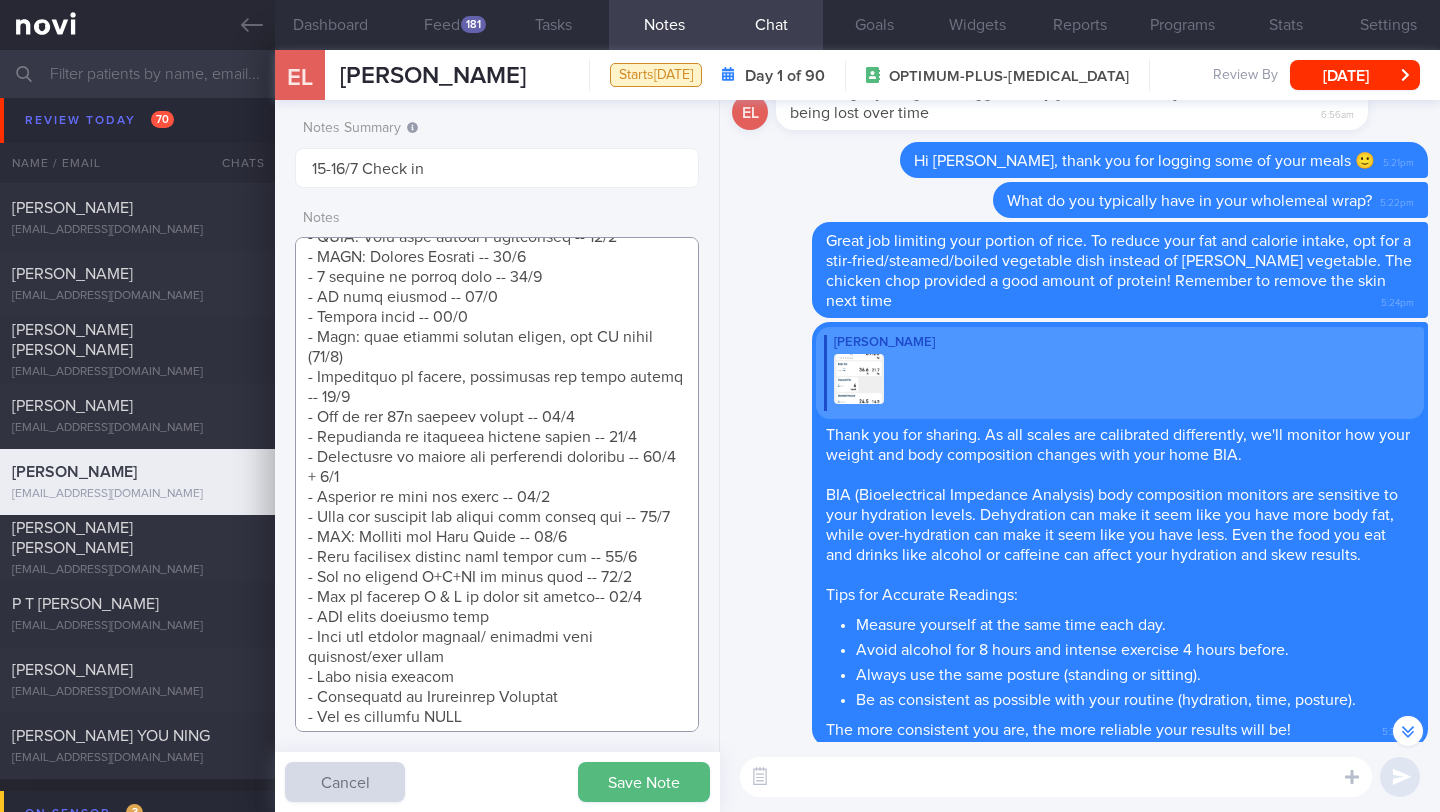 click at bounding box center [497, 484] 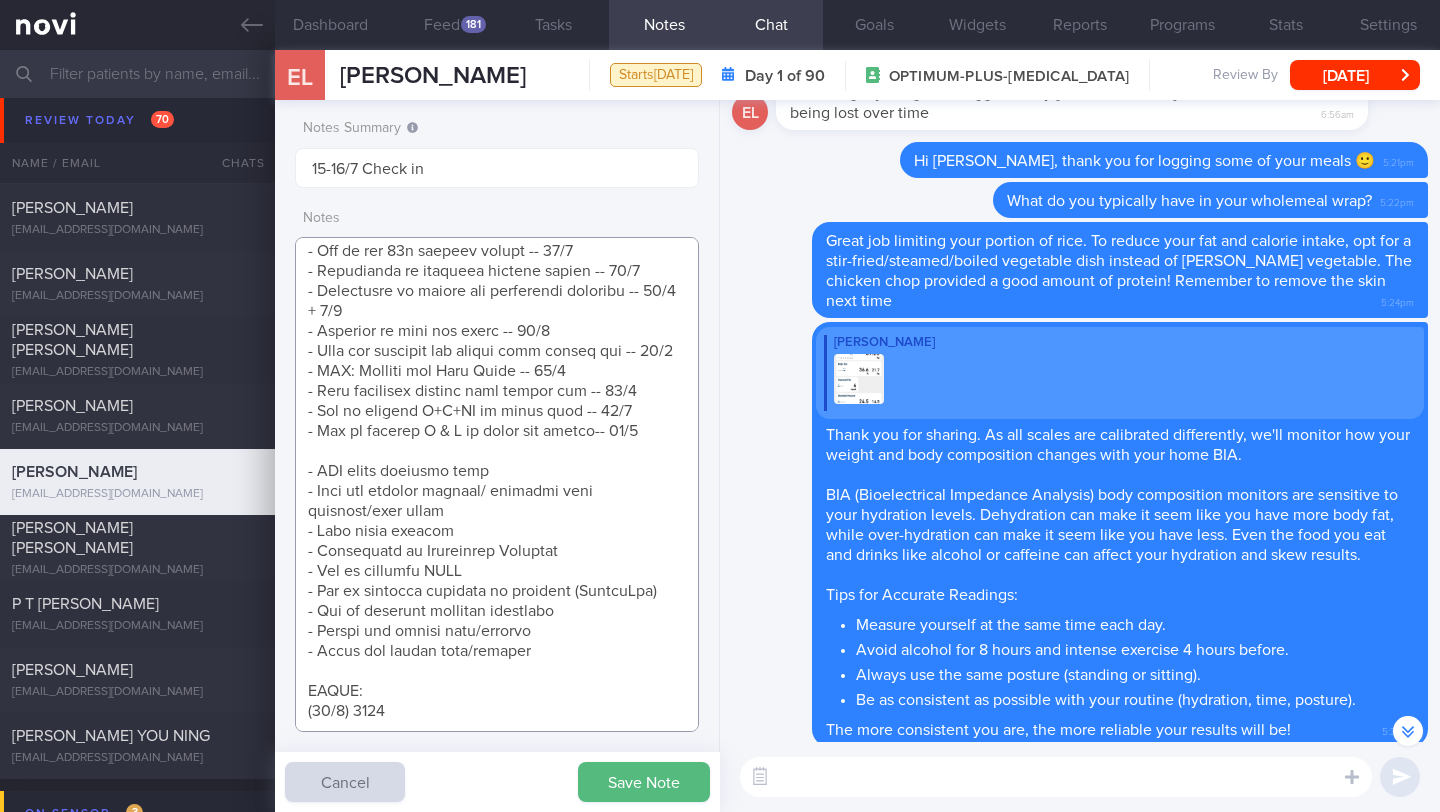 scroll, scrollTop: 1187, scrollLeft: 0, axis: vertical 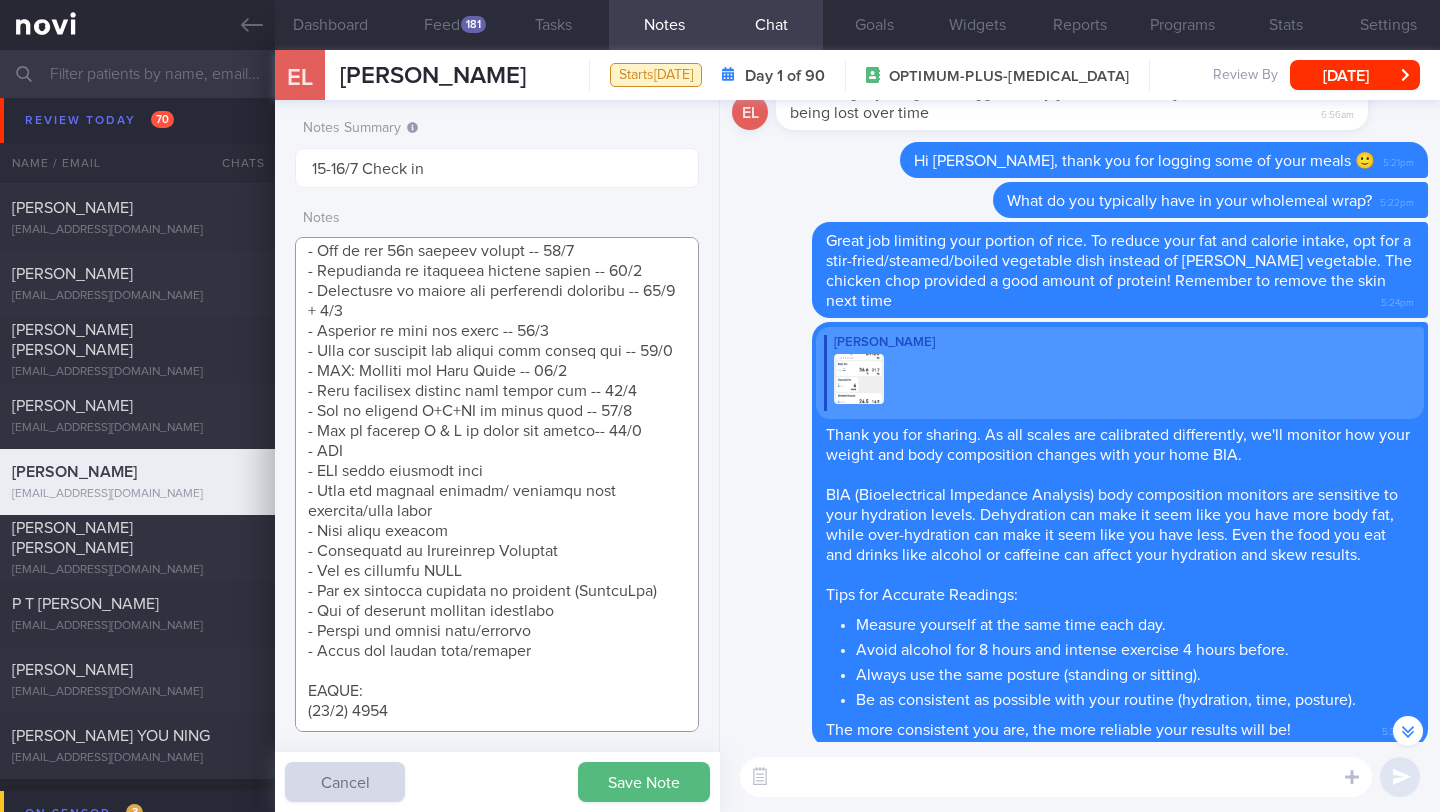 click at bounding box center [497, 484] 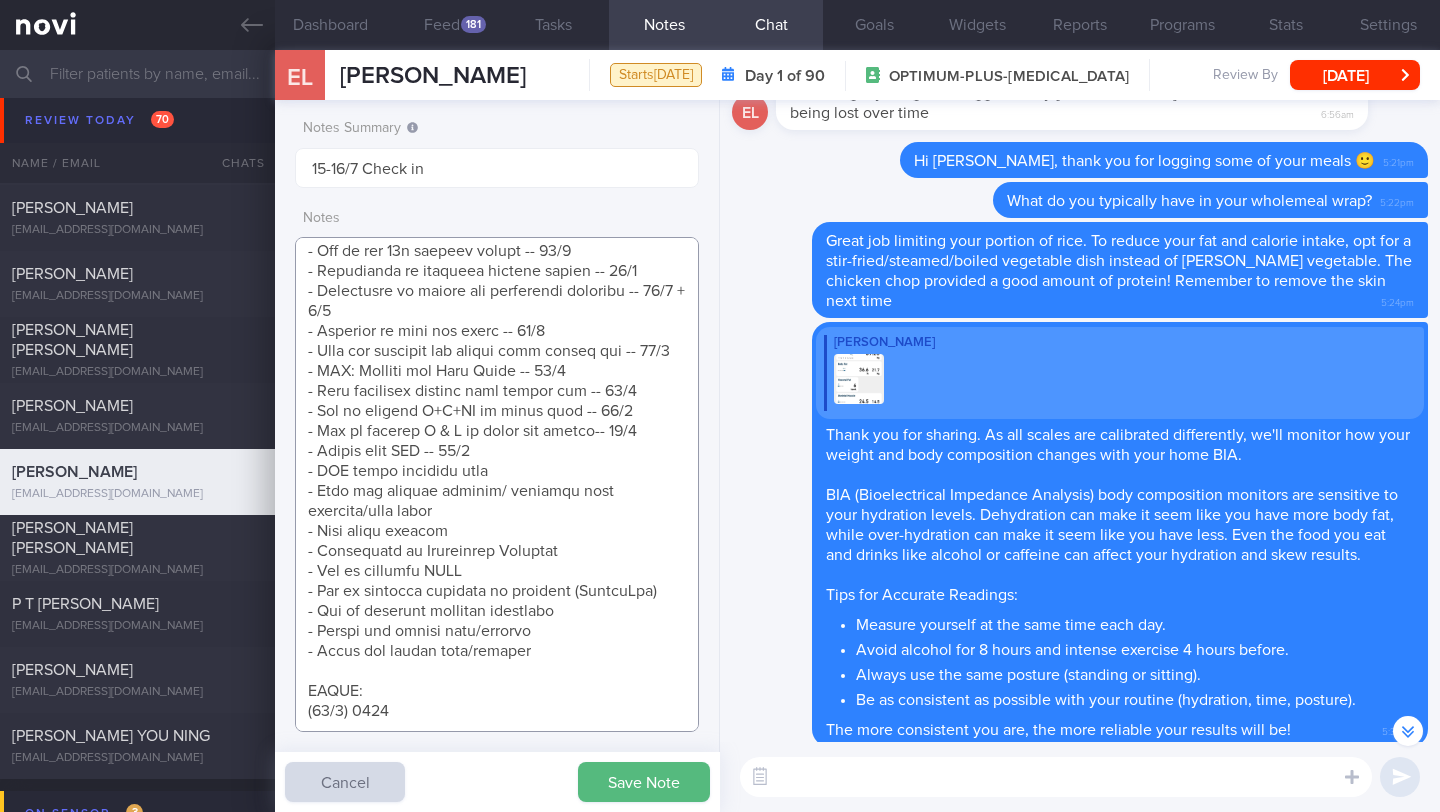 type on "Personal target weight: 52-54kg
SUPPORT NEEDED:
CHALLENGE:
- OVERALL: ([DATE]) Continued on [MEDICAL_DATA] 7mg
Happy w effects on appetite and satiety. Still pronouced. Wants to continue on current dose.
Travelled to [GEOGRAPHIC_DATA] for few wks. Diet choices limited
Less able to do keep up w physical activity routine.
Body comp measurement advised. Has home BIA scale. Will track that meantimeContinue [MEDICAL_DATA] 7mg OM
- DIET: (15/5) Portions reduced
- EXERCISE: (15/5) Keeping up w brisk walks and strength training
- TANITA:
- MEDS: (15/5) Tolerated [MEDICAL_DATA] 3mg. Nil sig s/e reported. Effects on appetite and satiety noted. Ready to increase to 7mg
- MEASUREMENTS:
Wt trend: ([DATE]) 62kg --> (15/5) 60kg
Home BIA:
[DEMOGRAPHIC_DATA] Chinese [DEMOGRAPHIC_DATA]
Finance, hybrid work
Has live-in children
- Pmhx: [MEDICAL_DATA] (borderline) x3 years, [MEDICAL_DATA] 2012 s/p surgery and chemo
- Meds/Supps: nil
- Social hx: Client buys groceries (NTUC), Seldom cooks and usually buys food from outside
- Diet: Usually eats outside . Fluid intake - 1.5..." 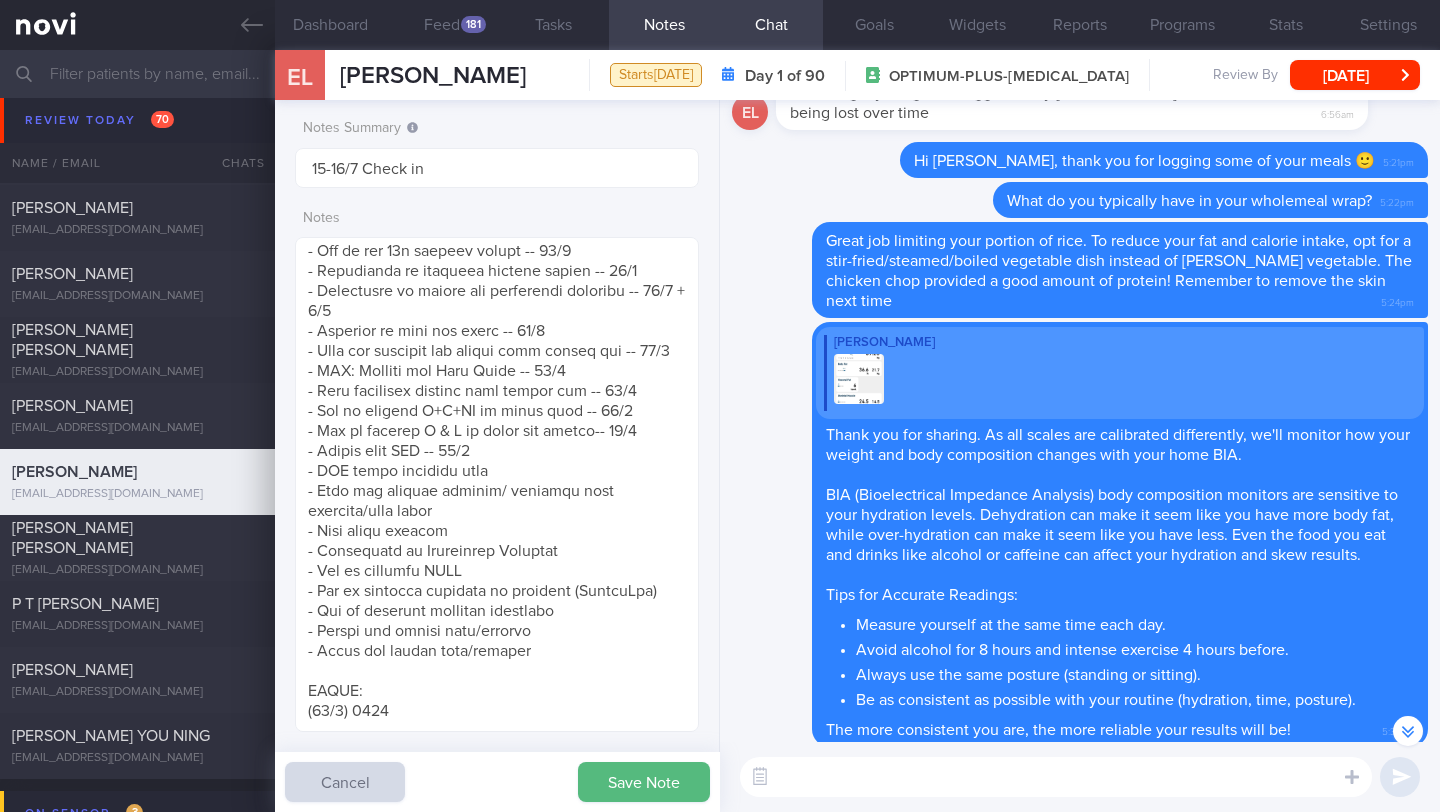 click on "Save Note" at bounding box center [644, 782] 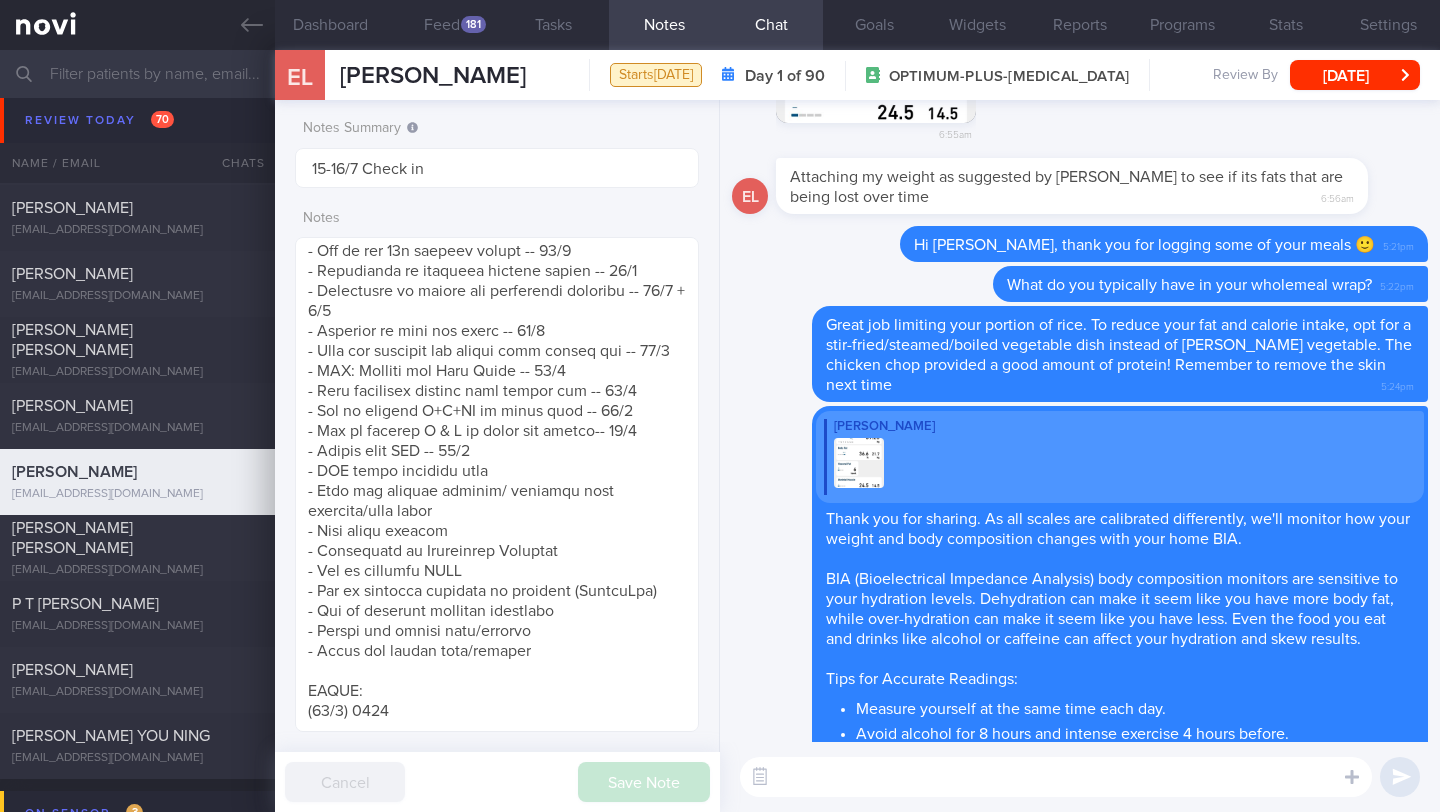 scroll, scrollTop: 0, scrollLeft: 0, axis: both 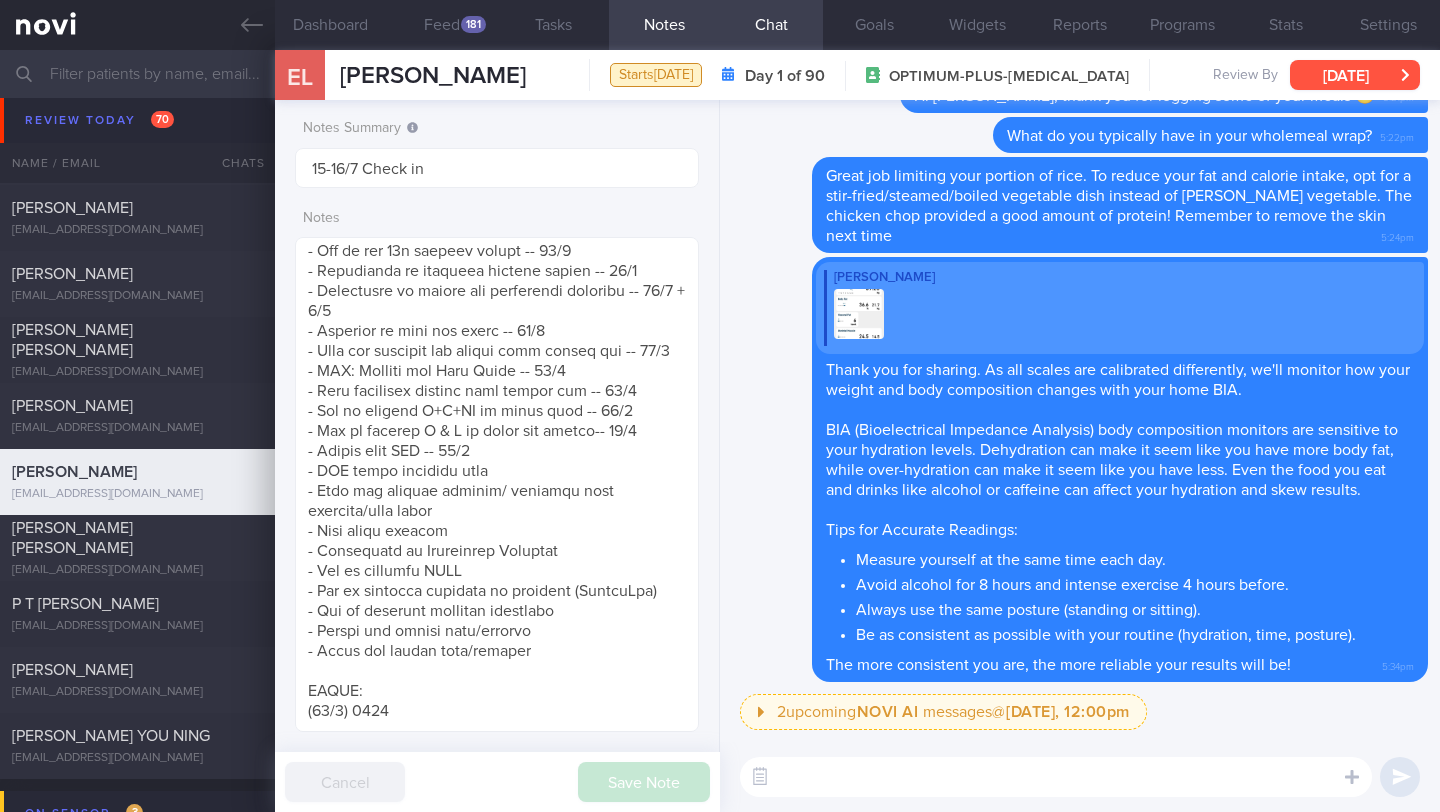click on "[DATE]" at bounding box center (1355, 75) 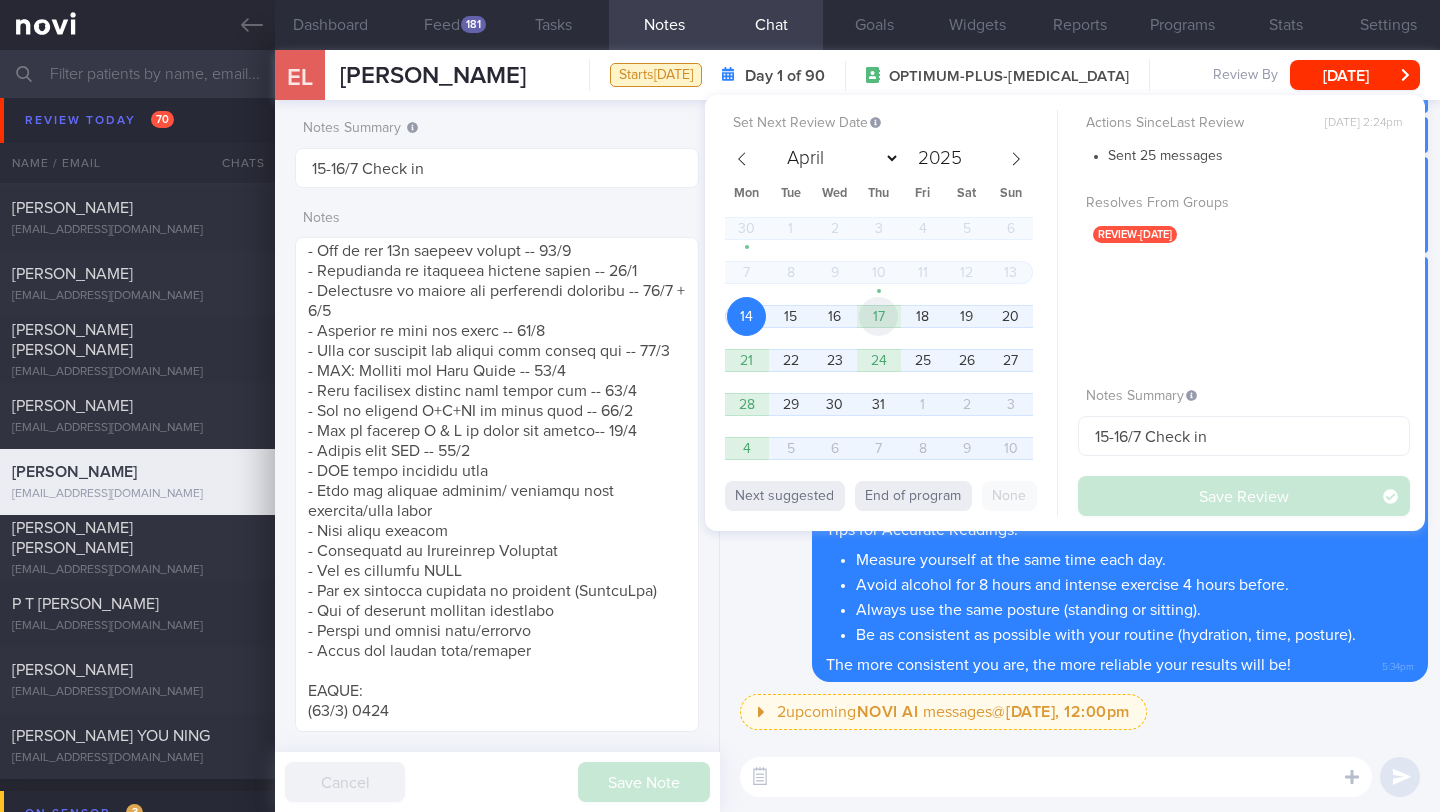 click on "17" at bounding box center [878, 316] 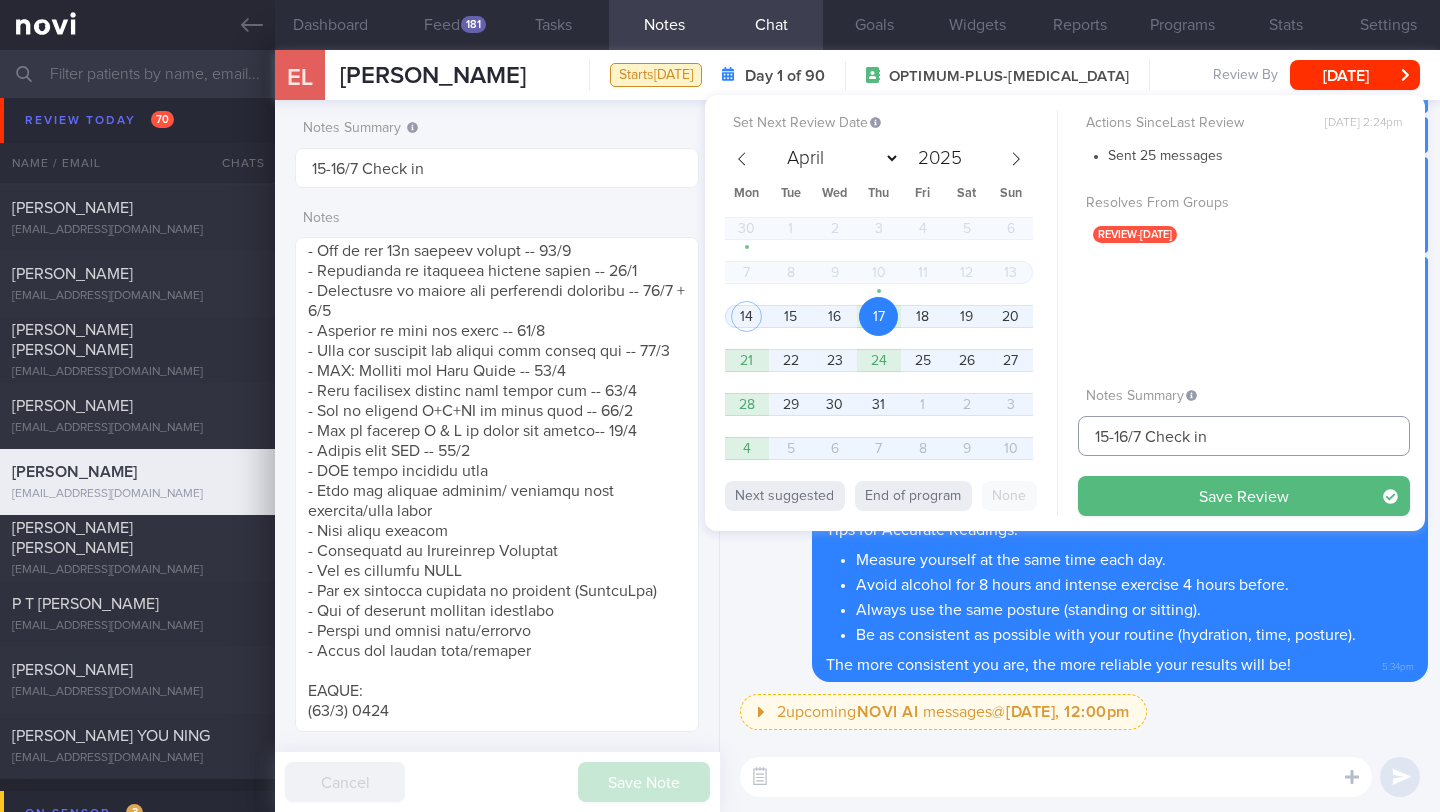 drag, startPoint x: 1130, startPoint y: 438, endPoint x: 1086, endPoint y: 438, distance: 44 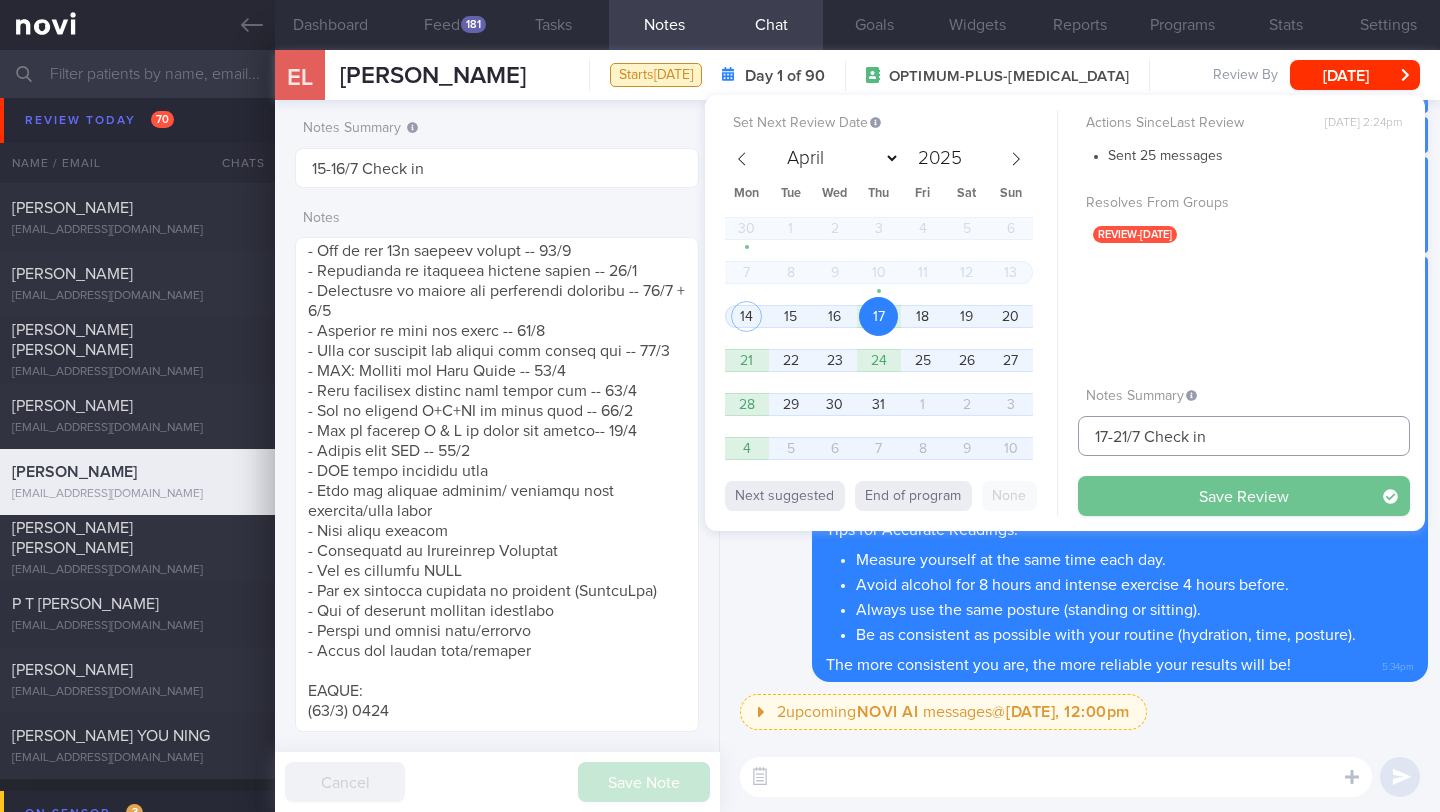 type on "17-21/7 Check in" 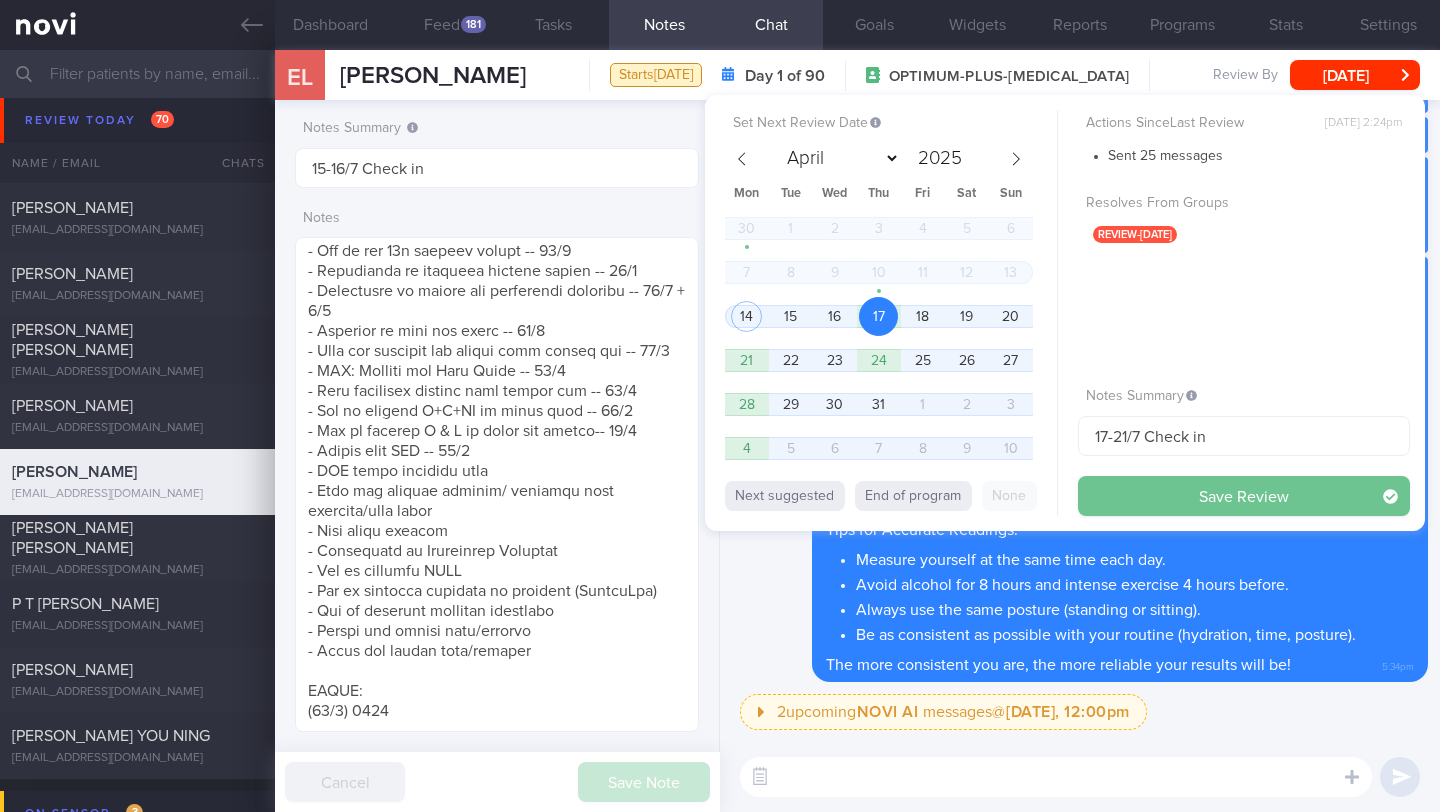 click on "Save Review" at bounding box center [1244, 496] 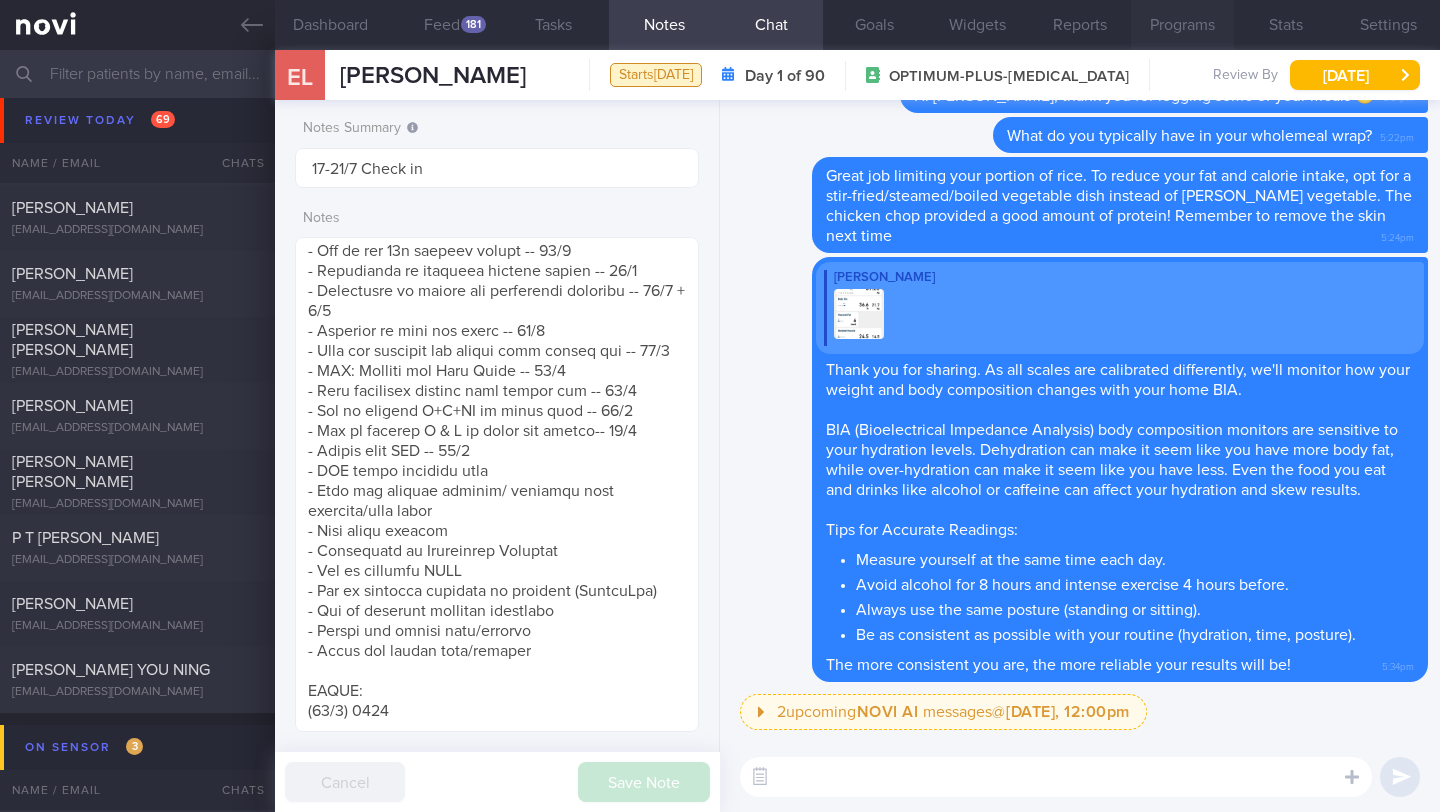 click on "Programs" at bounding box center [1182, 25] 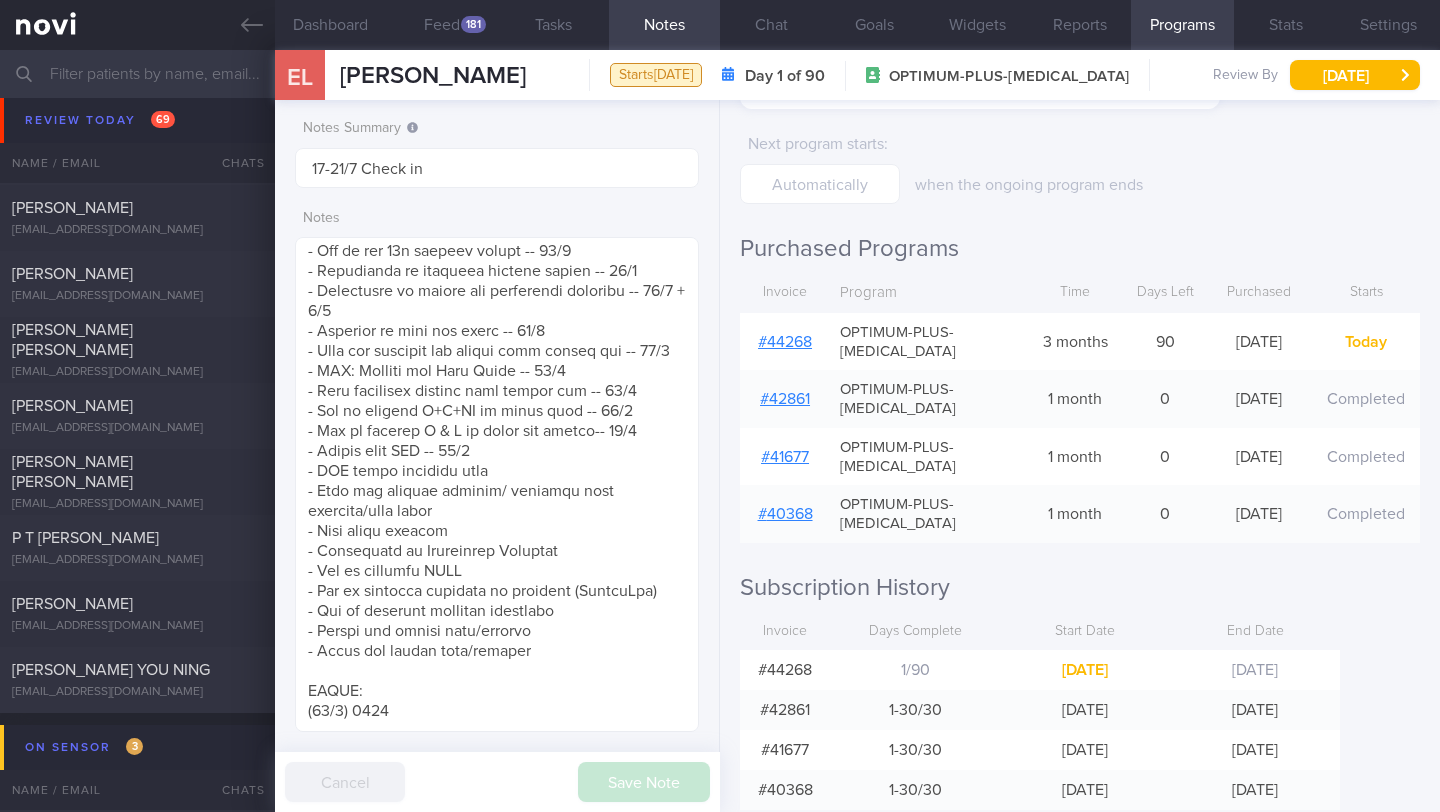 scroll, scrollTop: 244, scrollLeft: 0, axis: vertical 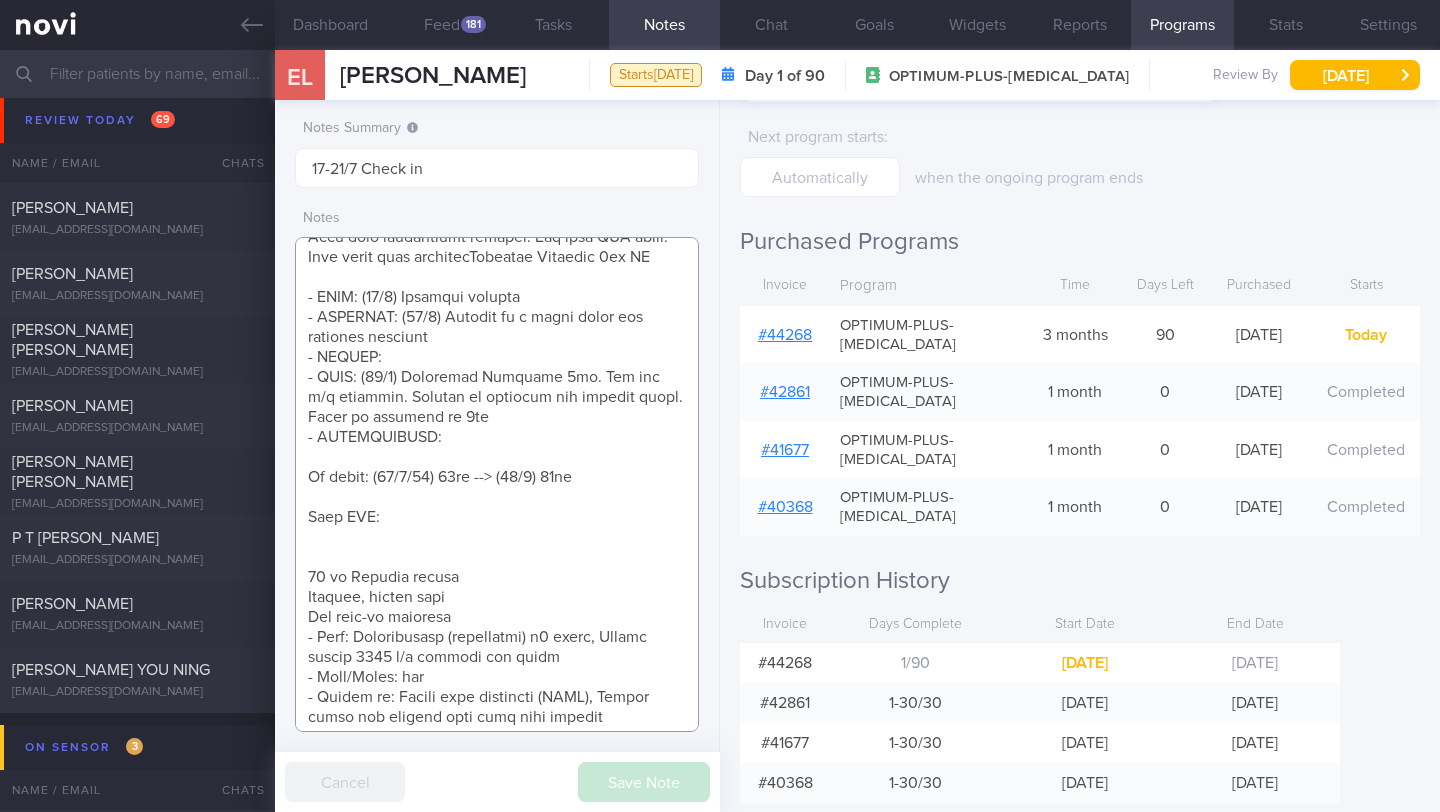 click at bounding box center [497, 484] 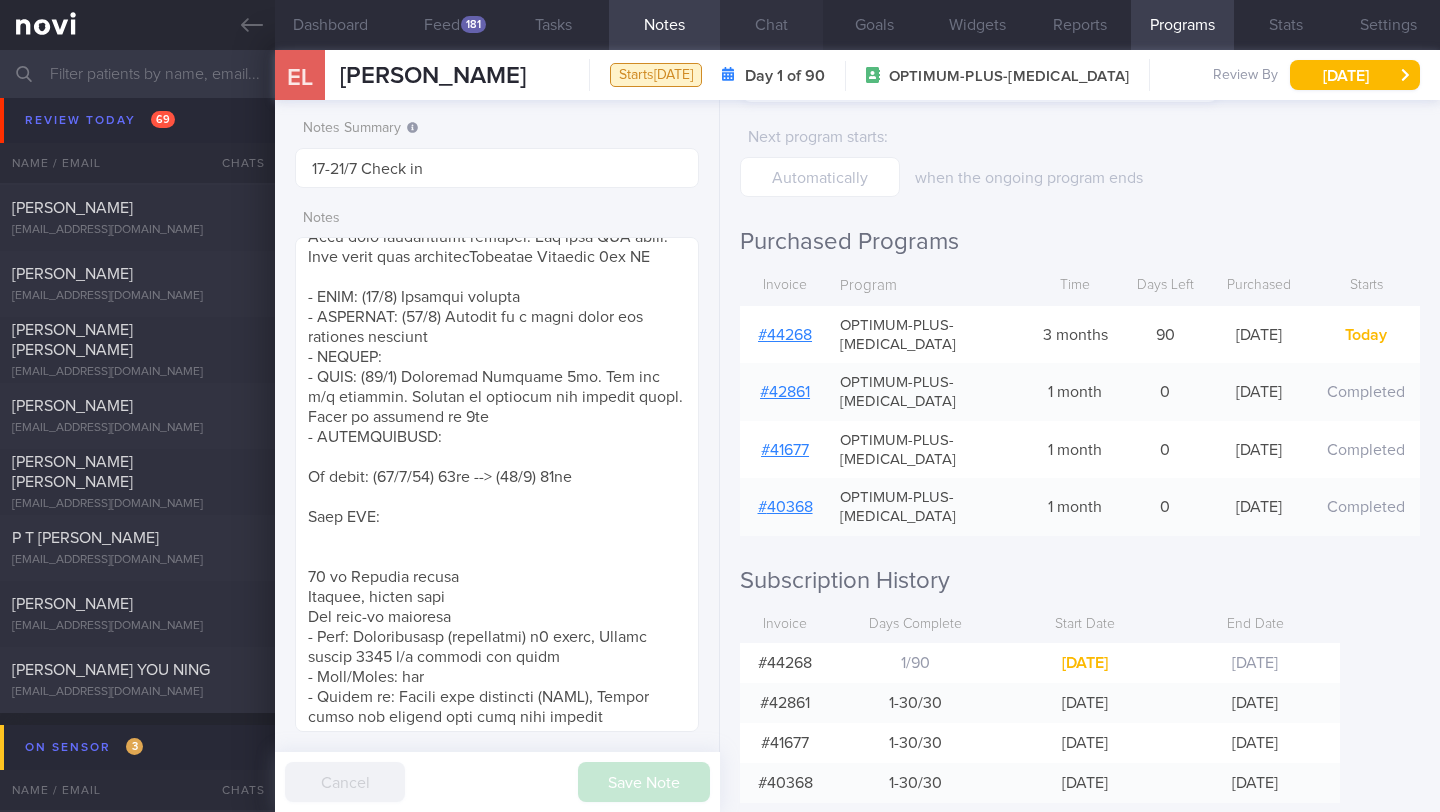 click on "Chat" at bounding box center [771, 25] 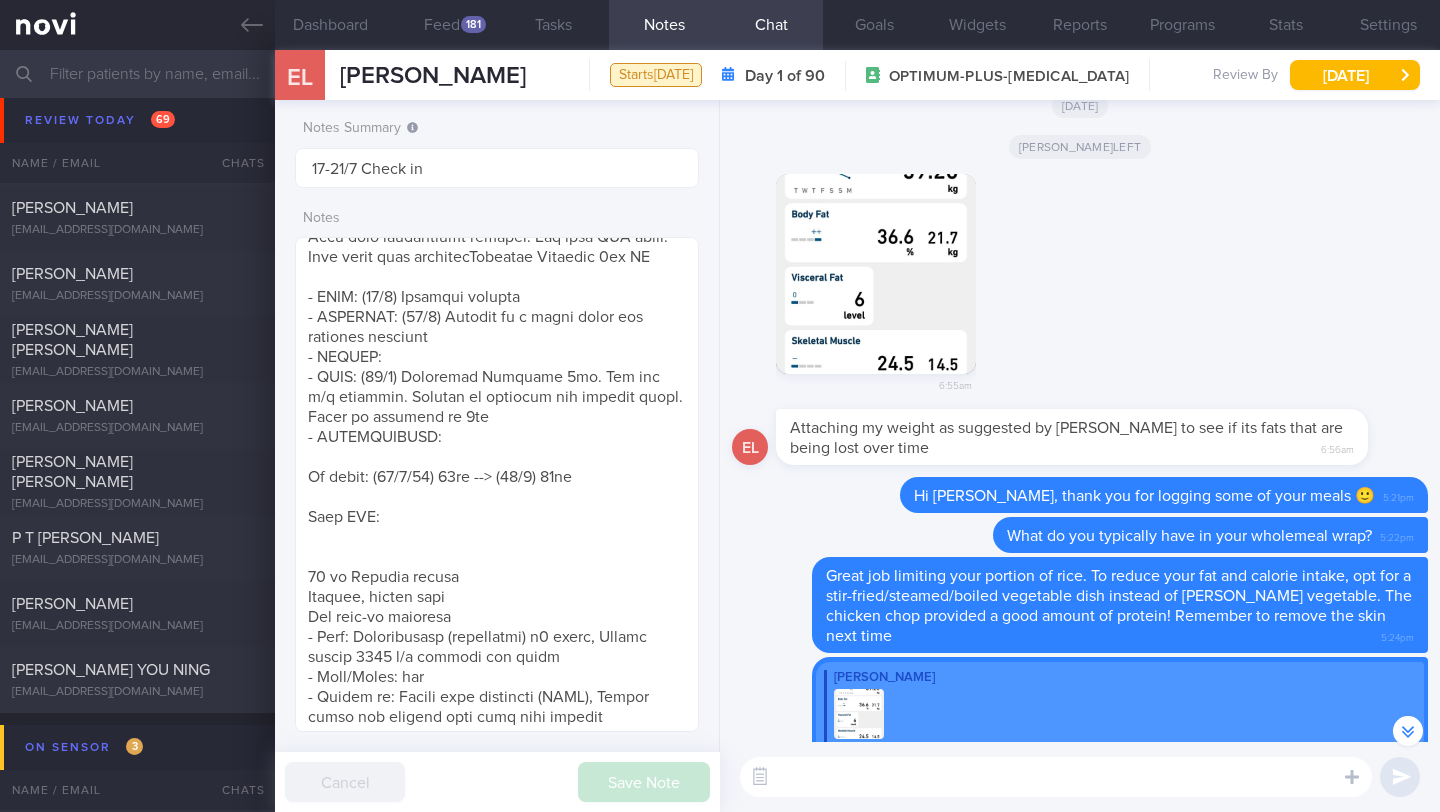 scroll, scrollTop: -461, scrollLeft: 0, axis: vertical 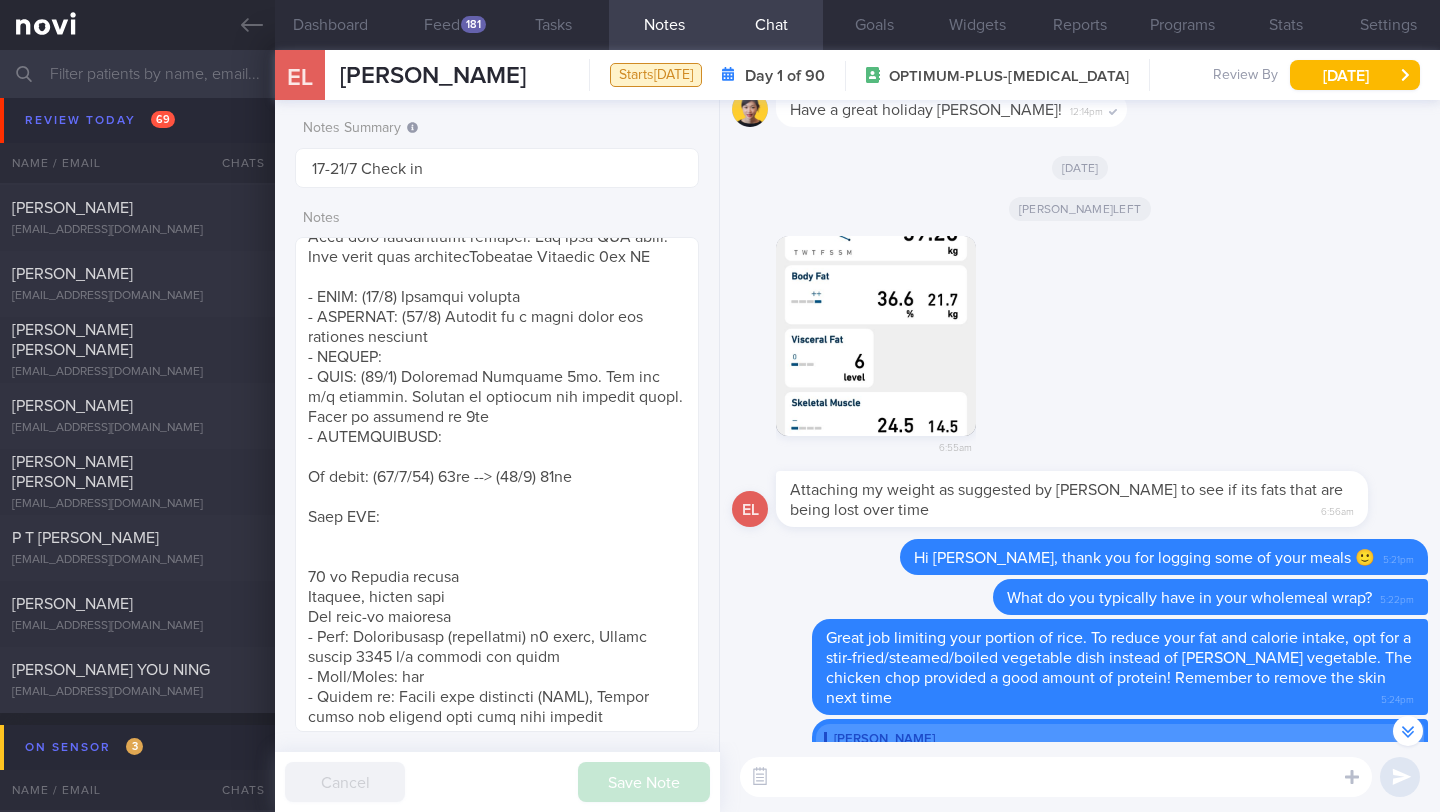click at bounding box center (876, 336) 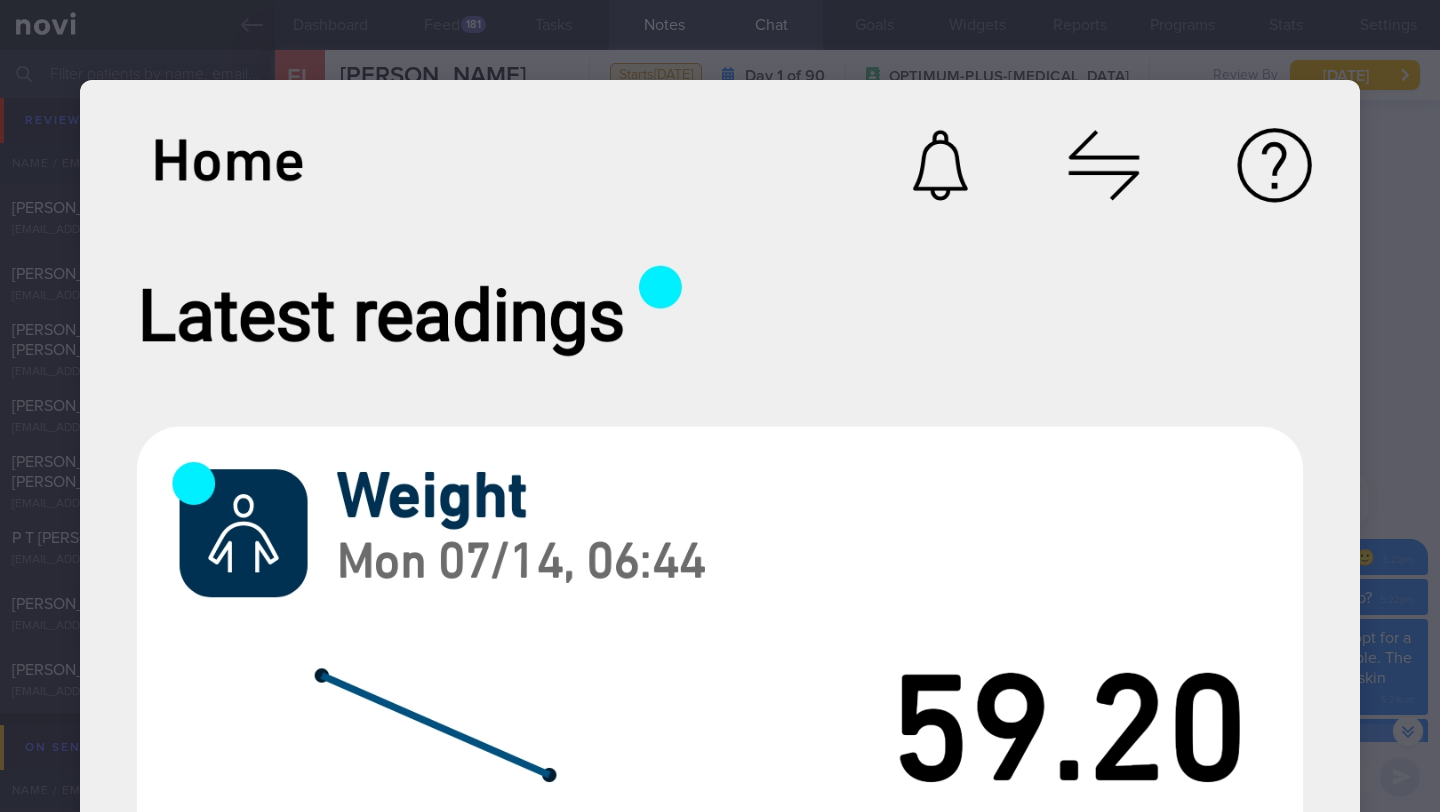 click at bounding box center [720, 1390] 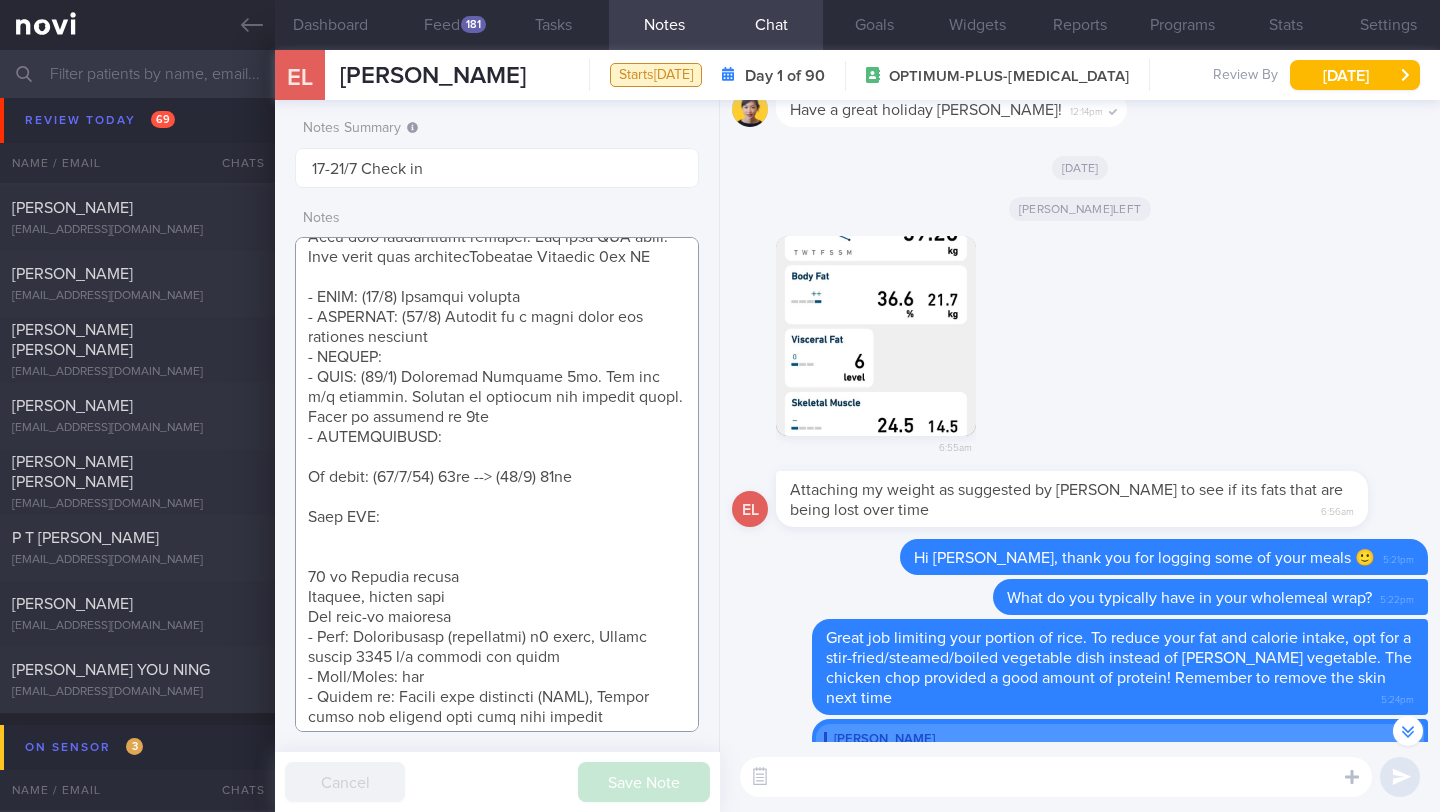 click at bounding box center [497, 484] 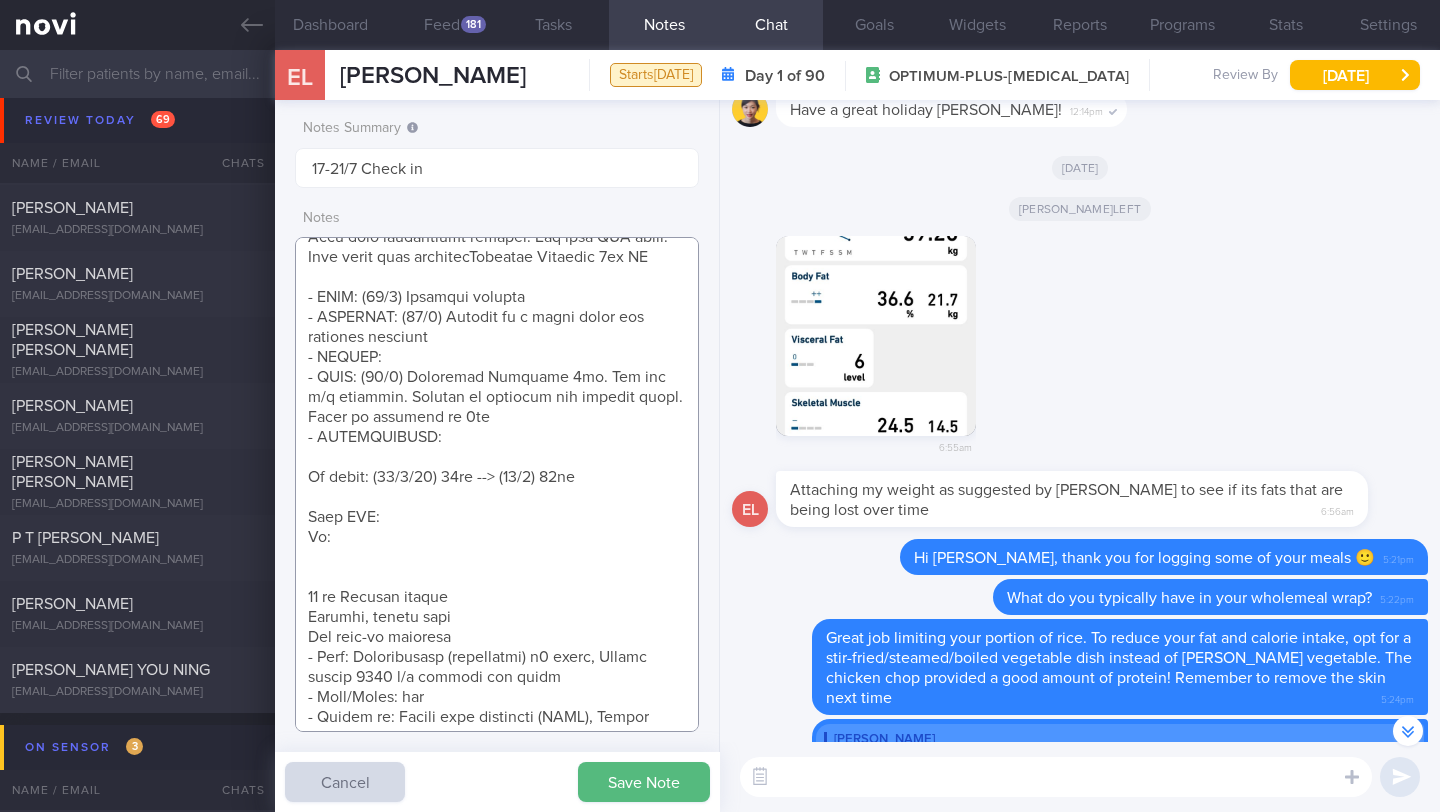 click at bounding box center (497, 484) 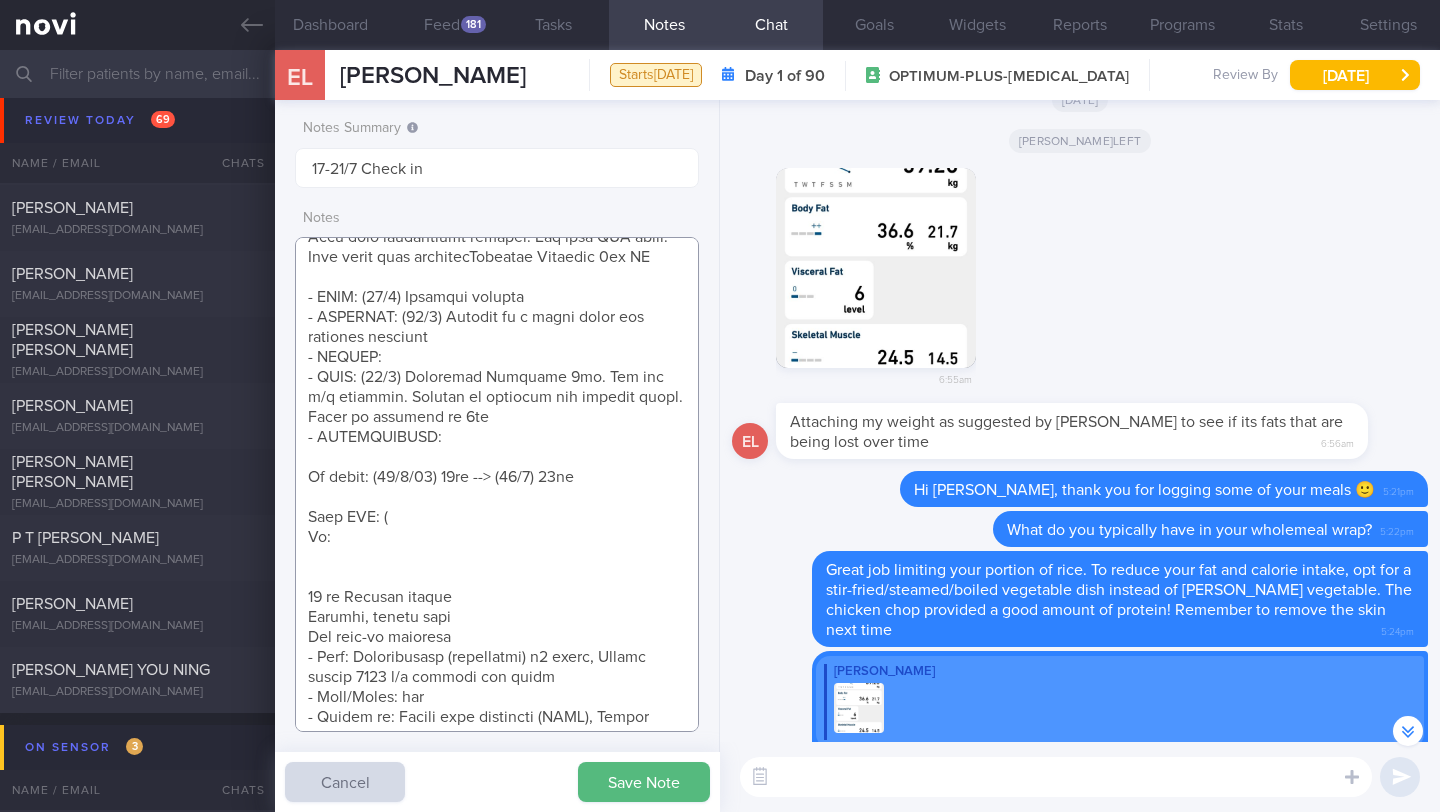 scroll, scrollTop: -443, scrollLeft: 0, axis: vertical 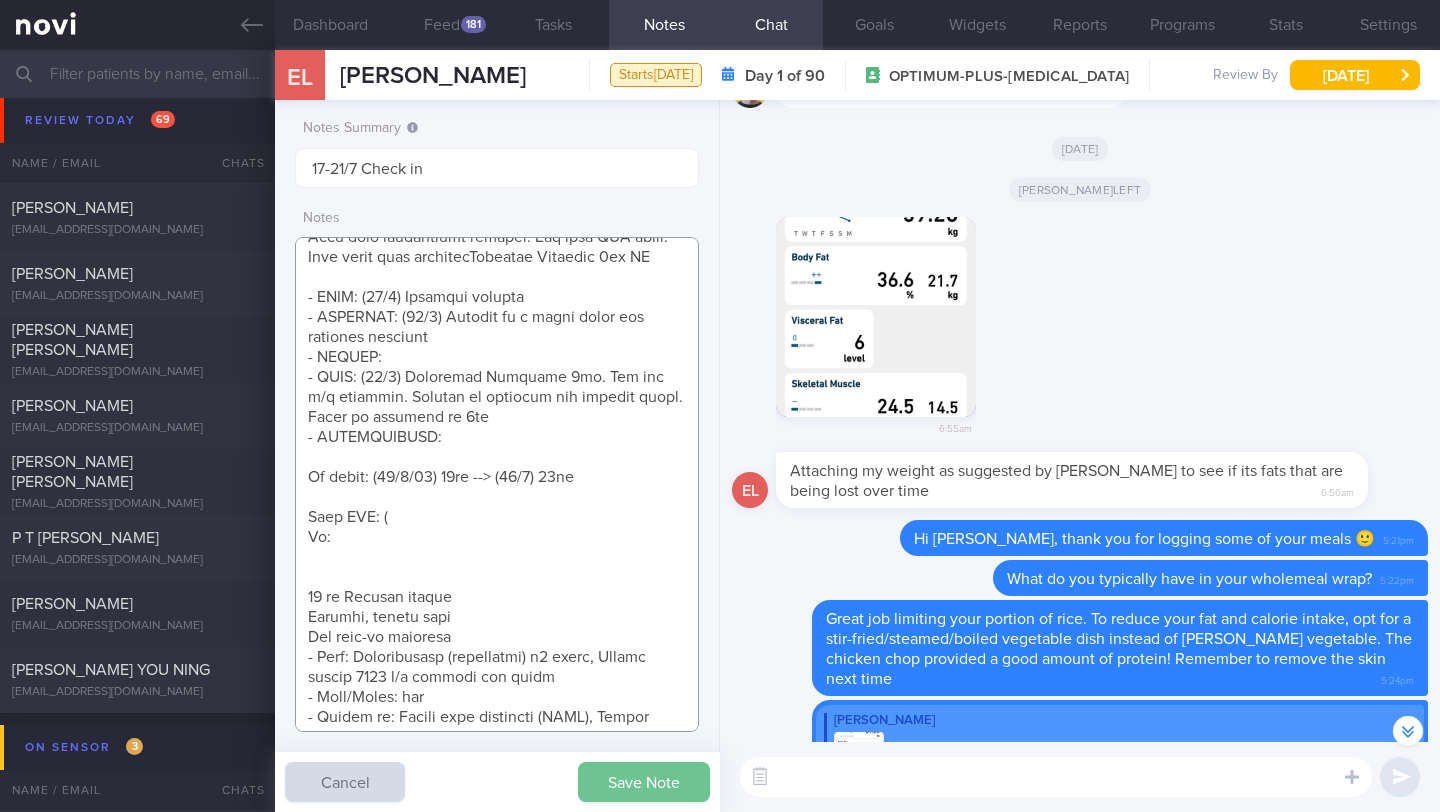 type on "Personal target weight: 52-54kg
SUPPORT NEEDED:
CHALLENGE:
- OVERALL: ([DATE]) Continued on [MEDICAL_DATA] 7mg
Happy w effects on appetite and satiety. Still pronouced. Wants to continue on current dose.
Travelled to [GEOGRAPHIC_DATA] for few wks. Diet choices limited
Less able to do keep up w physical activity routine.
Body comp measurement advised. Has home BIA scale. Will track that meantimeContinue [MEDICAL_DATA] 7mg OM
- DIET: (15/5) Portions reduced
- EXERCISE: (15/5) Keeping up w brisk walks and strength training
- TANITA:
- MEDS: (15/5) Tolerated [MEDICAL_DATA] 3mg. Nil sig s/e reported. Effects on appetite and satiety noted. Ready to increase to 7mg
- MEASUREMENTS:
Wt trend: ([DATE]) 62kg --> (15/5) 60kg
Home BIA: (
Wt:
[DEMOGRAPHIC_DATA] Chinese [DEMOGRAPHIC_DATA]
Finance, hybrid work
Has live-in children
- Pmhx: [MEDICAL_DATA] (borderline) x3 years, [MEDICAL_DATA] 2012 s/p surgery and chemo
- Meds/Supps: nil
- Social hx: Client buys groceries (NTUC), Seldom cooks and usually buys food from outside
- Diet: Usually eats outside . Fluid intak..." 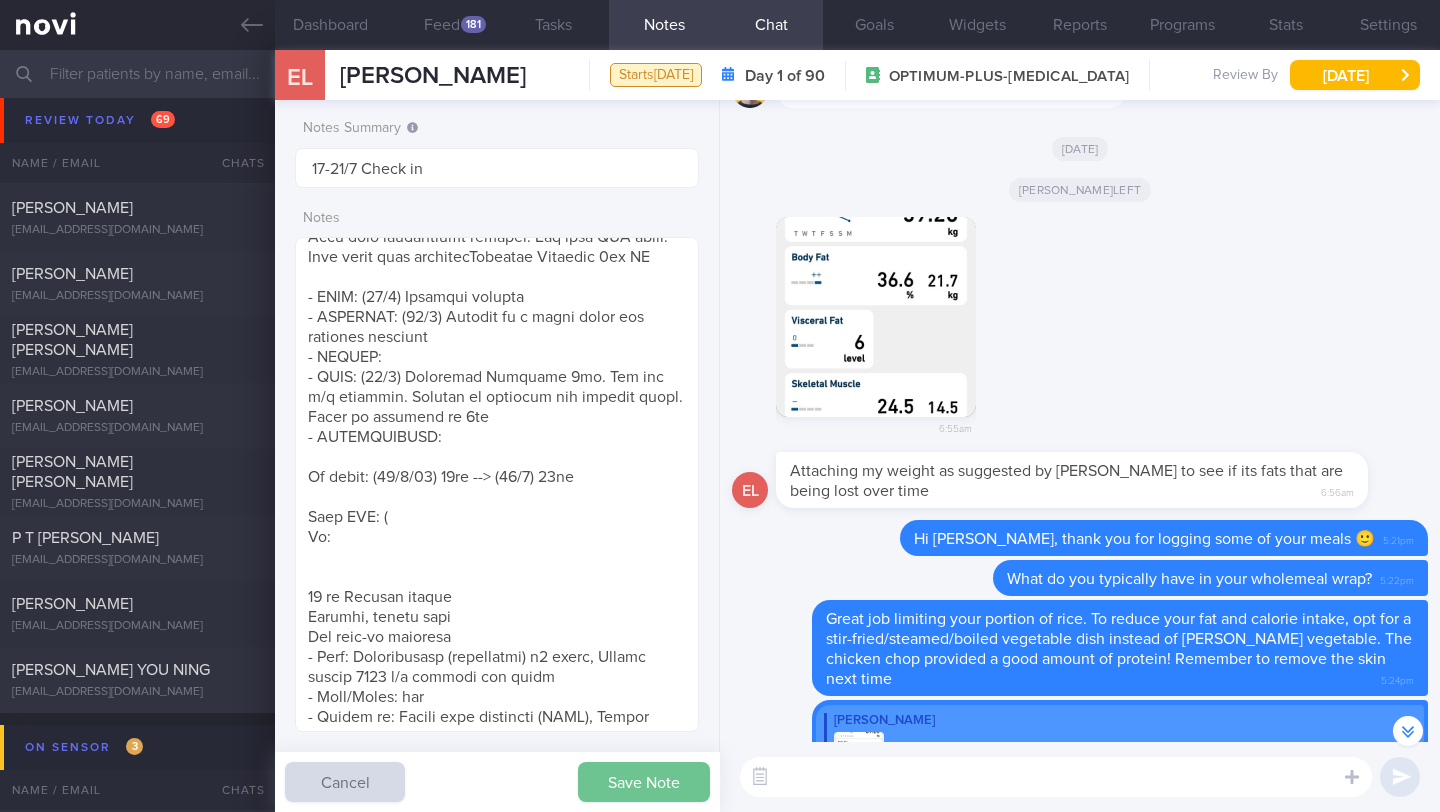 click on "Save Note" at bounding box center [644, 782] 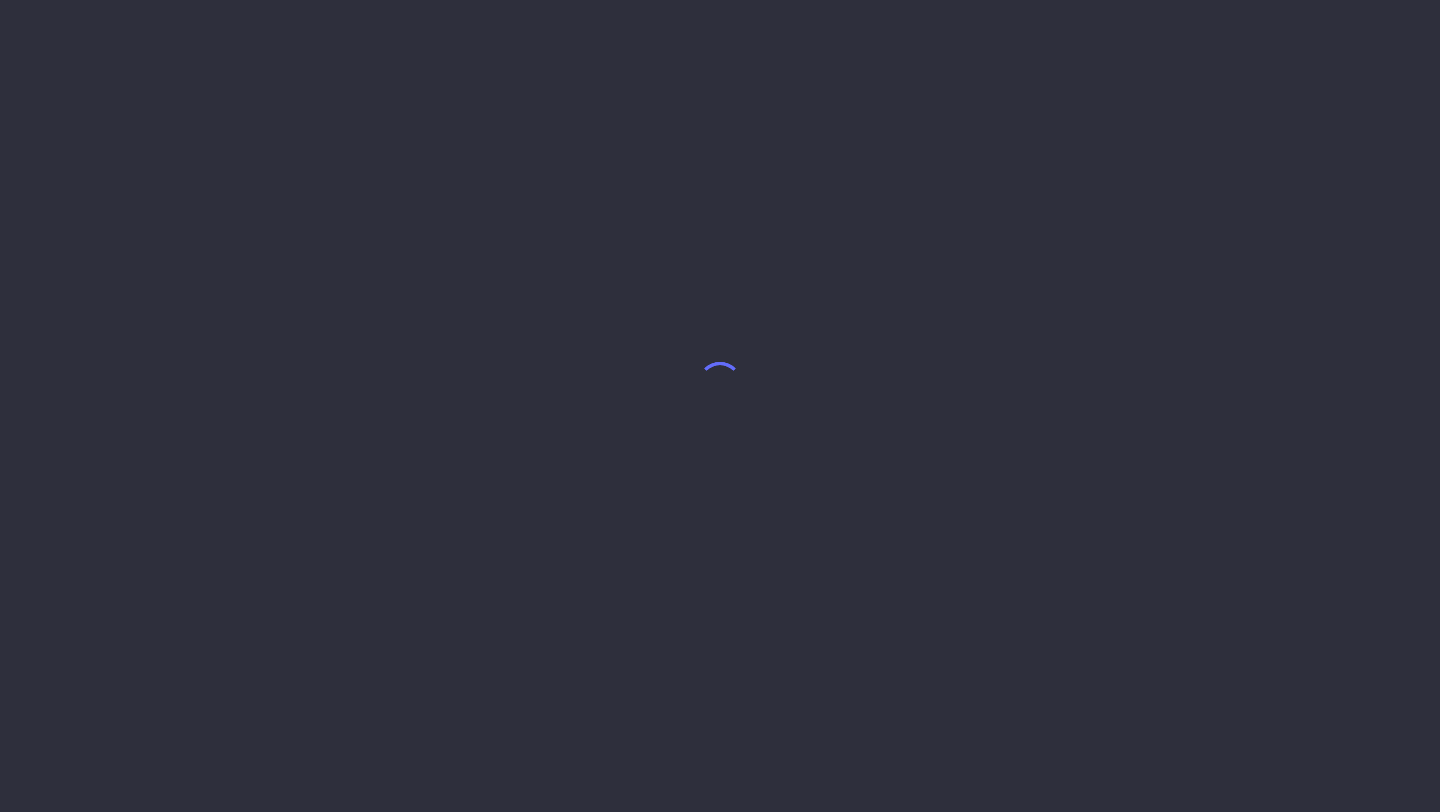 scroll, scrollTop: 0, scrollLeft: 0, axis: both 